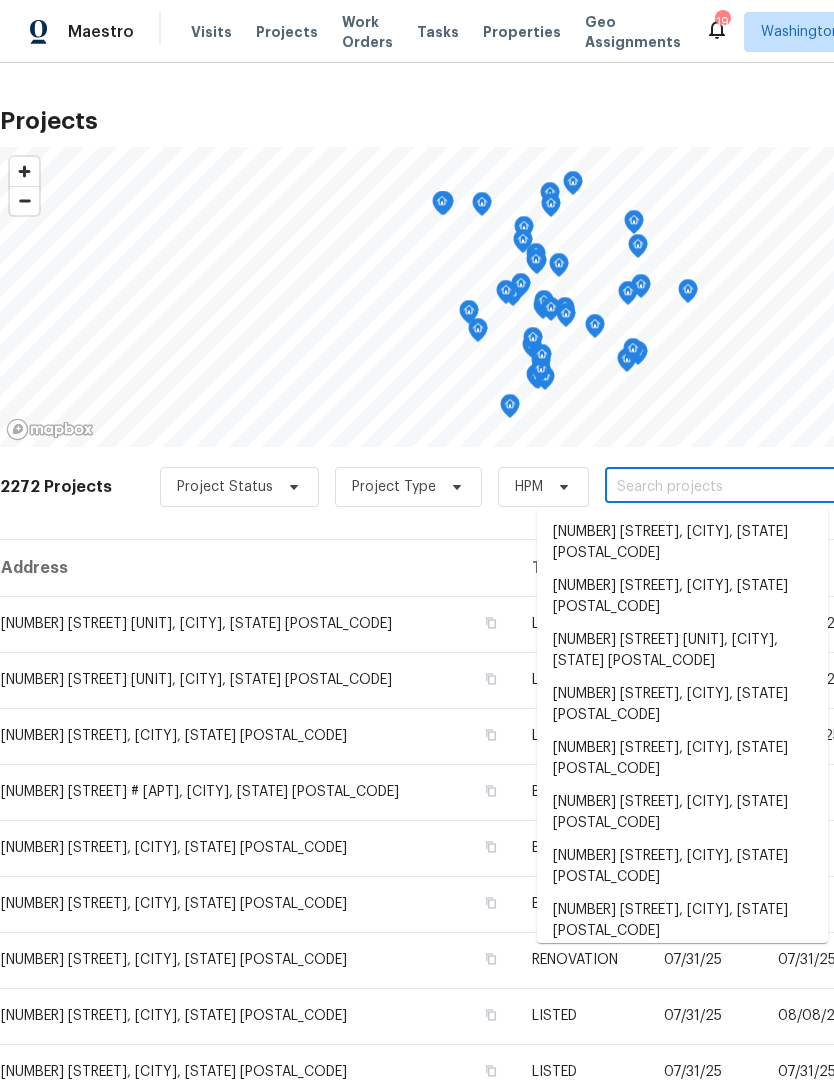scroll, scrollTop: 0, scrollLeft: 0, axis: both 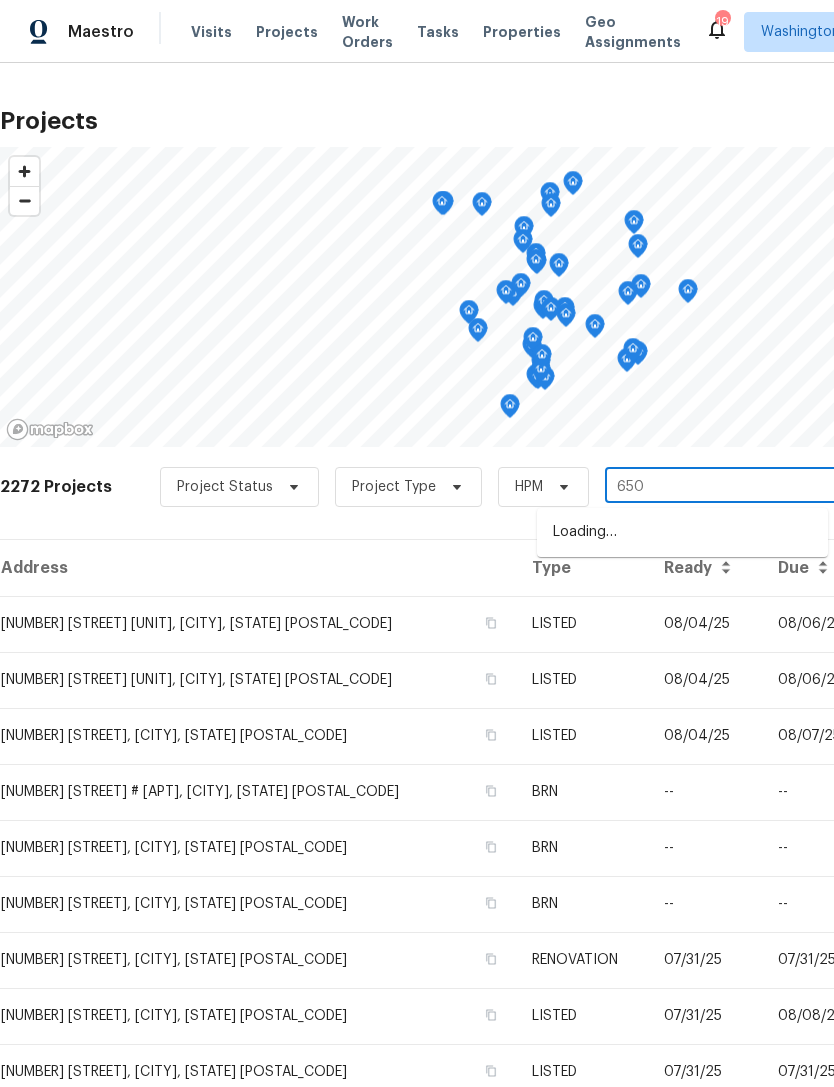 type on "6502" 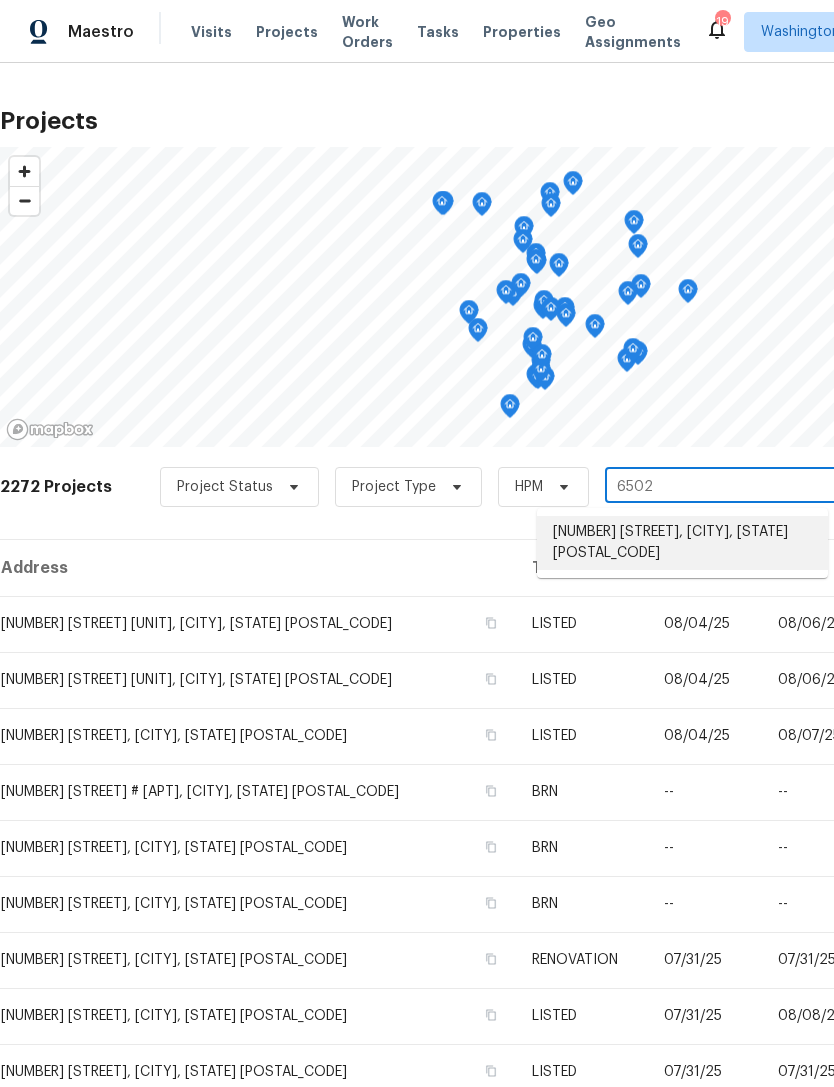 click on "[NUMBER] [STREET], [CITY], [STATE] [POSTAL_CODE]" at bounding box center [682, 543] 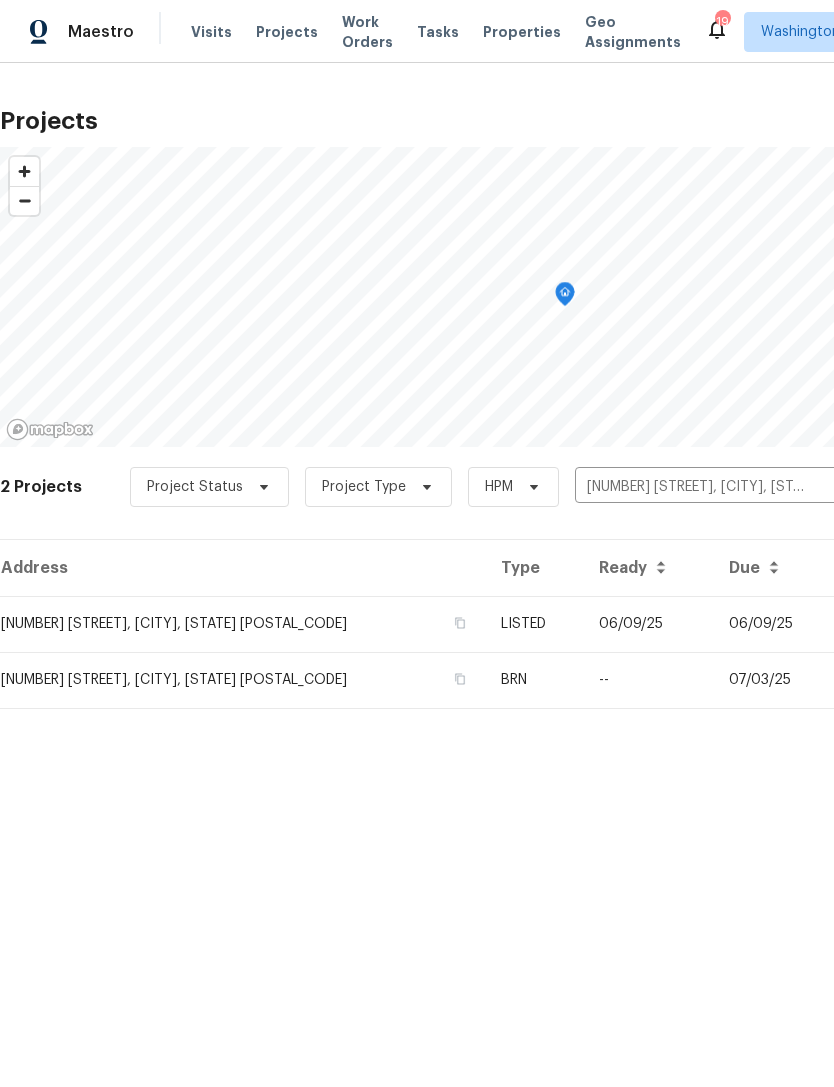 click on "[NUMBER] [STREET], [CITY], [STATE] [POSTAL_CODE]" at bounding box center [242, 624] 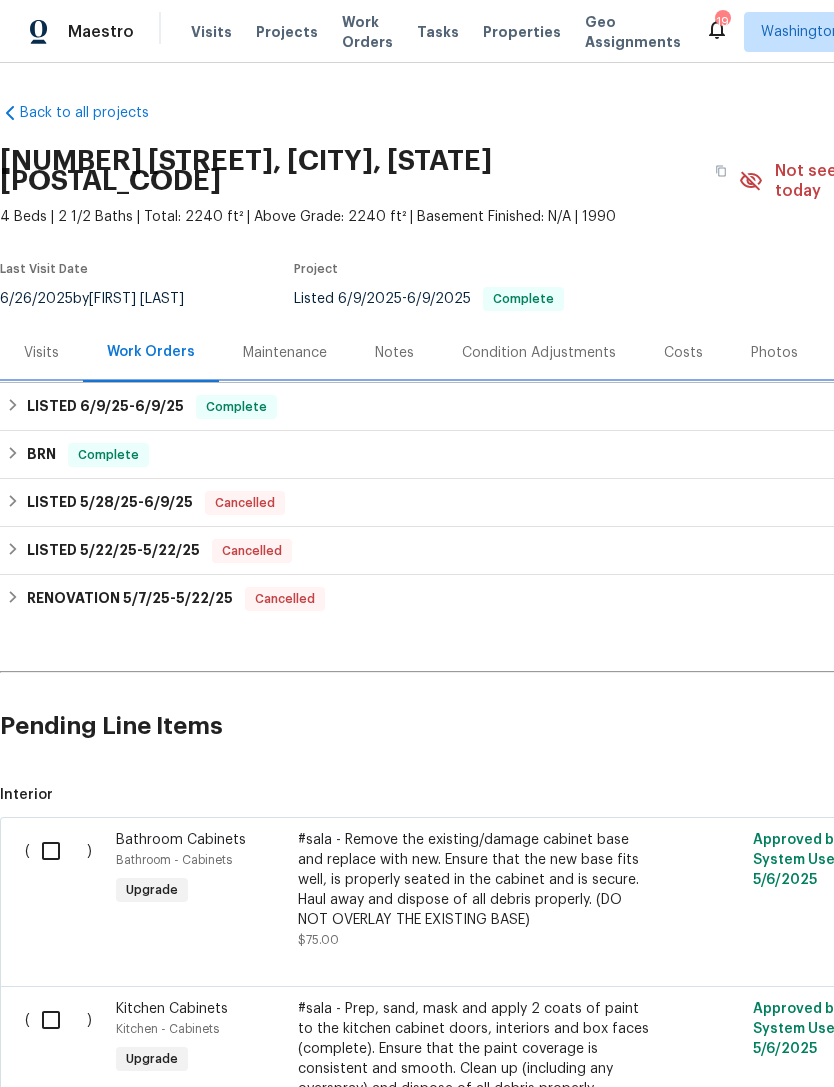 click on "6/9/25" at bounding box center [159, 406] 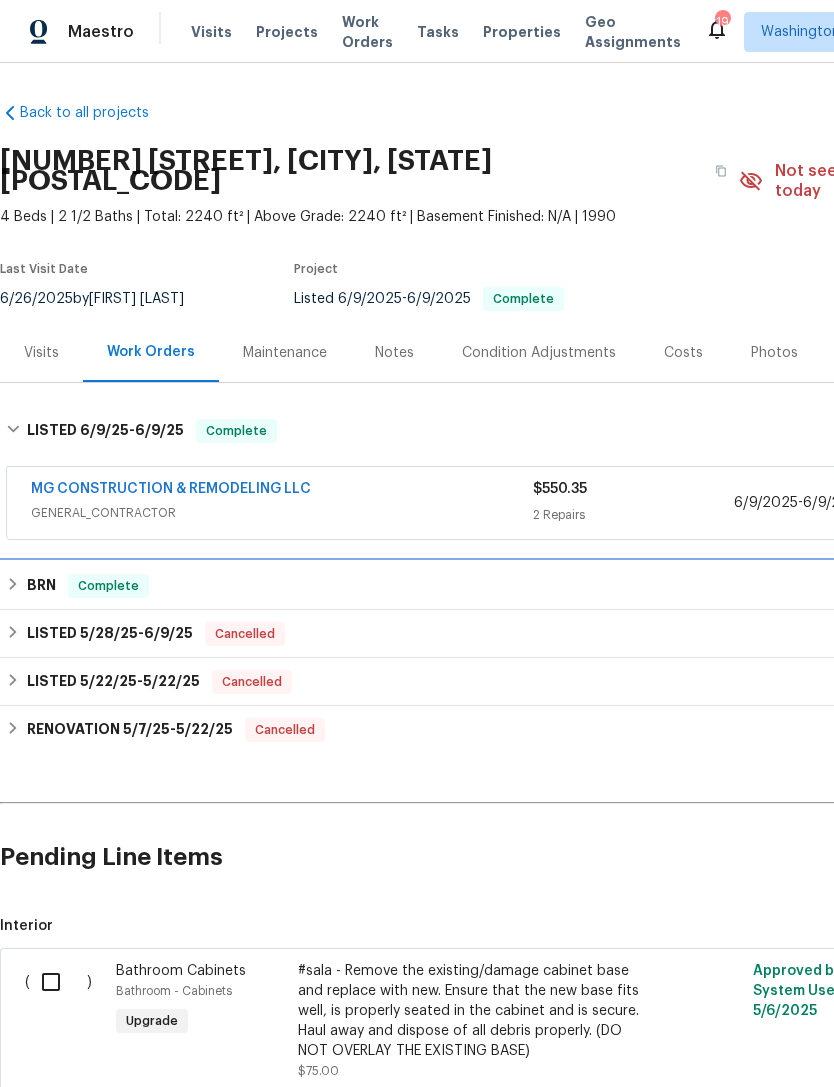 click on "Complete" at bounding box center (108, 586) 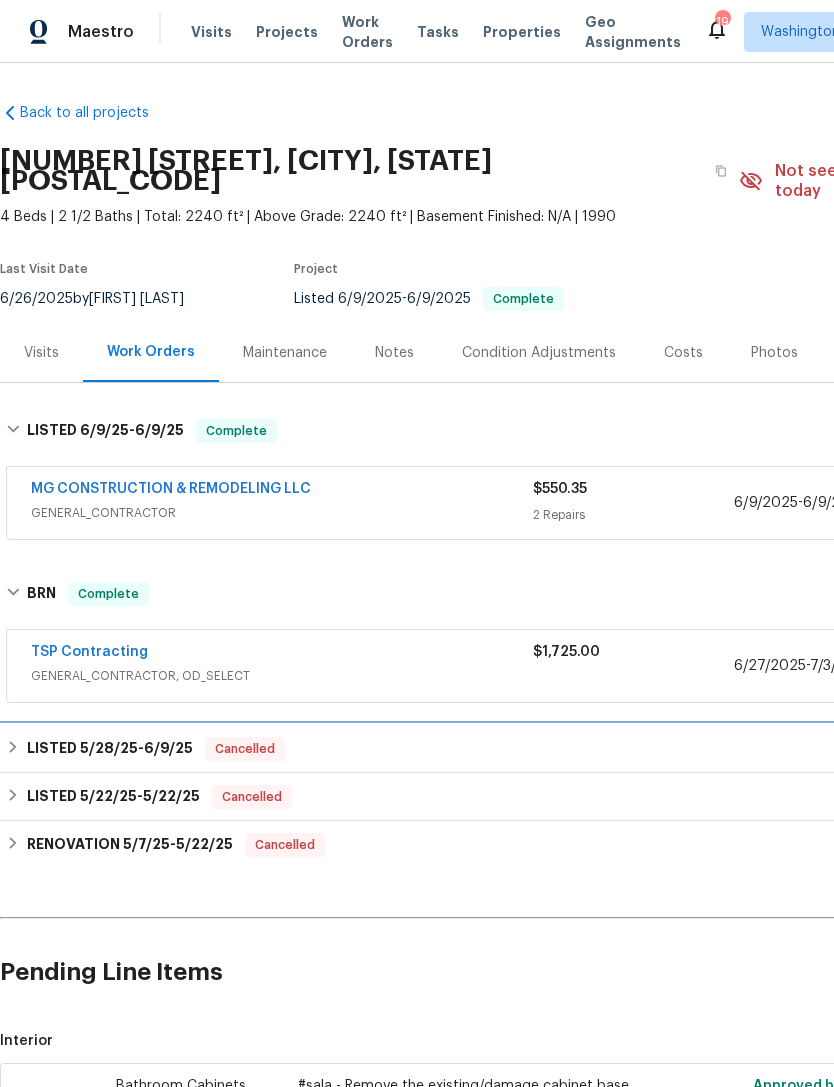 click on "6/9/25" at bounding box center [168, 748] 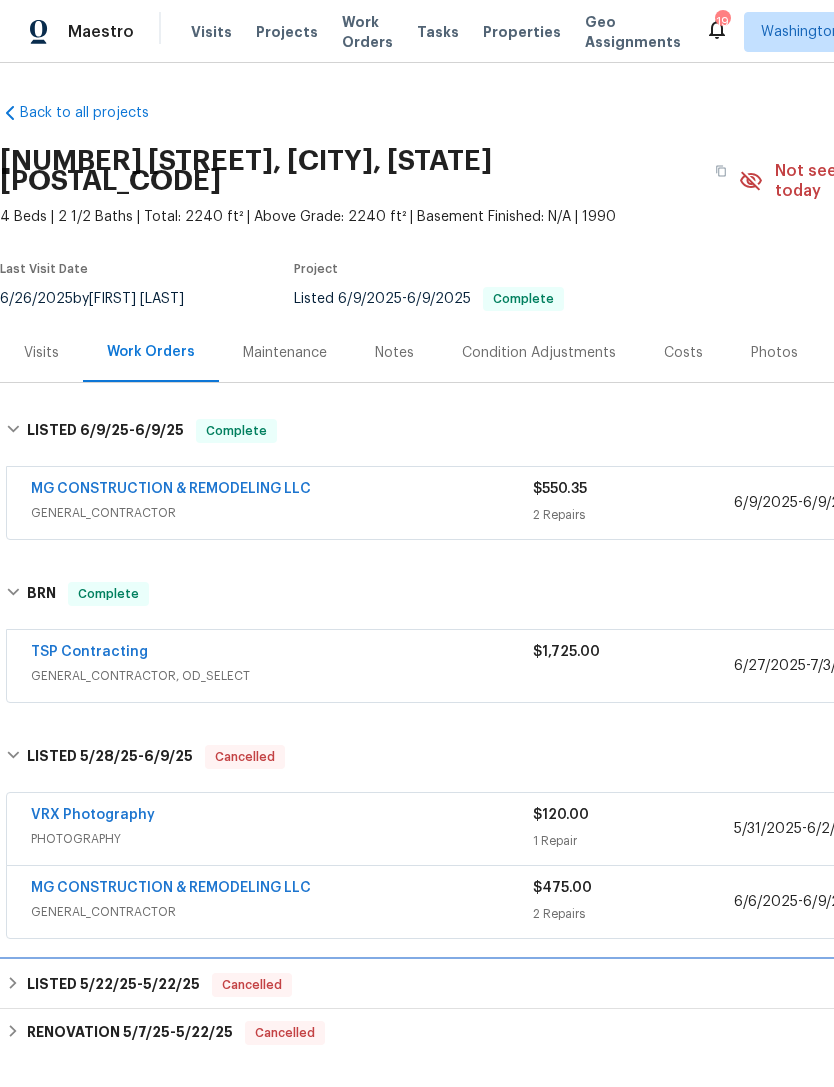 click on "5/22/25" at bounding box center [171, 984] 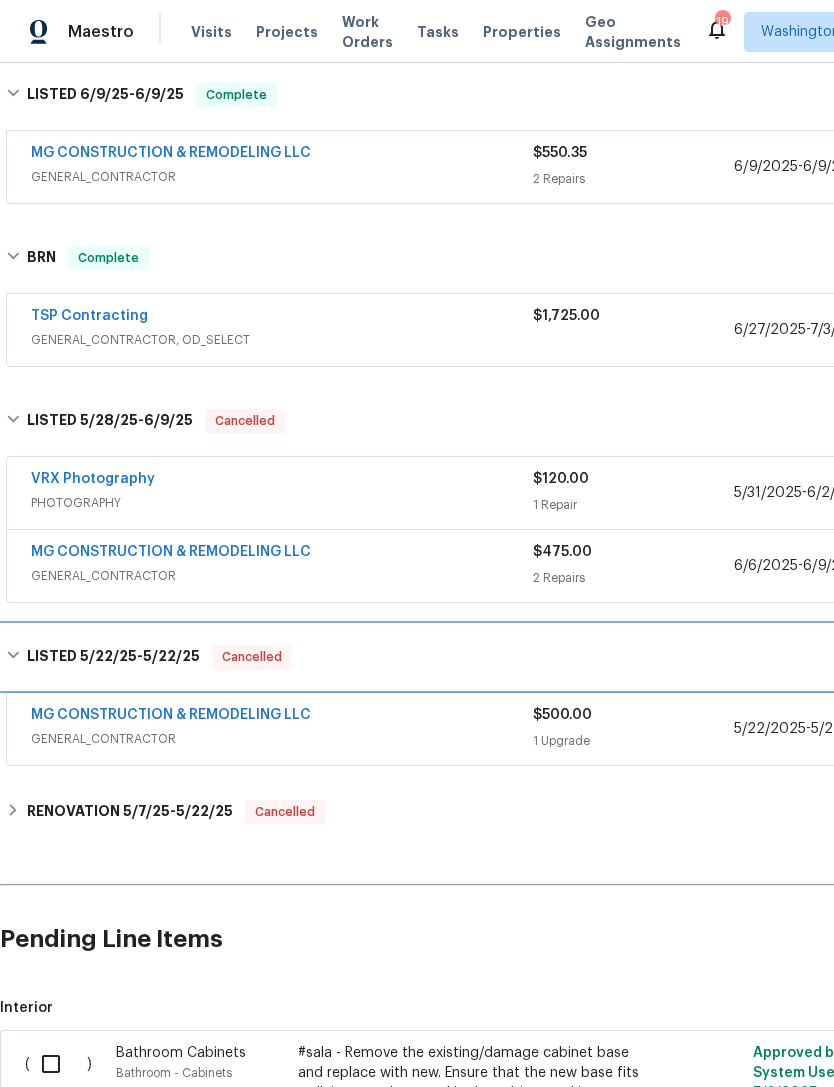 scroll, scrollTop: 343, scrollLeft: 0, axis: vertical 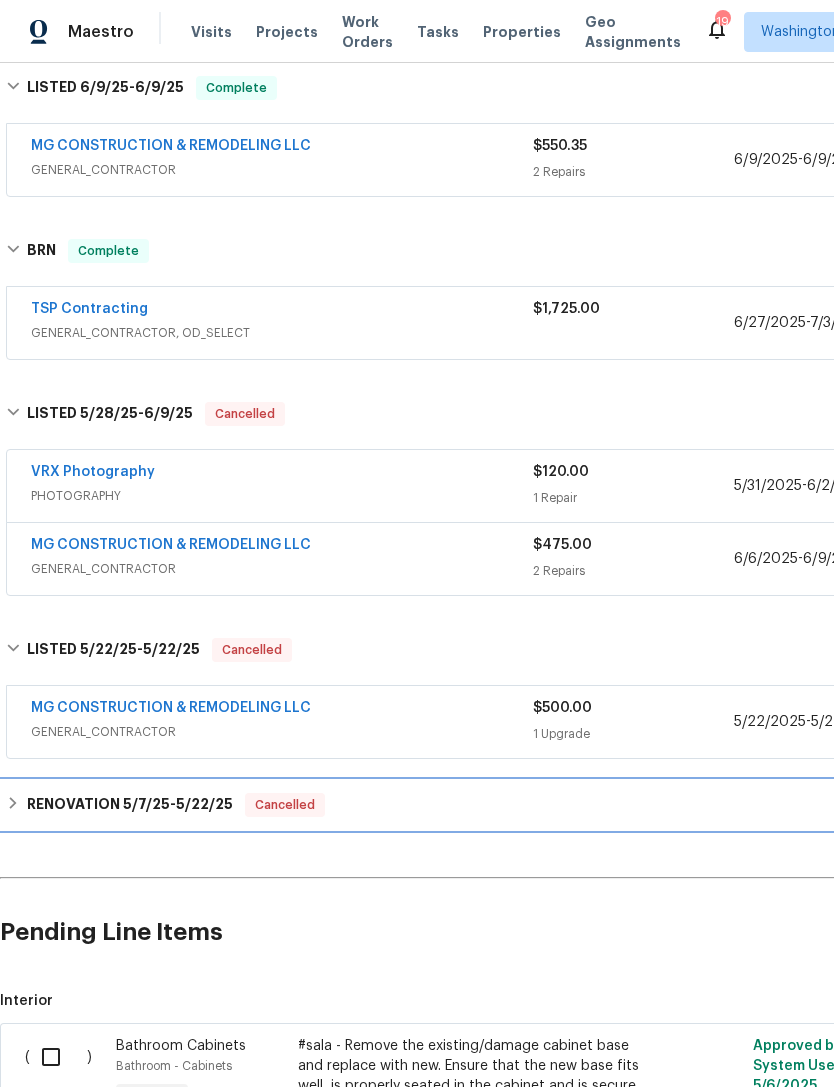 click on "5/22/25" at bounding box center (204, 804) 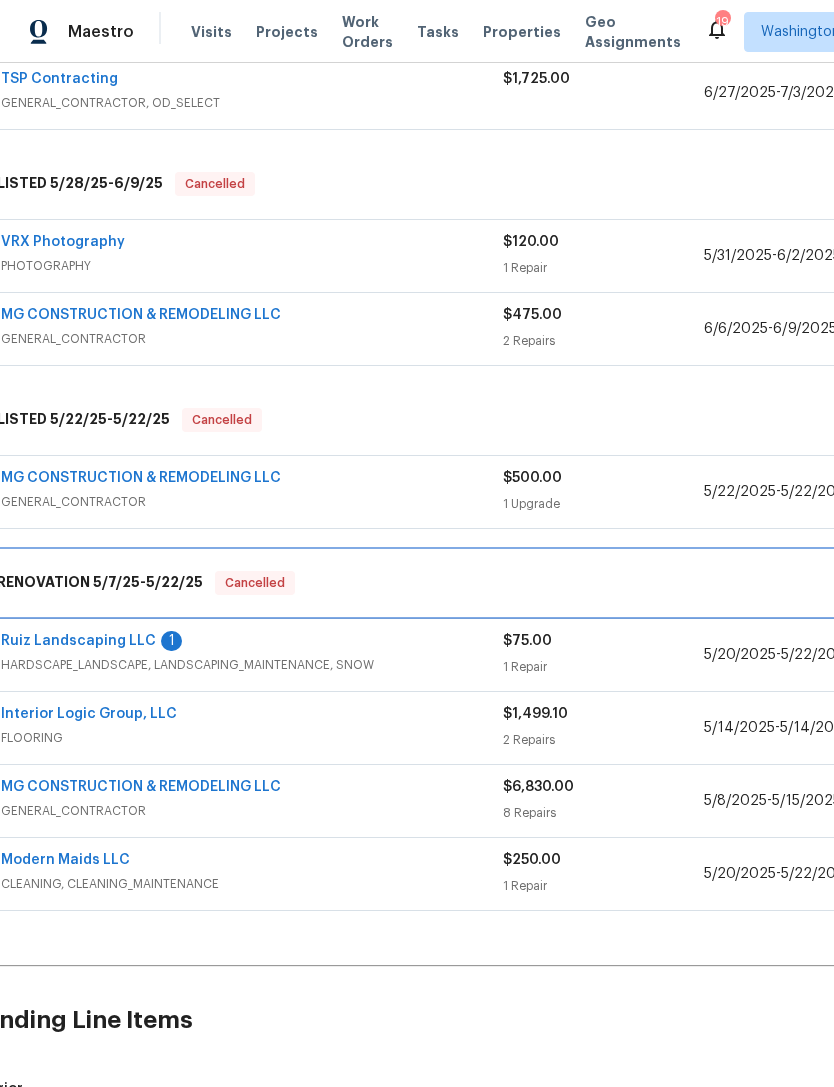 scroll, scrollTop: 573, scrollLeft: 33, axis: both 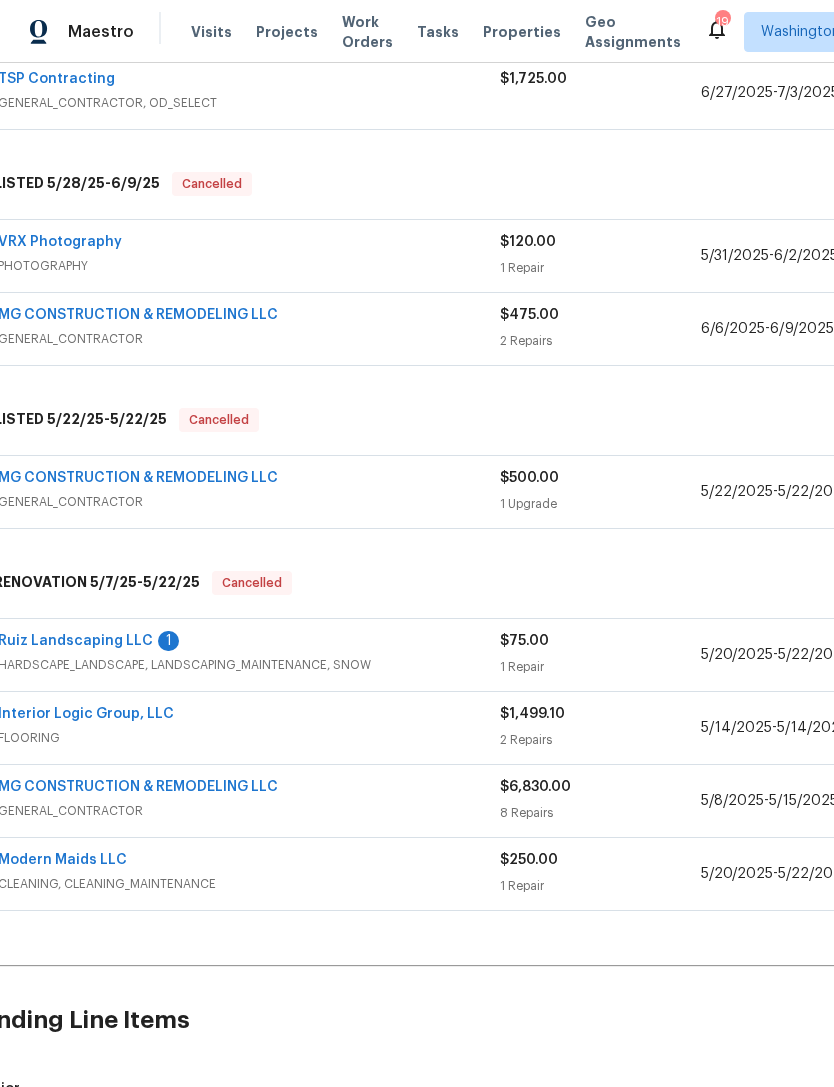 click on "Ruiz Landscaping LLC" at bounding box center (75, 641) 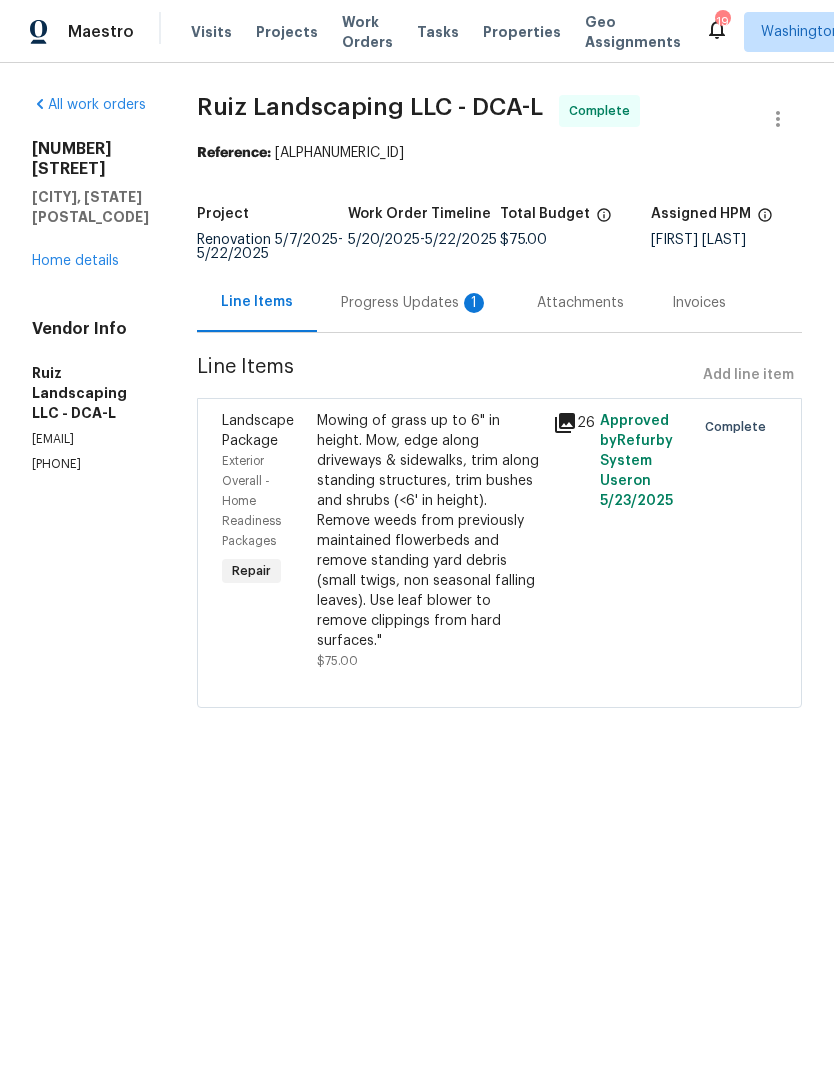 click on "Progress Updates 1" at bounding box center [415, 303] 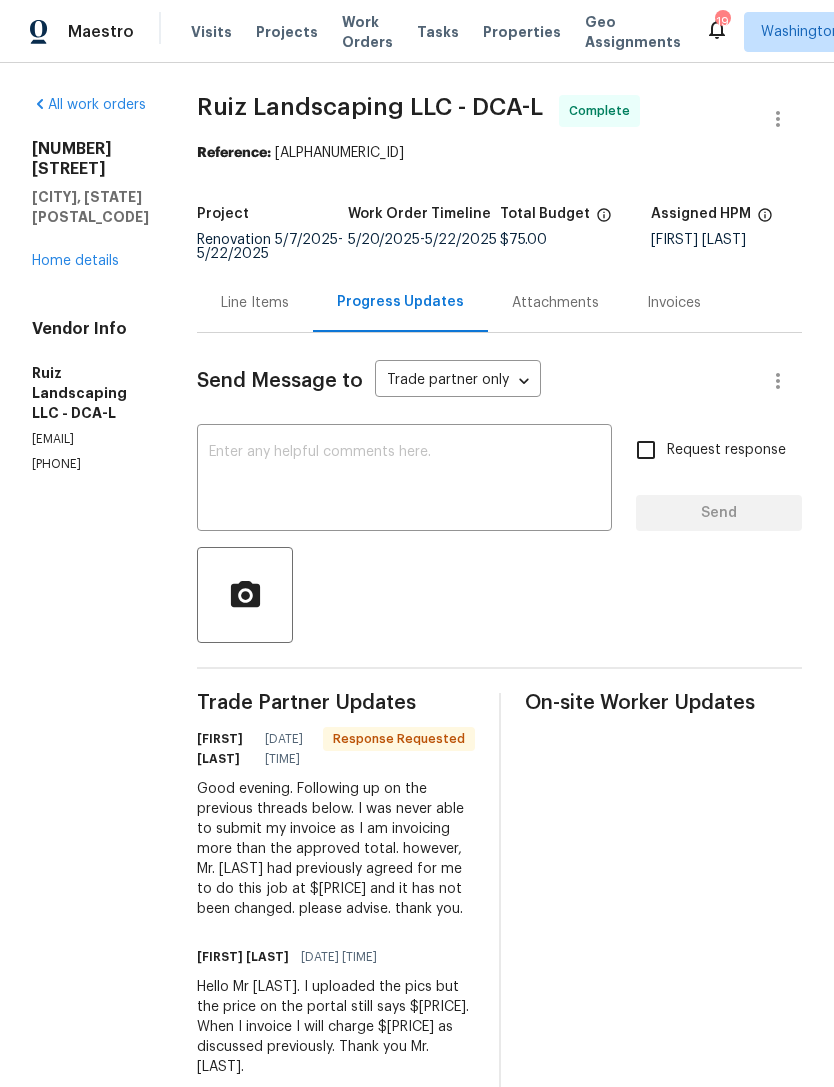 click on "Line Items" at bounding box center (255, 303) 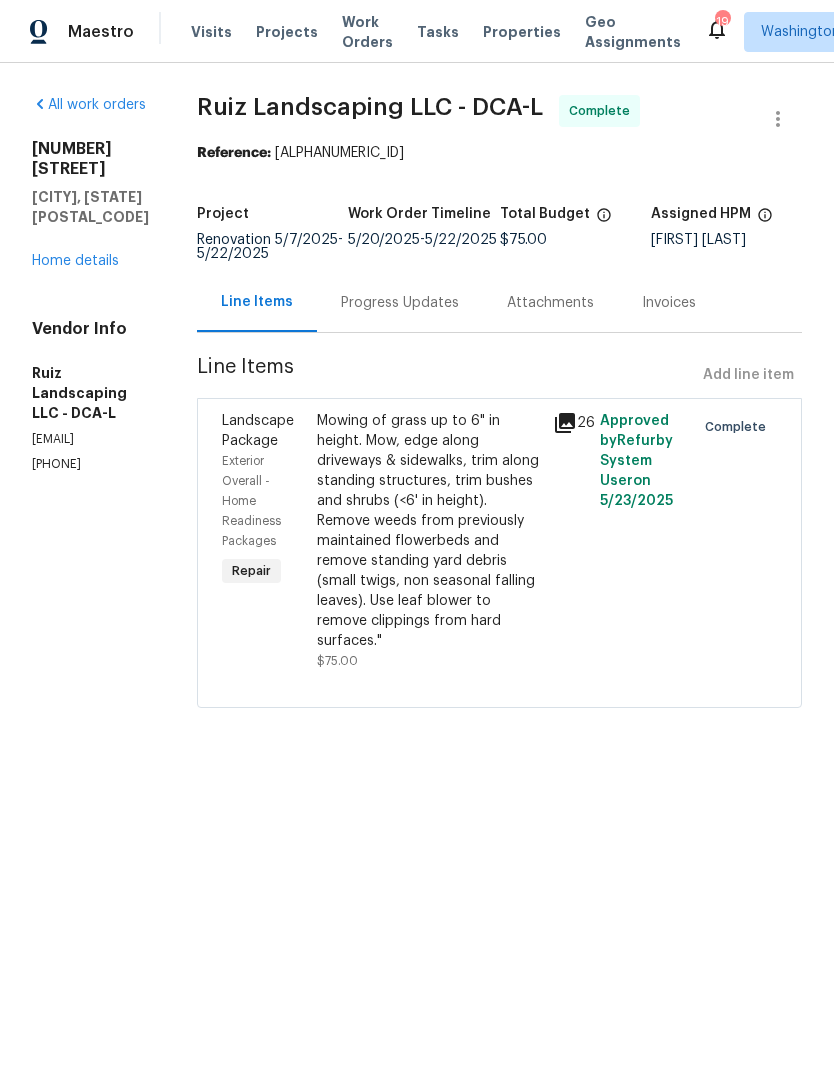 click on "Mowing of grass up to 6" in height. Mow, edge along driveways & sidewalks, trim along standing structures, trim bushes and shrubs (<6' in height). Remove weeds from previously maintained flowerbeds and remove standing yard debris (small twigs, non seasonal falling leaves).  Use leaf blower to remove clippings from hard surfaces."" at bounding box center (429, 531) 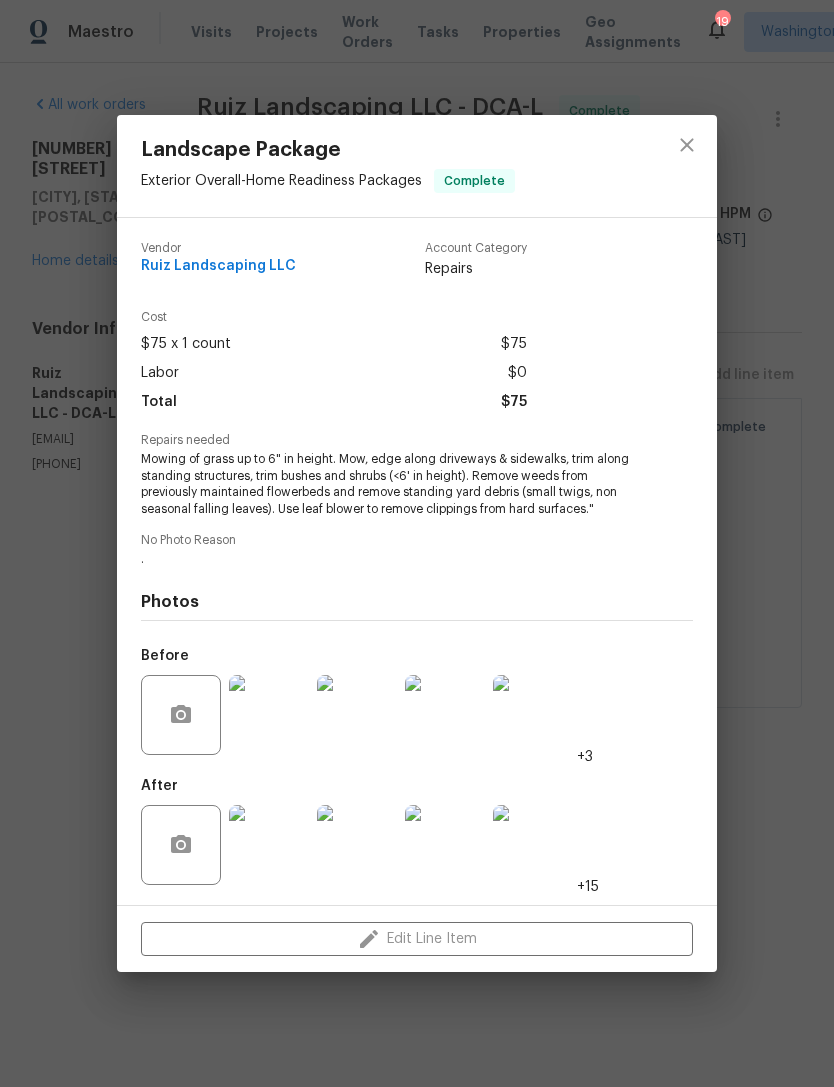 click on "Edit Line Item" at bounding box center [417, 939] 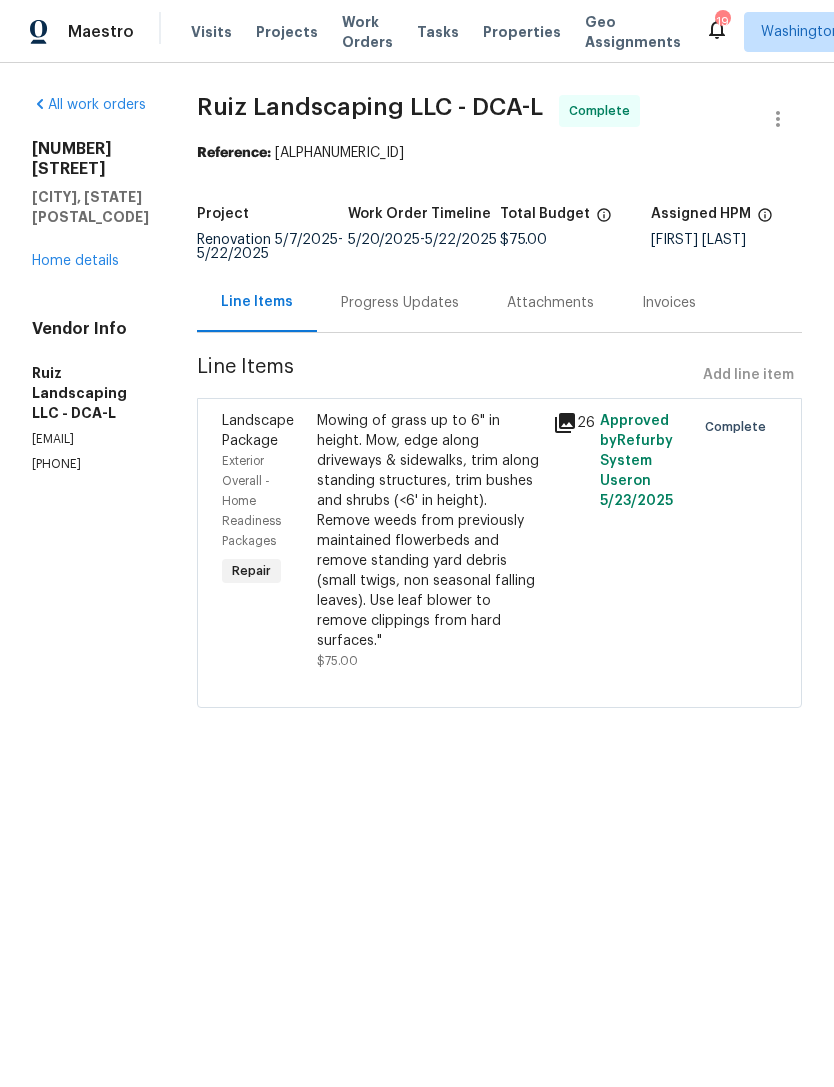 click on "Progress Updates" at bounding box center (400, 302) 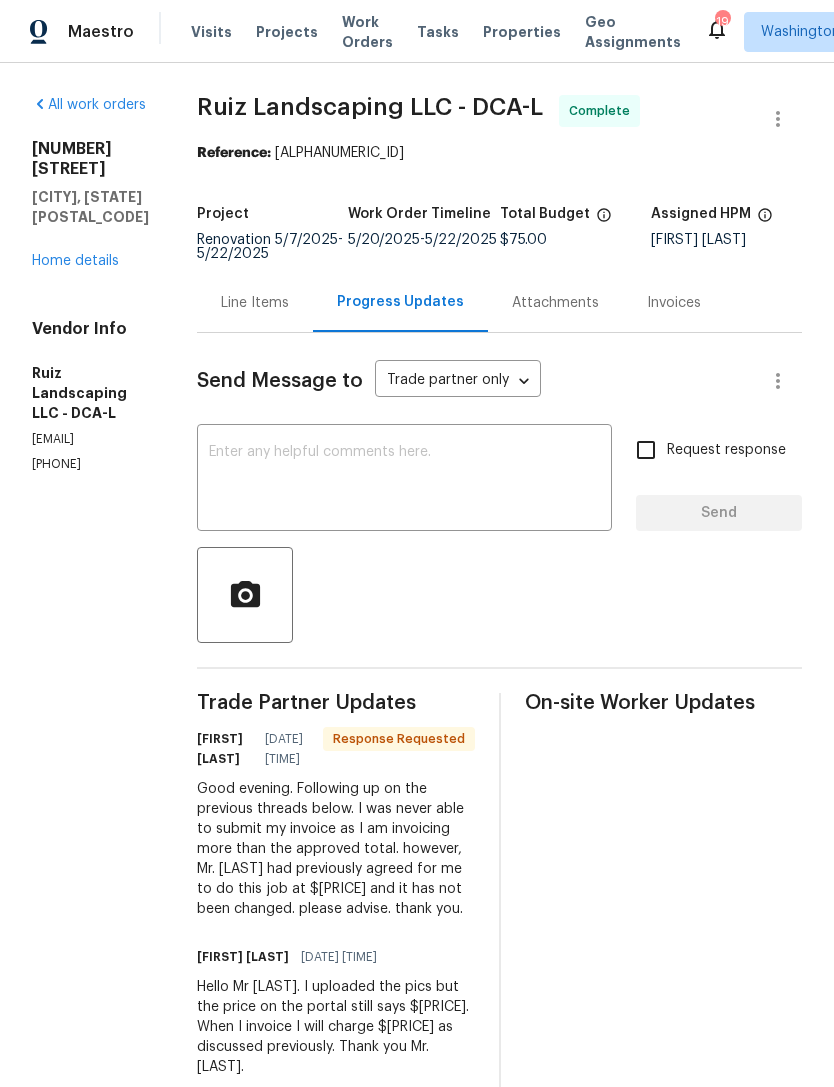 click on "Line Items" at bounding box center [255, 302] 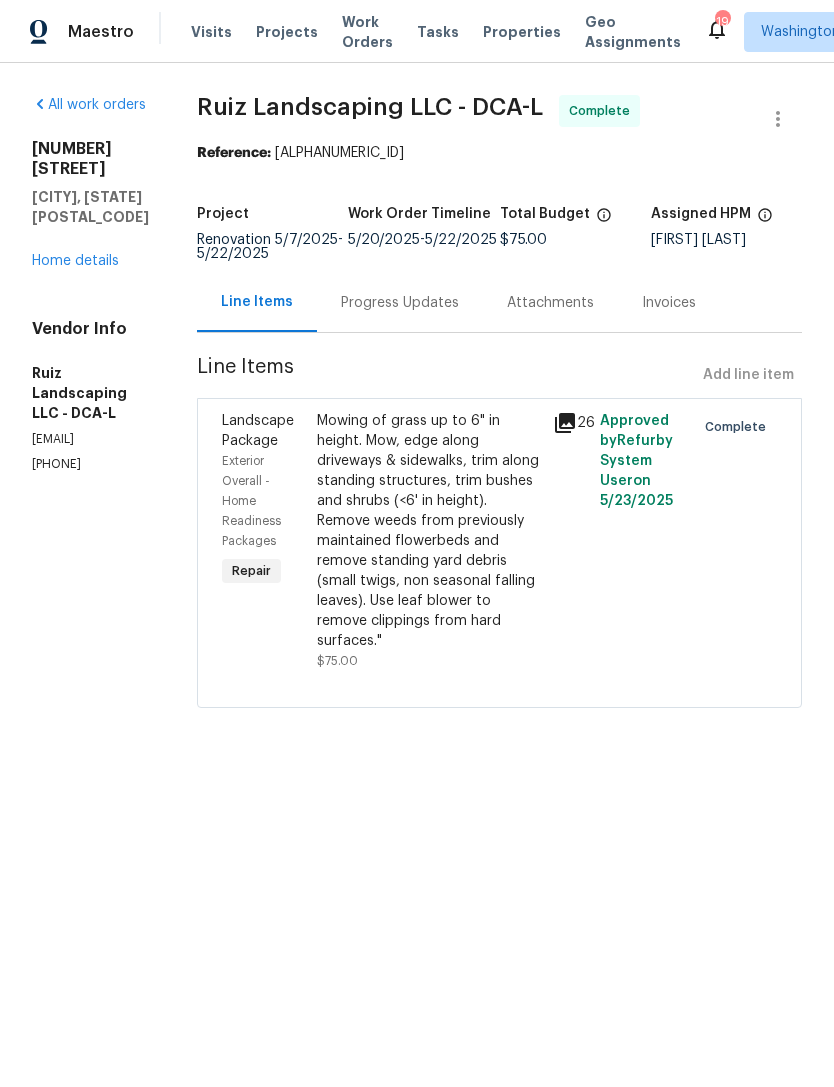 click on "Mowing of grass up to 6" in height. Mow, edge along driveways & sidewalks, trim along standing structures, trim bushes and shrubs (<6' in height). Remove weeds from previously maintained flowerbeds and remove standing yard debris (small twigs, non seasonal falling leaves).  Use leaf blower to remove clippings from hard surfaces."" at bounding box center [429, 531] 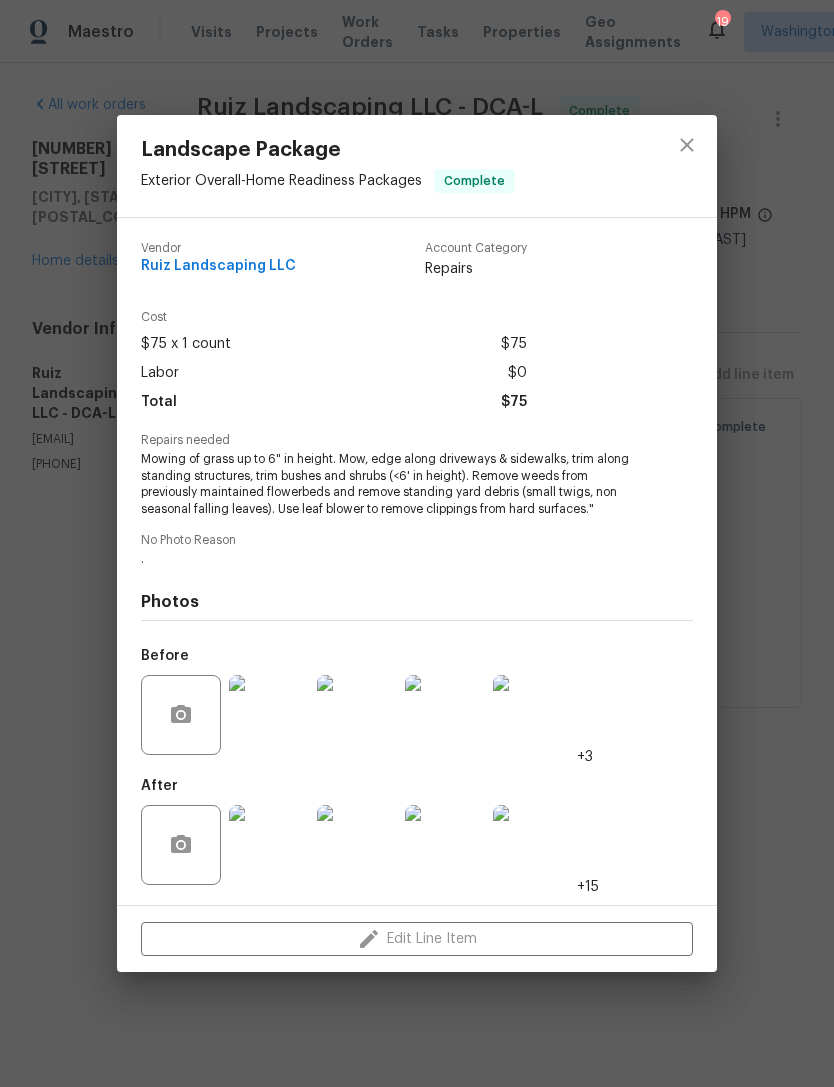 click on "Landscape Package Exterior Overall  -  Home Readiness Packages Complete Vendor Ruiz Landscaping LLC Account Category Repairs Cost $75 x 1 count $75 Labor $0 Total $75 Repairs needed Mowing of grass up to 6" in height. Mow, edge along driveways & sidewalks, trim along standing structures, trim bushes and shrubs (<6' in height). Remove weeds from previously maintained flowerbeds and remove standing yard debris (small twigs, non seasonal falling leaves).  Use leaf blower to remove clippings from hard surfaces." No Photo Reason . Photos Before  +3 After  +15  Edit Line Item" at bounding box center (417, 543) 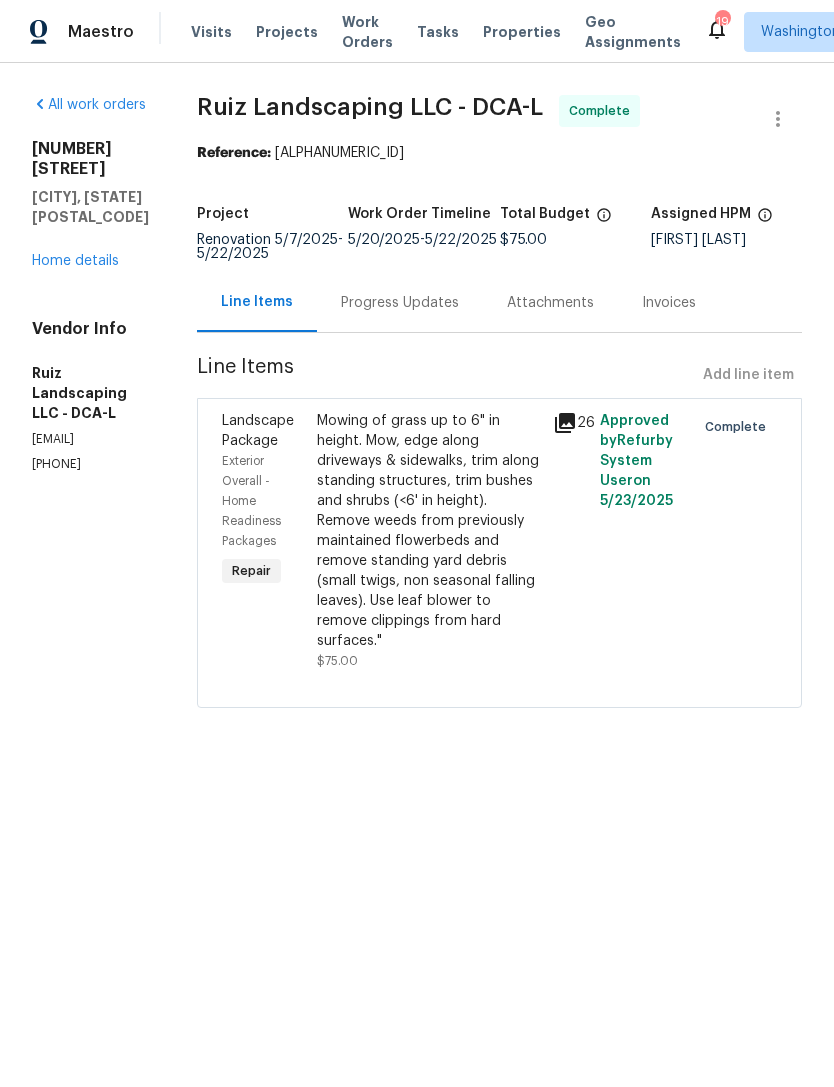 click on "Line Items Add line item" at bounding box center (499, 375) 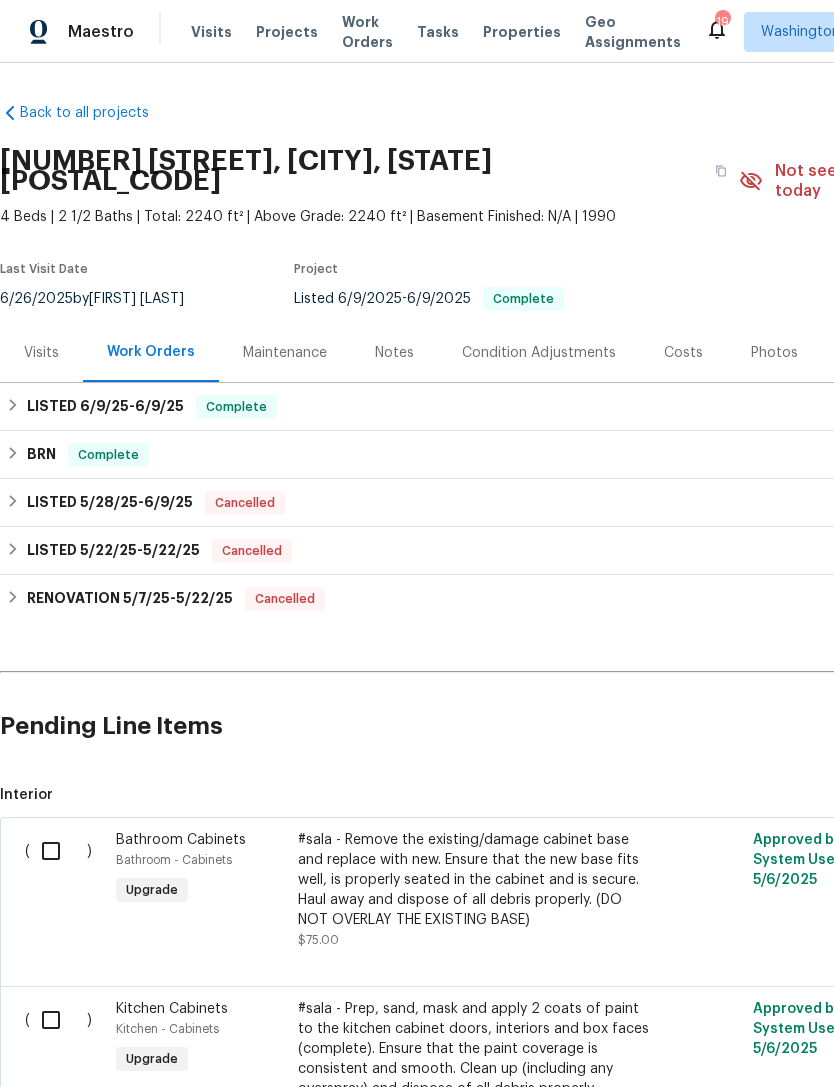 scroll, scrollTop: 0, scrollLeft: 0, axis: both 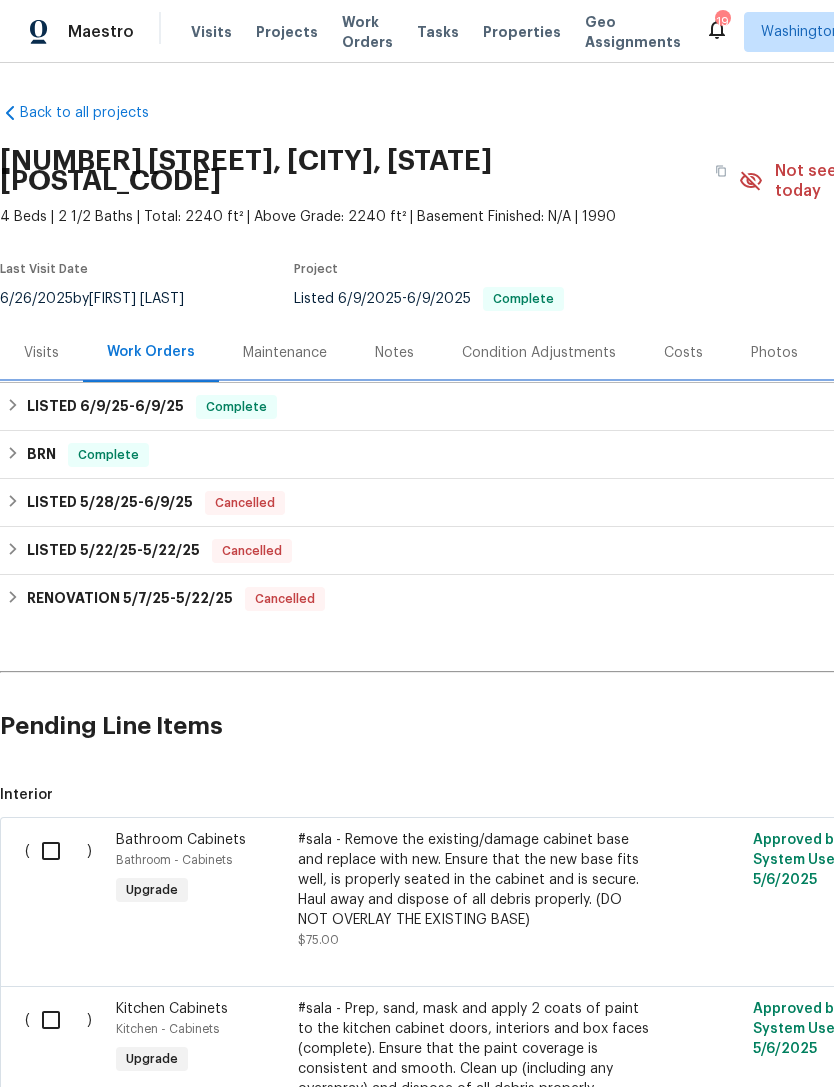 click on "LISTED [DATE] - [DATE]" at bounding box center (105, 407) 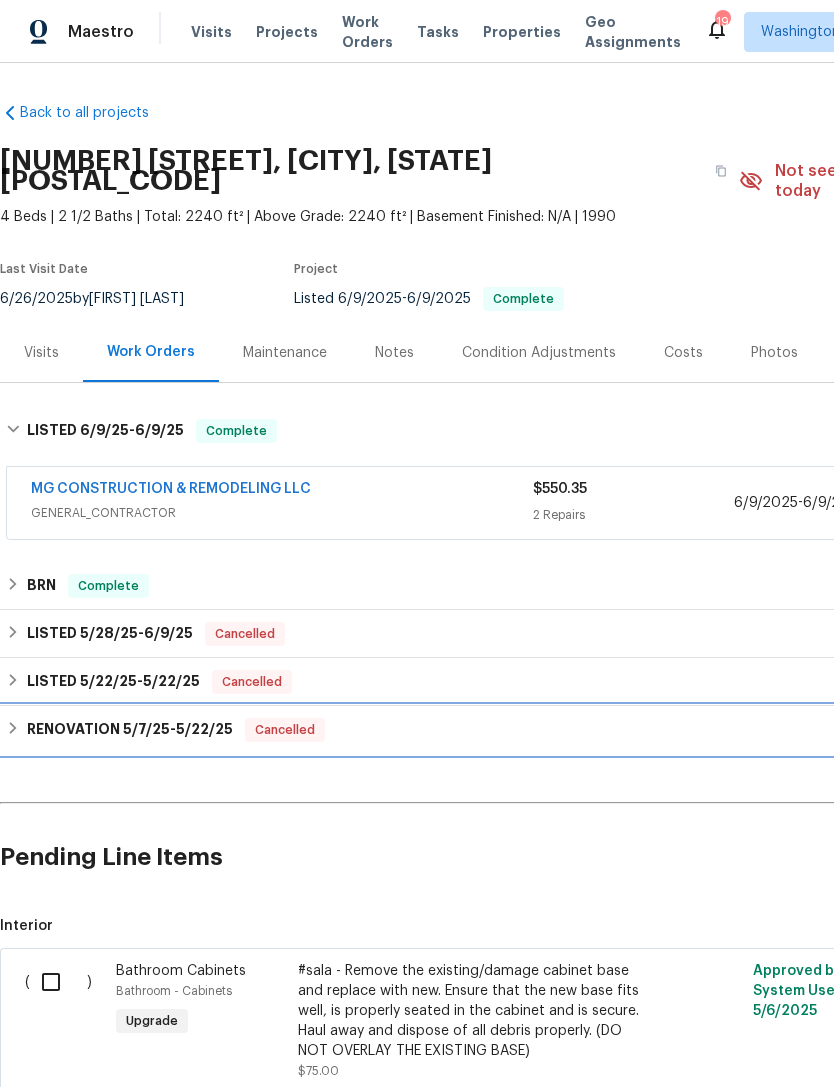 click on "5/22/25" at bounding box center [204, 729] 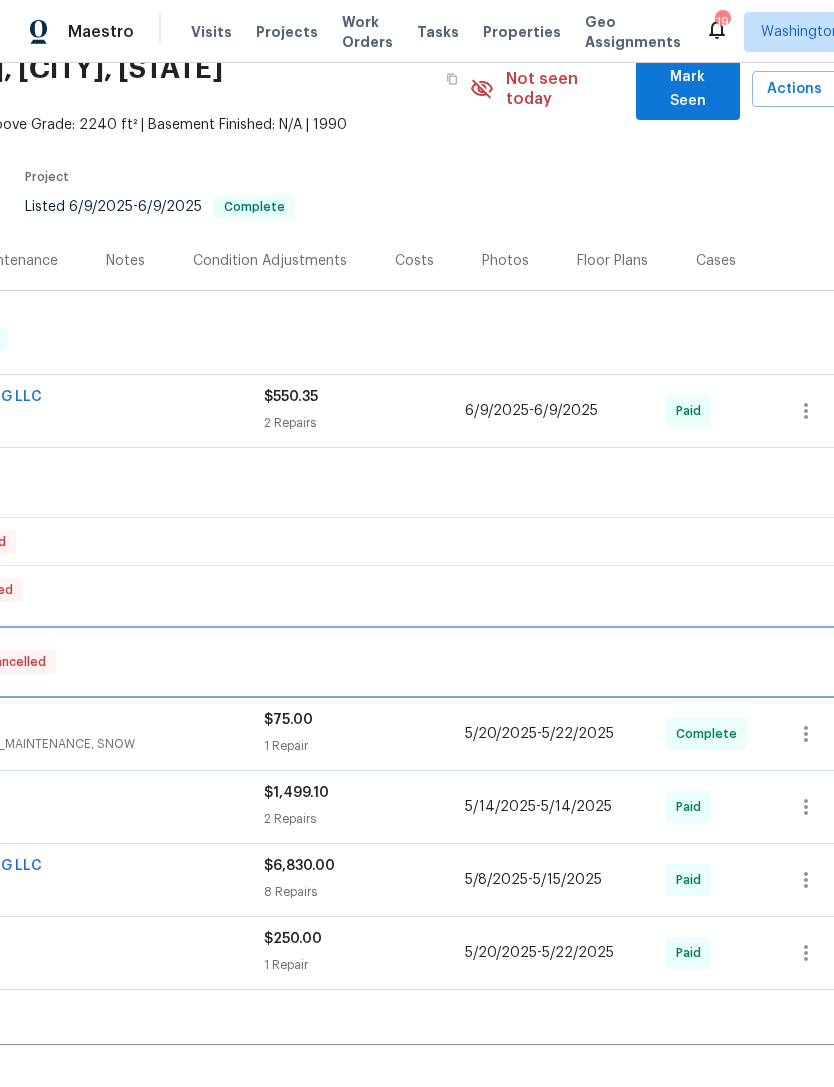 scroll, scrollTop: 91, scrollLeft: 293, axis: both 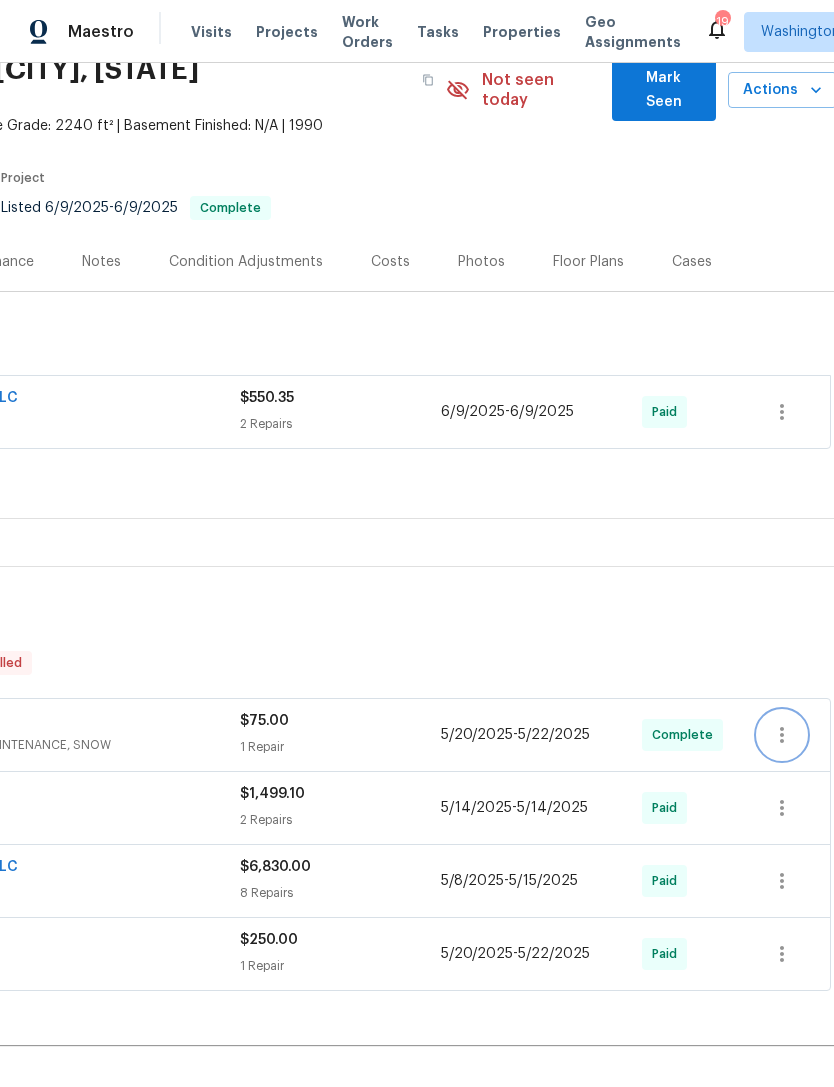 click 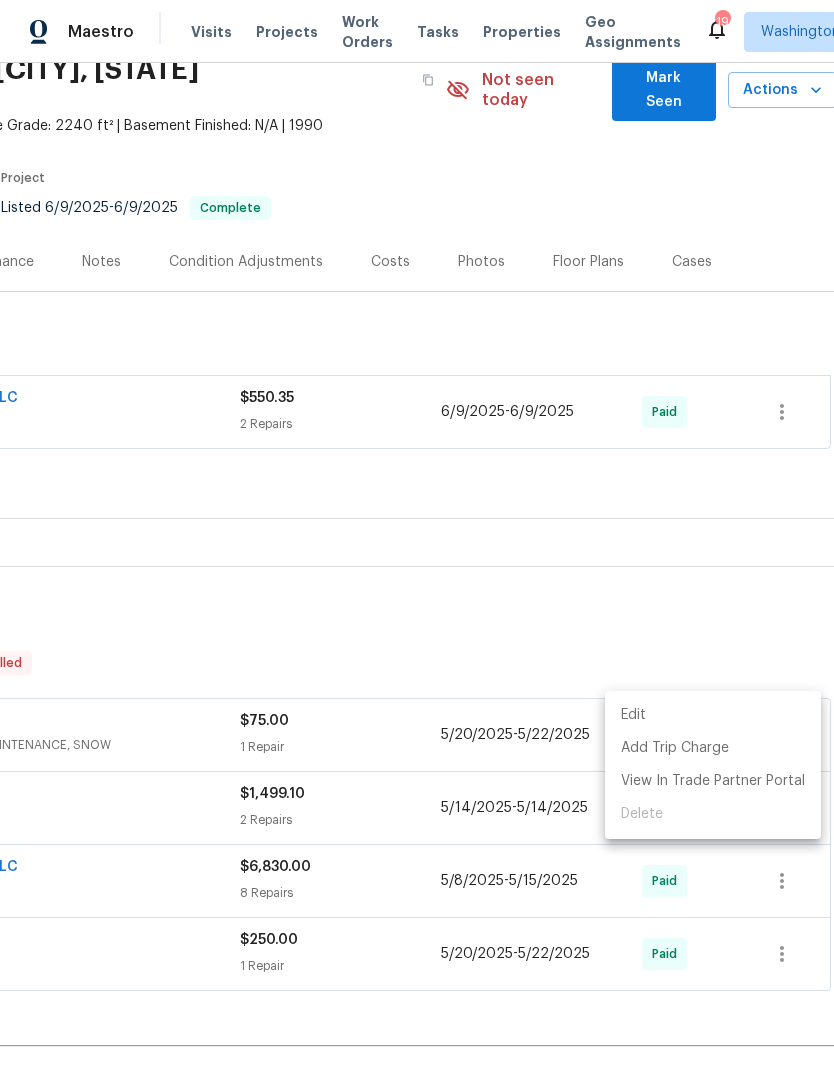 click on "Edit" at bounding box center (713, 715) 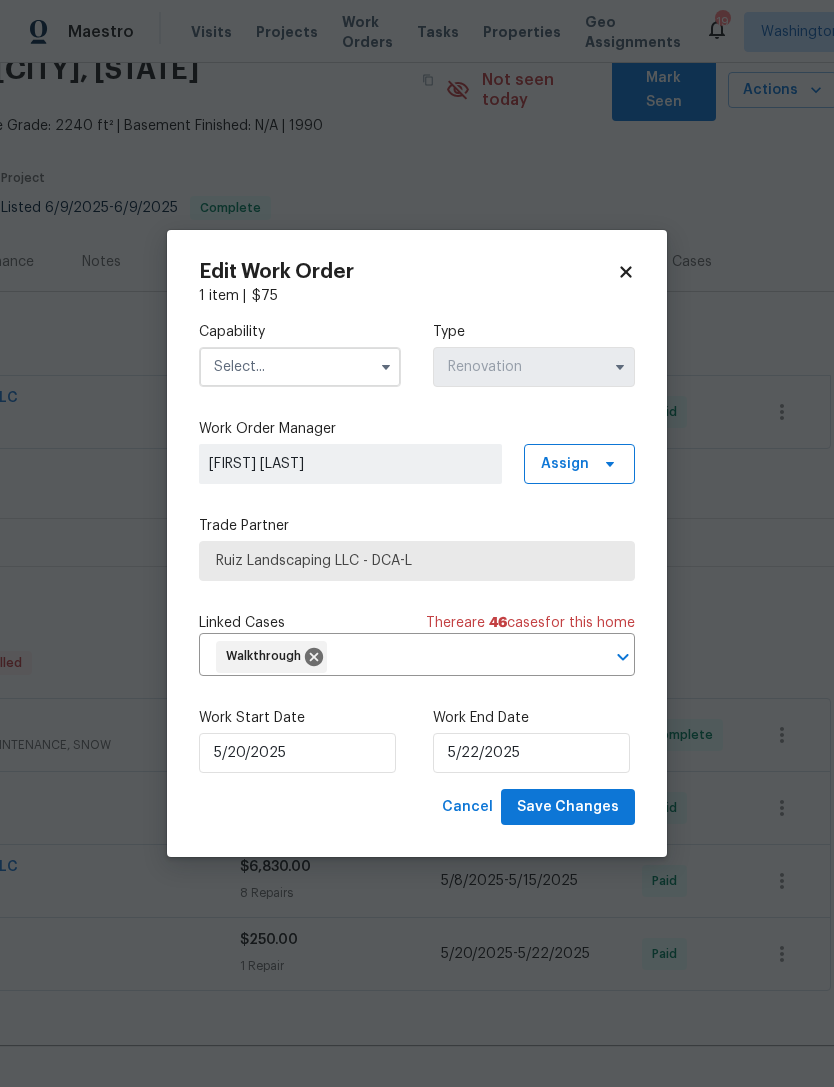click 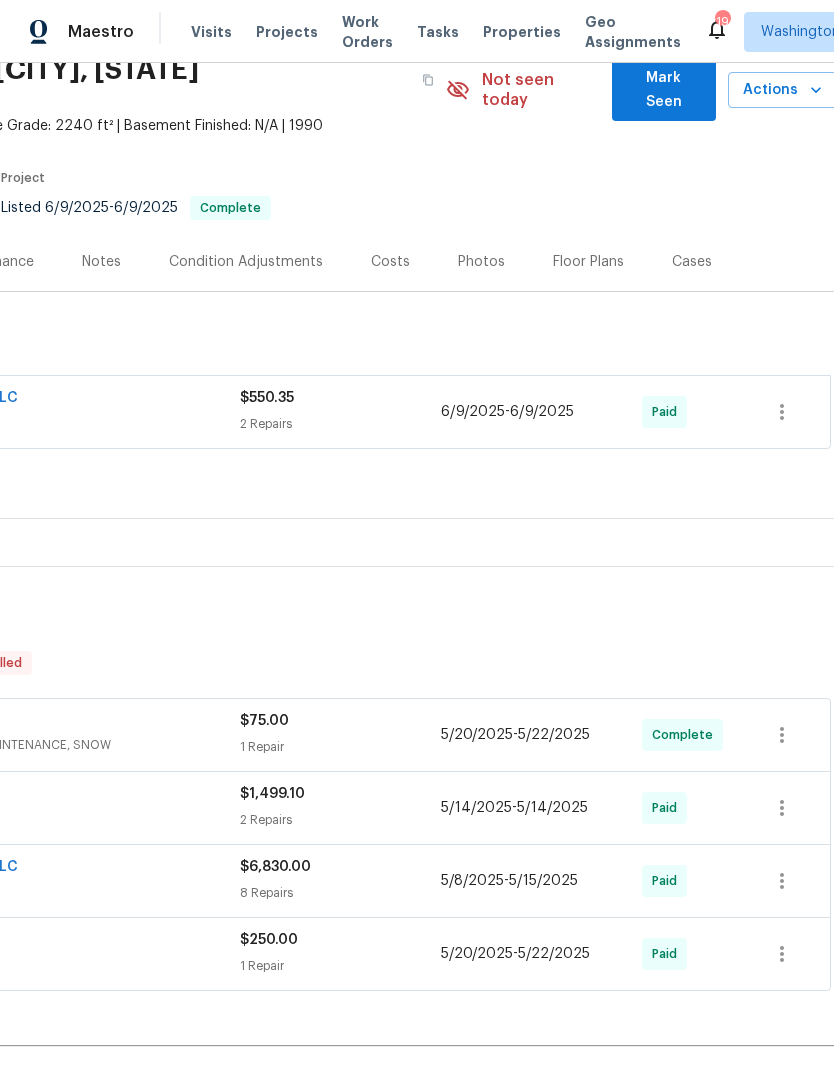 click on "1 Repair" at bounding box center [340, 747] 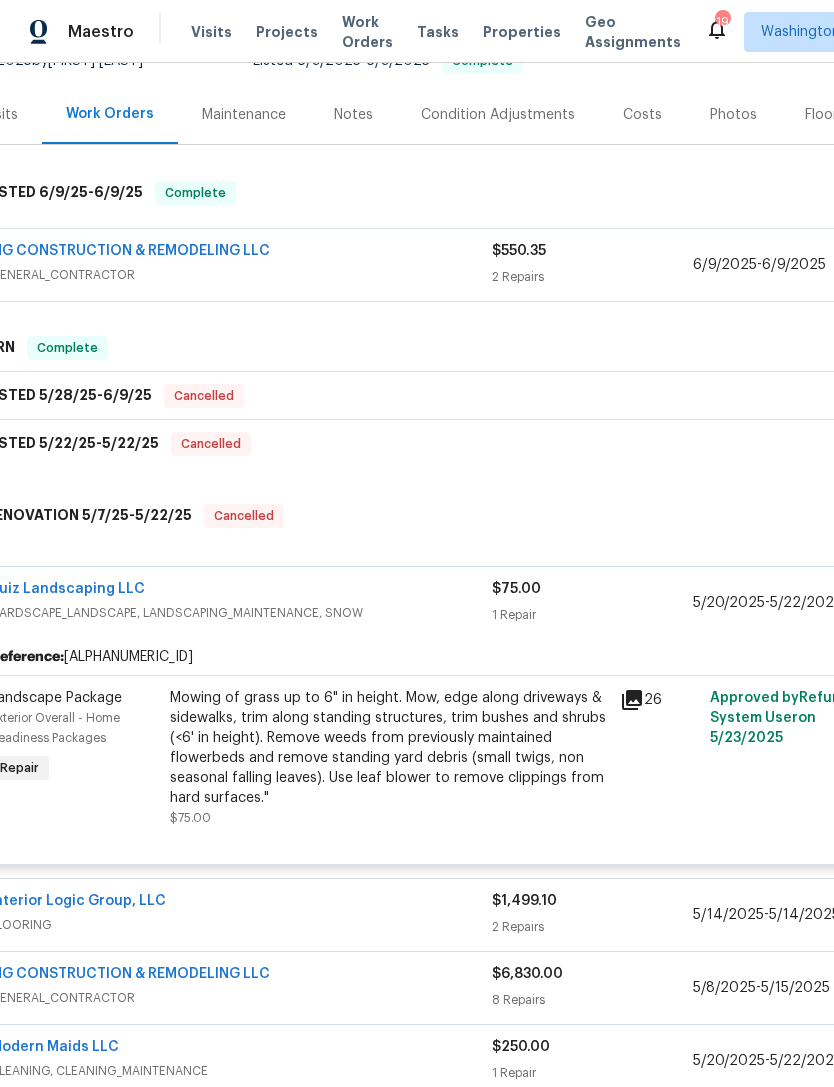 scroll, scrollTop: 242, scrollLeft: 33, axis: both 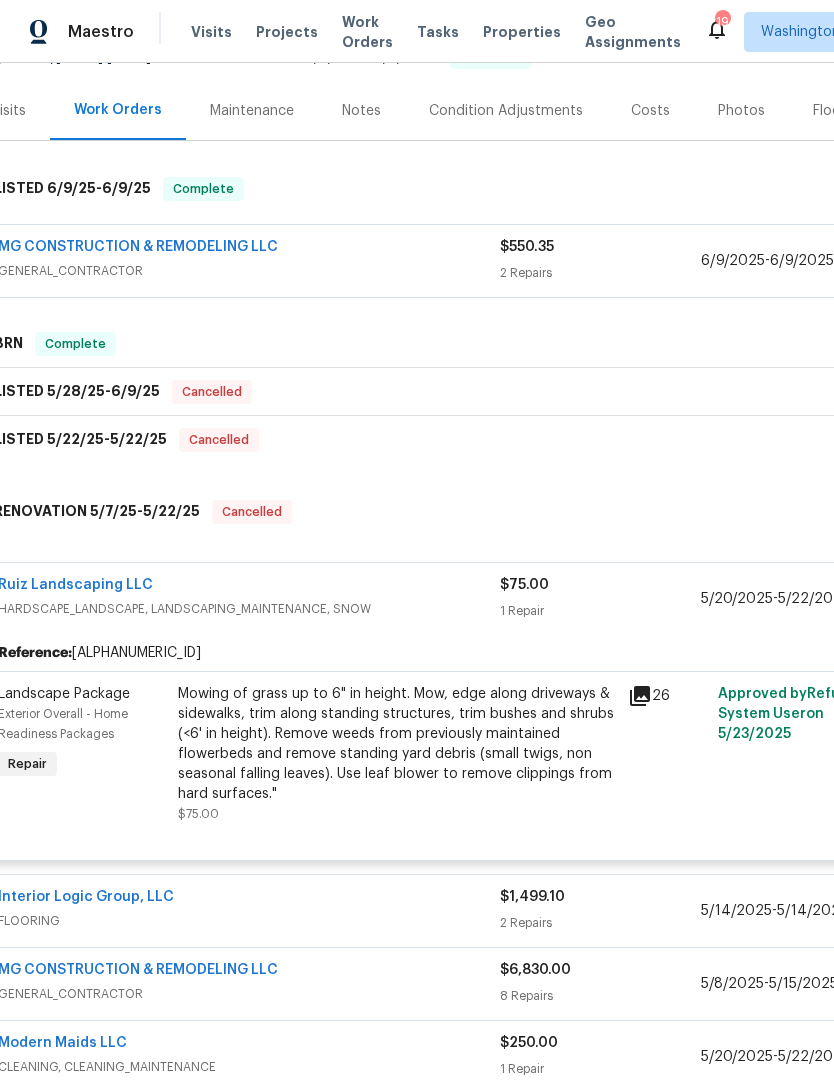 click on "Mowing of grass up to 6" in height. Mow, edge along driveways & sidewalks, trim along standing structures, trim bushes and shrubs (<6' in height). Remove weeds from previously maintained flowerbeds and remove standing yard debris (small twigs, non seasonal falling leaves).  Use leaf blower to remove clippings from hard surfaces."" at bounding box center [397, 744] 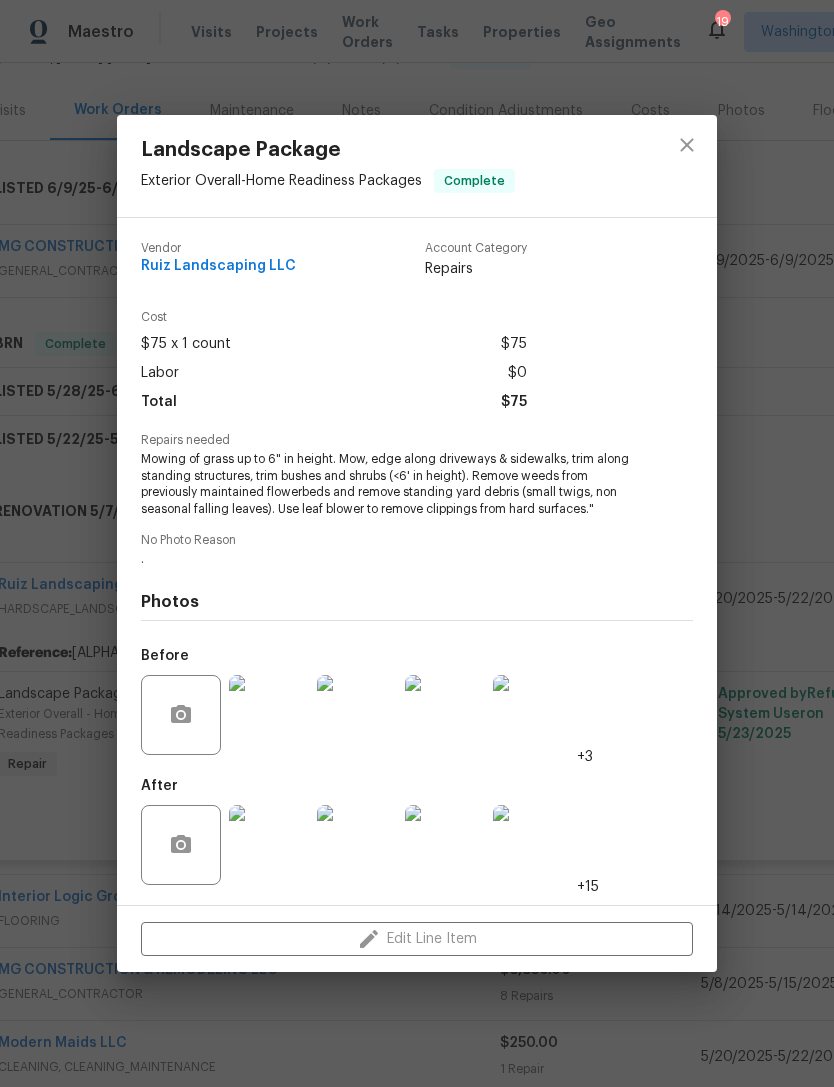 click on "Edit Line Item" at bounding box center [417, 939] 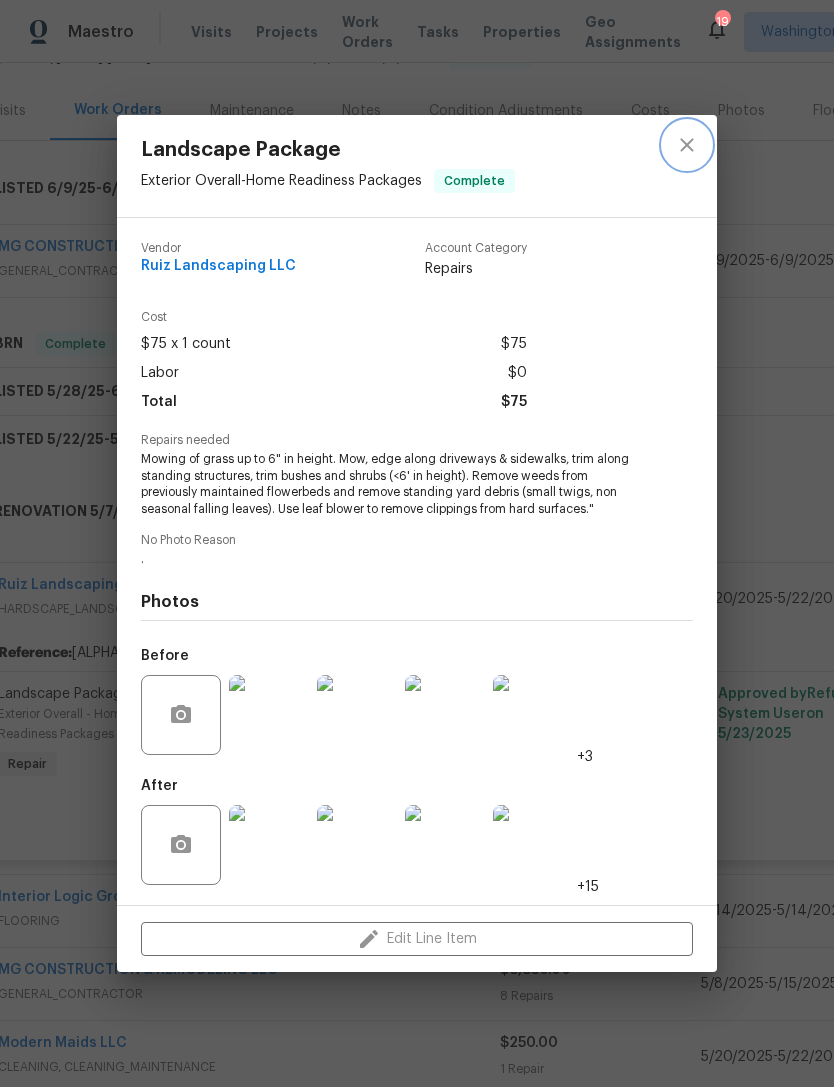 click 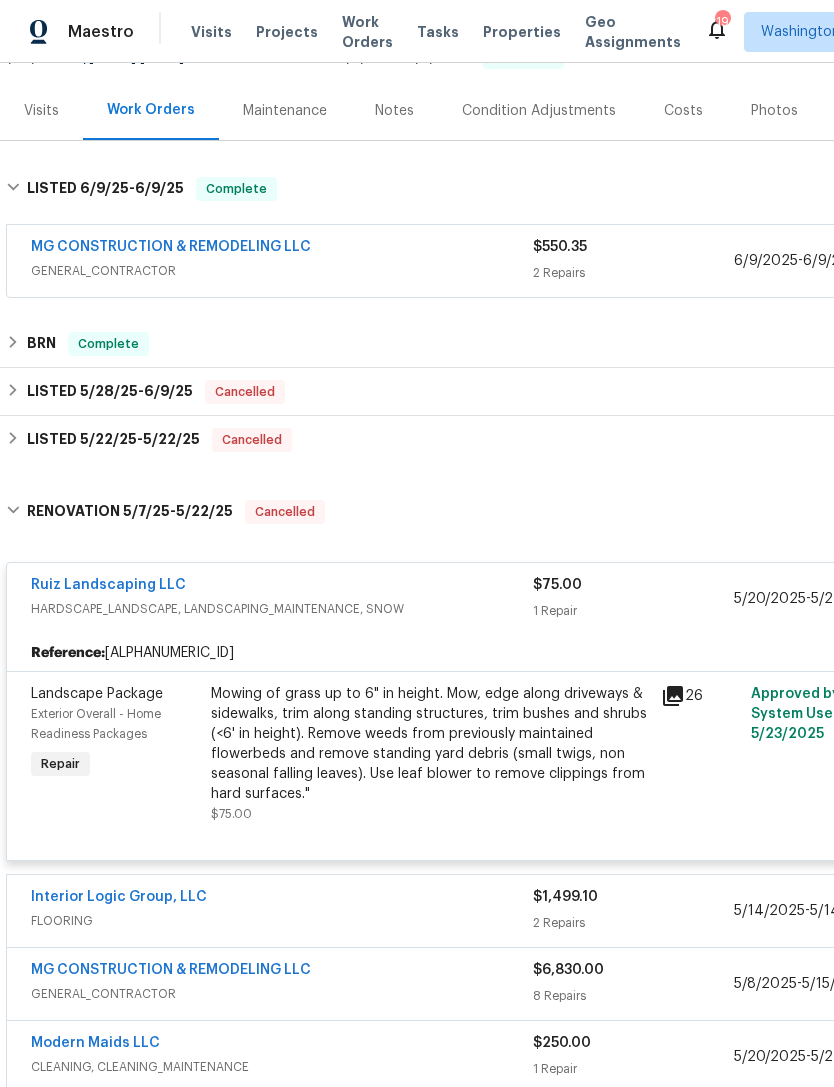 scroll, scrollTop: 241, scrollLeft: 0, axis: vertical 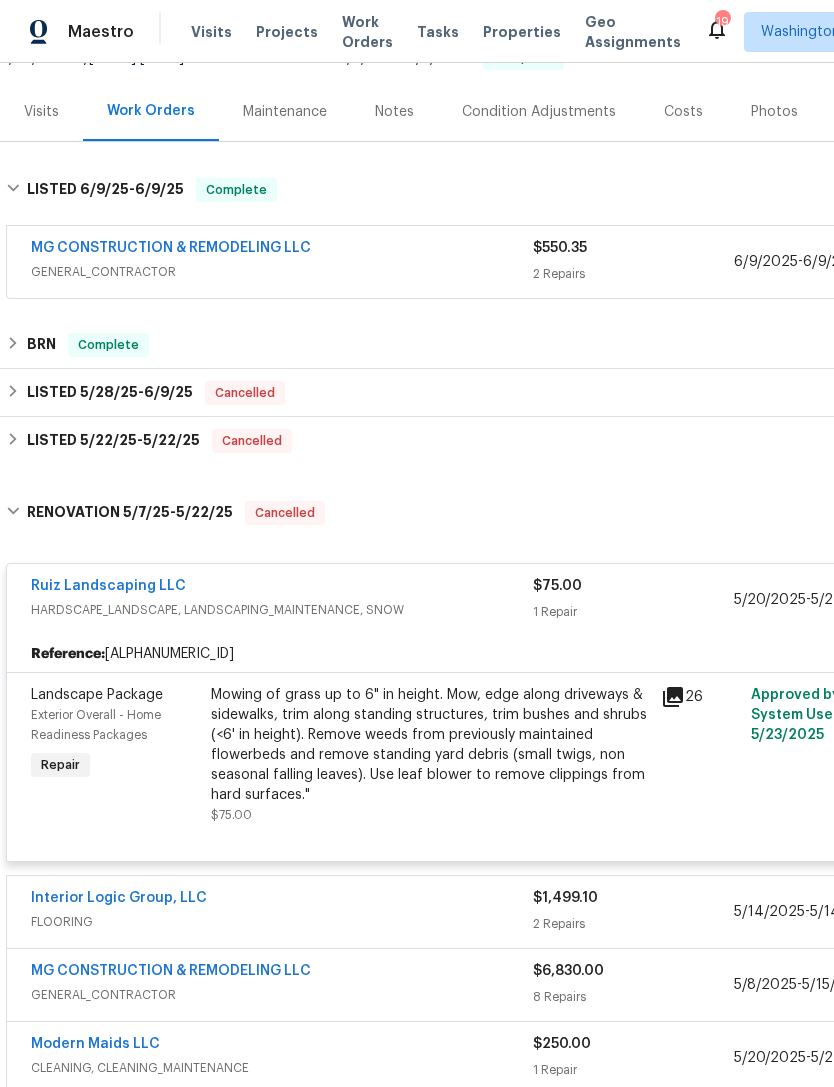 click on "Ruiz Landscaping LLC" at bounding box center (108, 586) 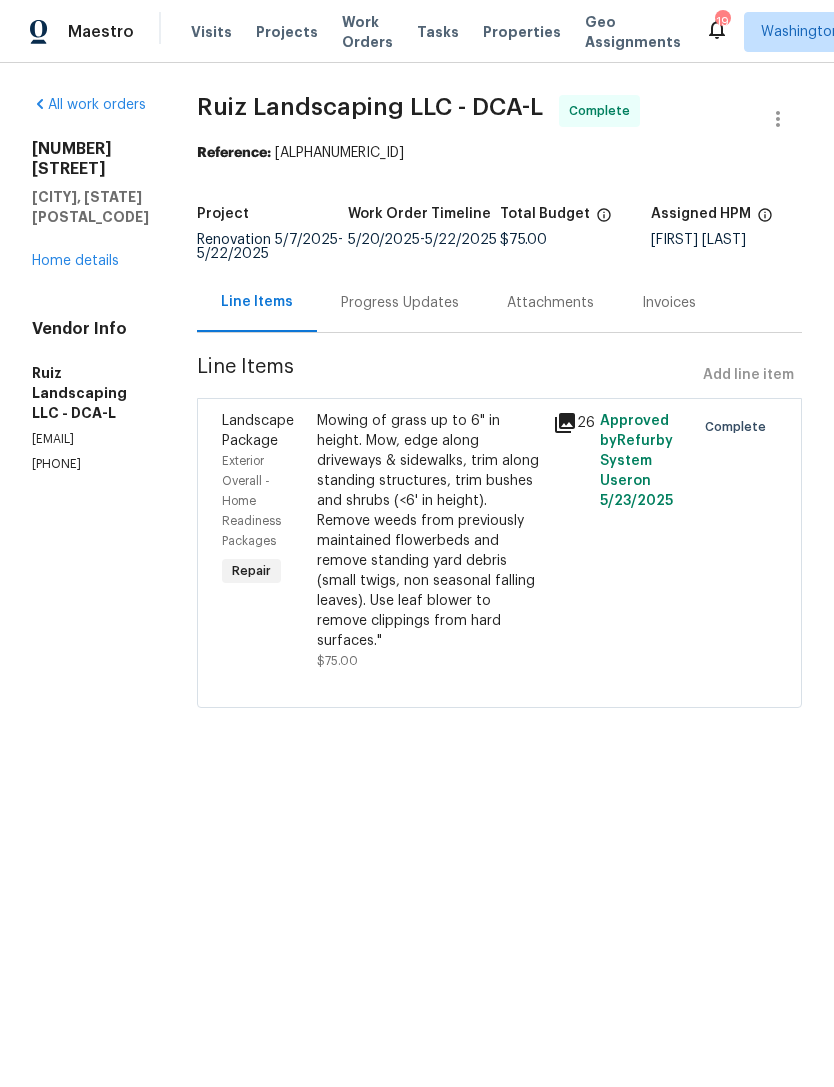 click on "Line Items Add line item" at bounding box center [499, 375] 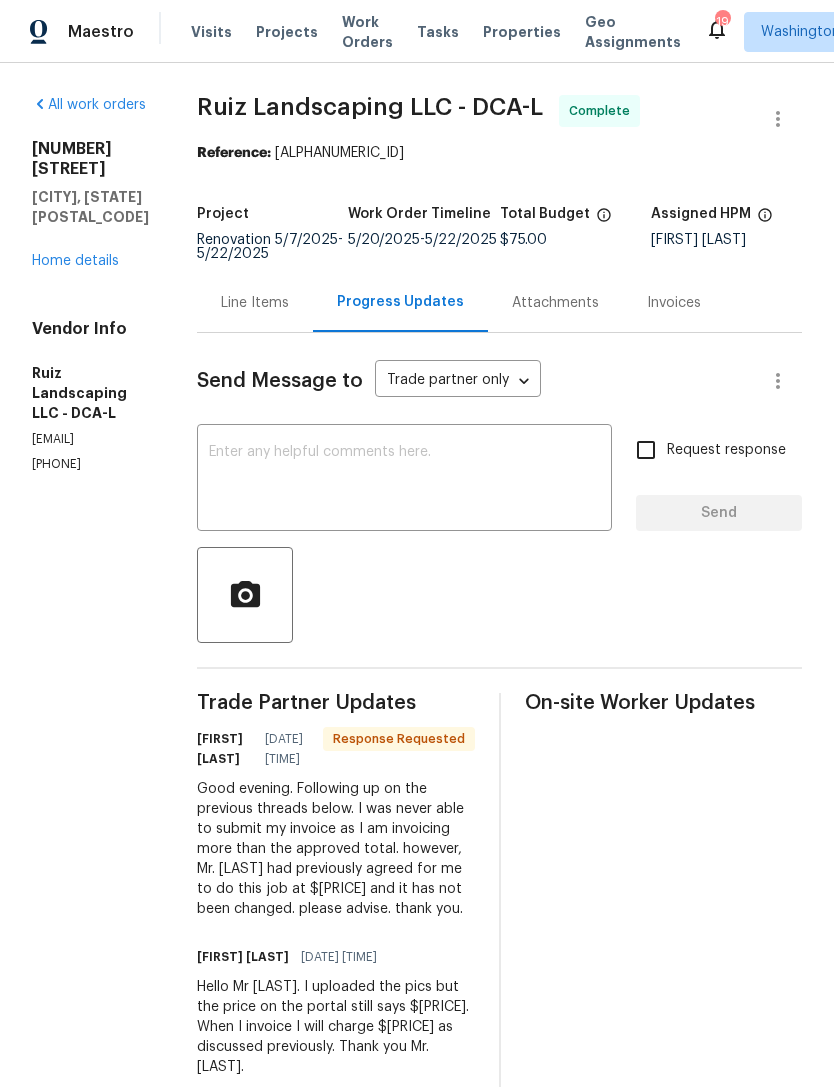 click on "Home details" at bounding box center [75, 261] 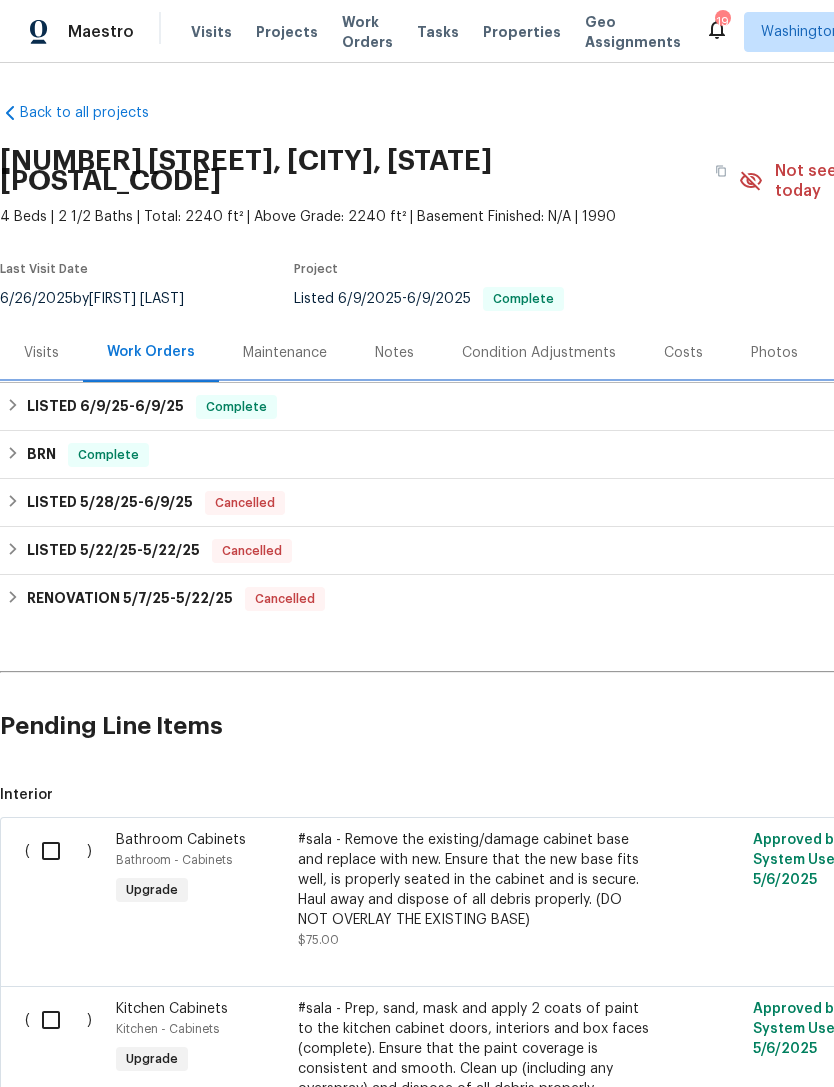 click on "LISTED [DATE] - [DATE] Complete" at bounding box center [565, 407] 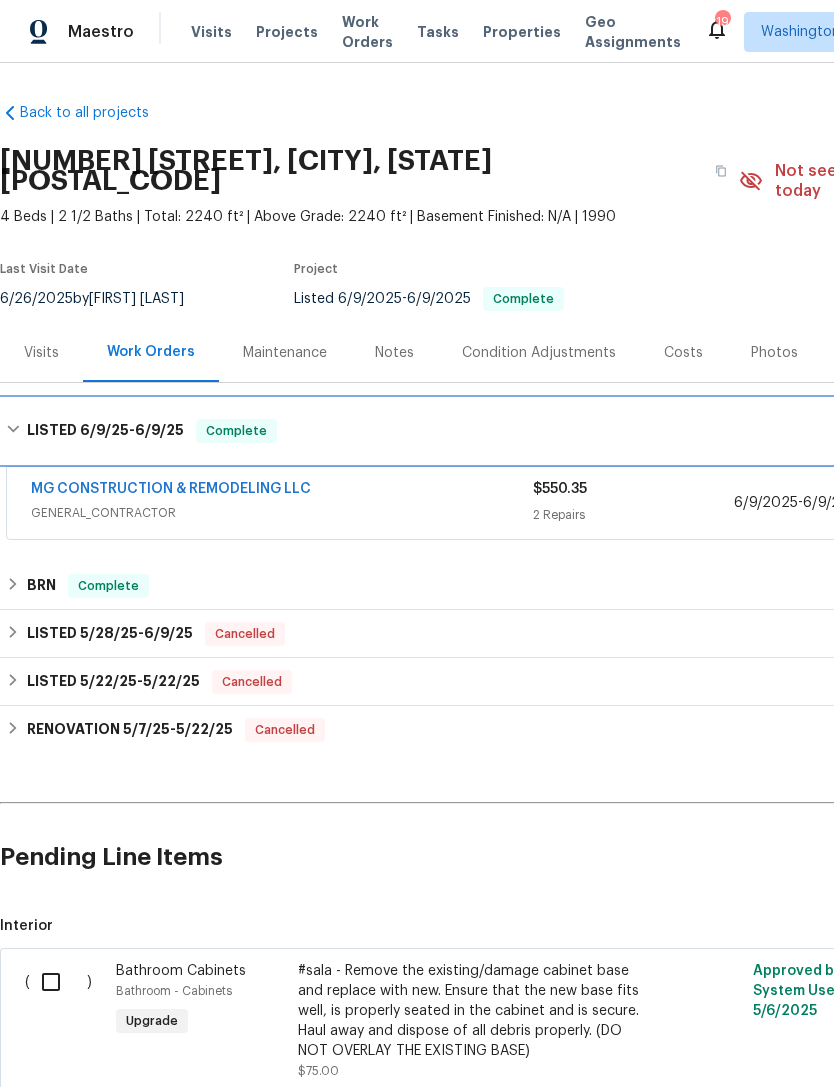 scroll, scrollTop: 0, scrollLeft: 0, axis: both 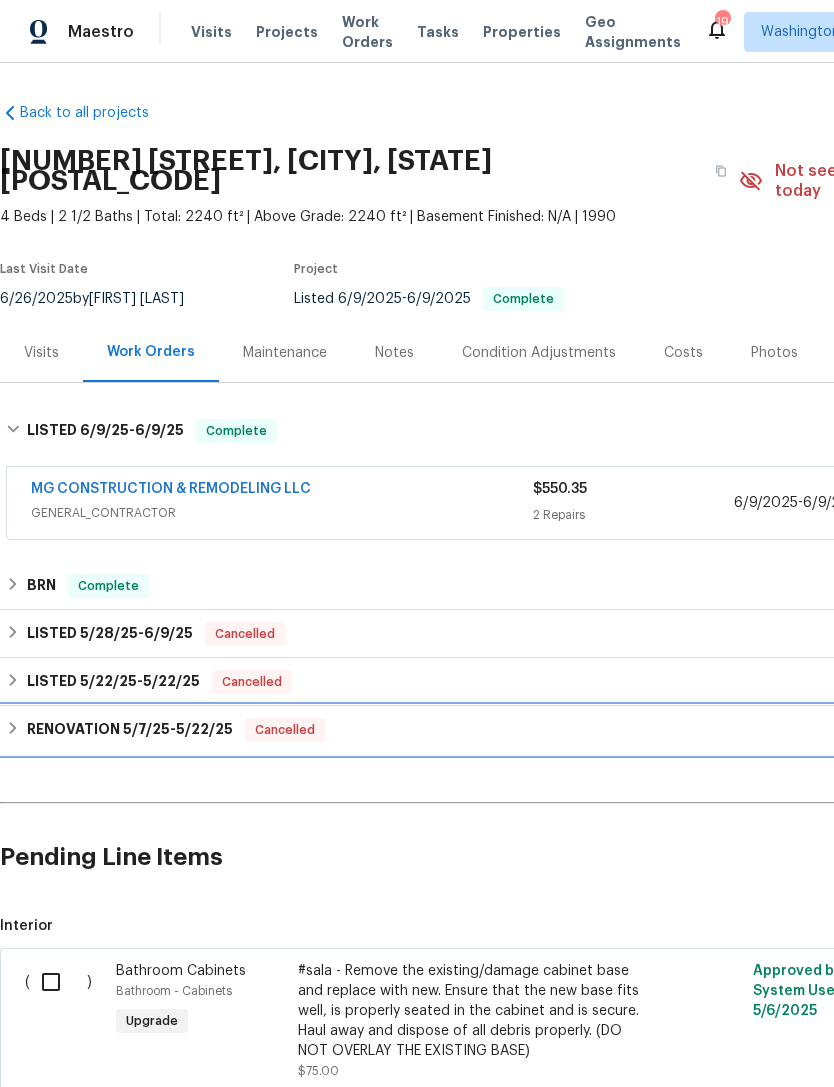click on "5/22/25" at bounding box center (204, 729) 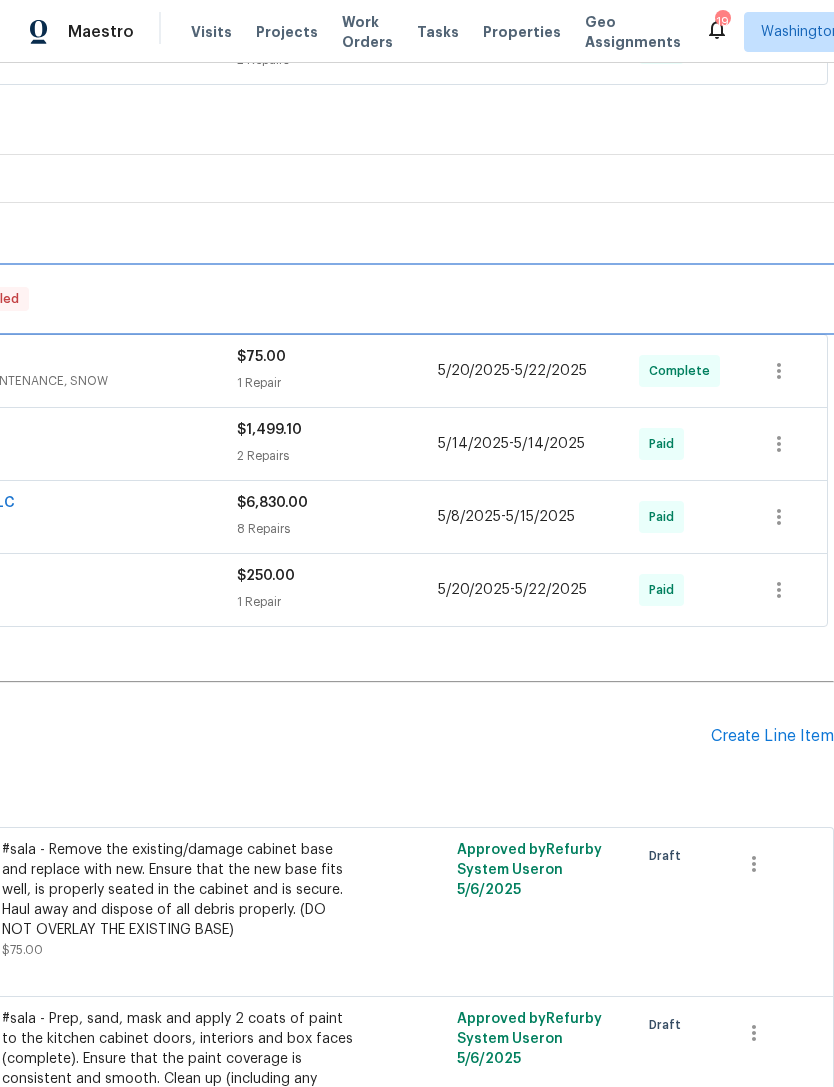 scroll, scrollTop: 455, scrollLeft: 296, axis: both 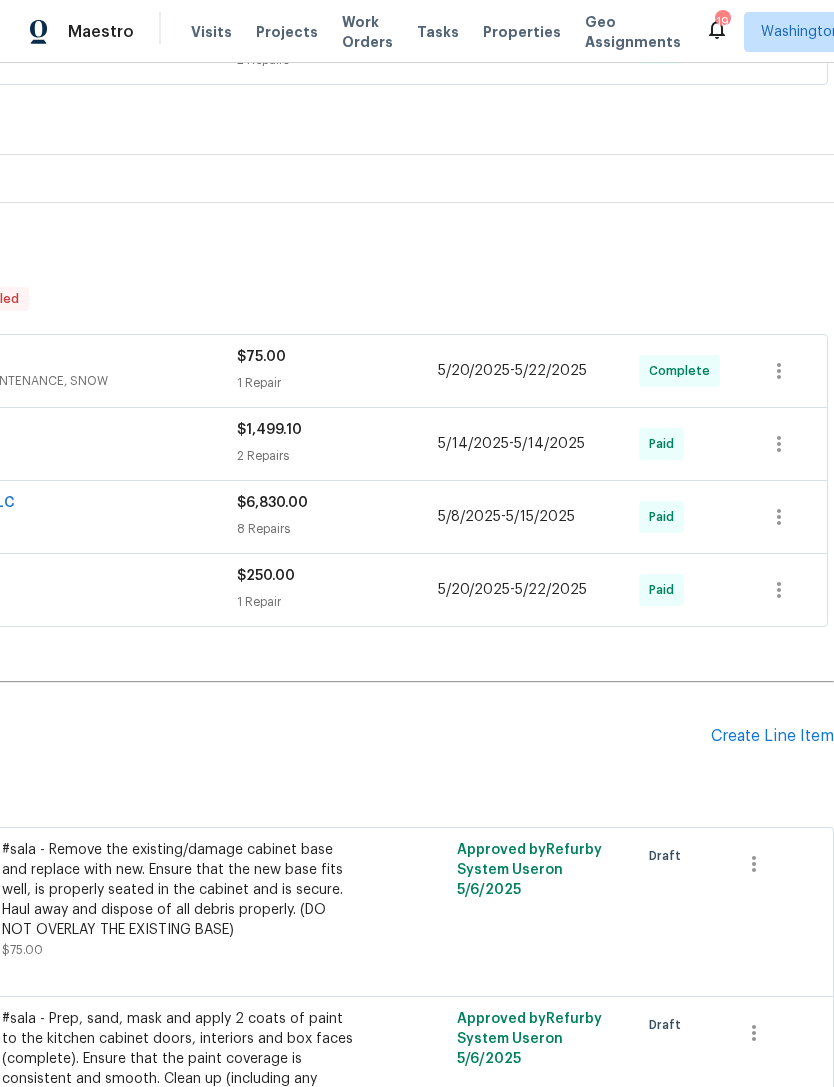 click on "Create Line Item" at bounding box center (772, 736) 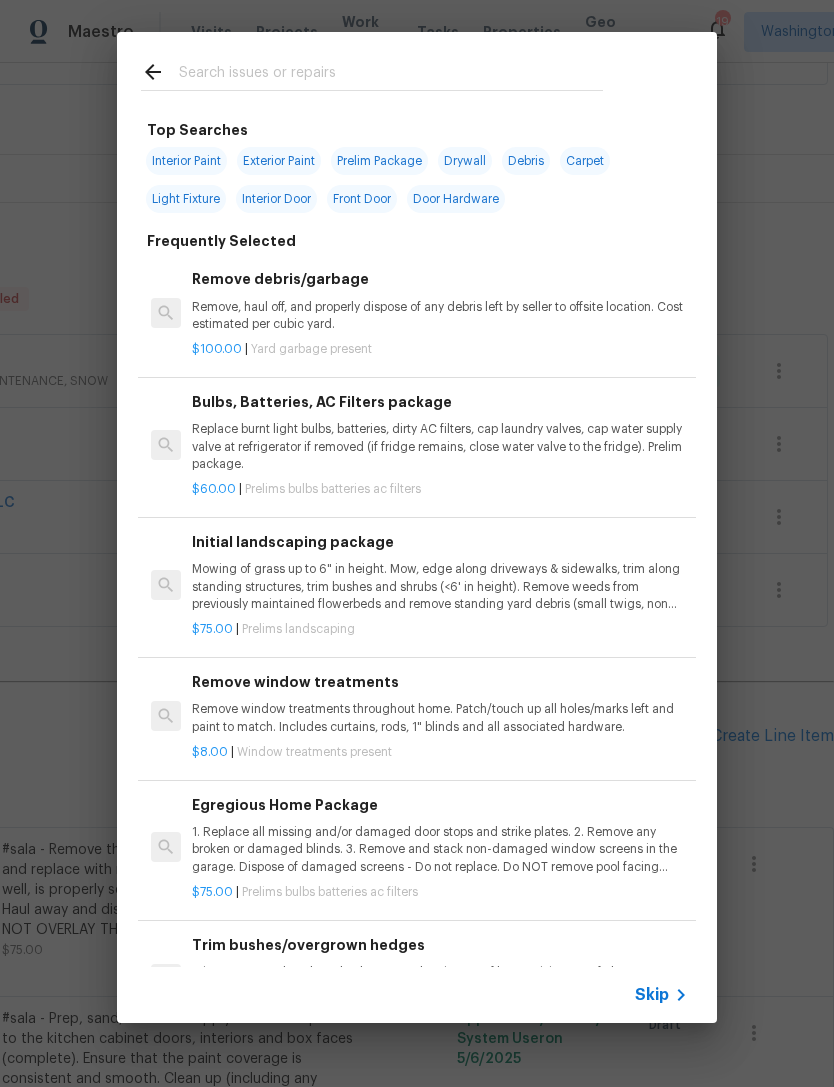 click at bounding box center [391, 75] 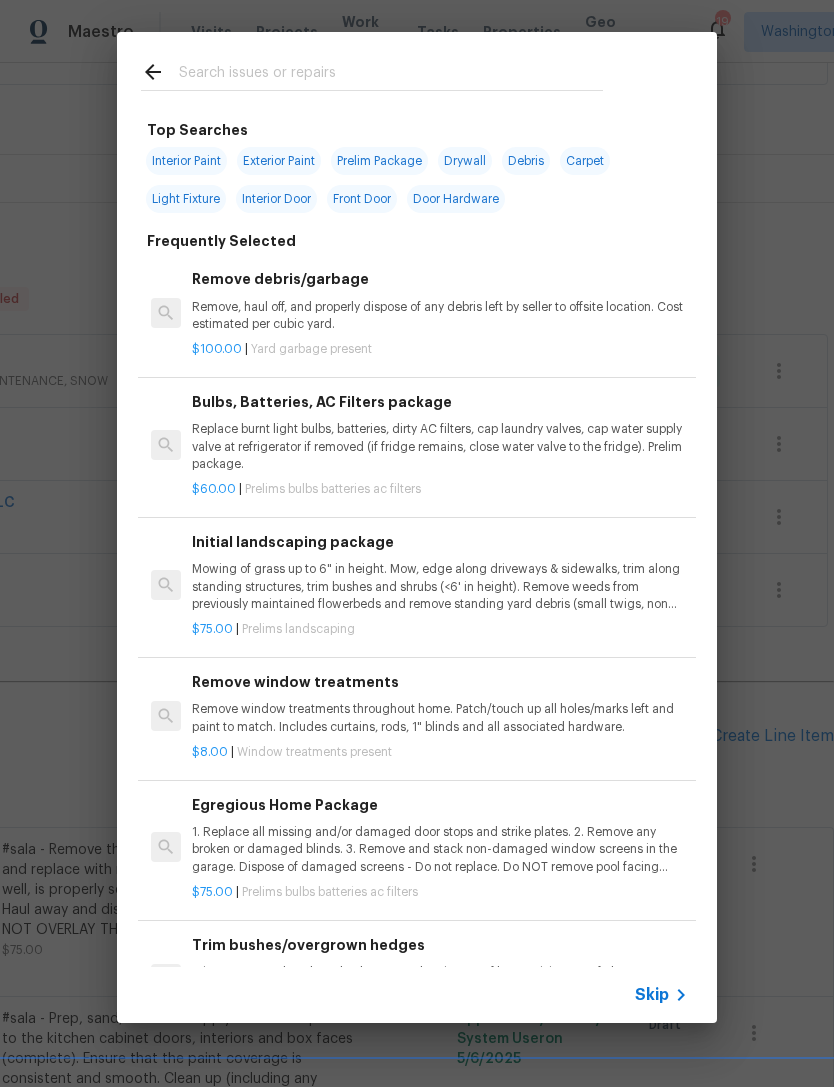 click on "Mowing of grass up to 6" in height. Mow, edge along driveways & sidewalks, trim along standing structures, trim bushes and shrubs (<6' in height). Remove weeds from previously maintained flowerbeds and remove standing yard debris (small twigs, non seasonal falling leaves).  Use leaf blower to remove clippings from hard surfaces."" at bounding box center (440, 586) 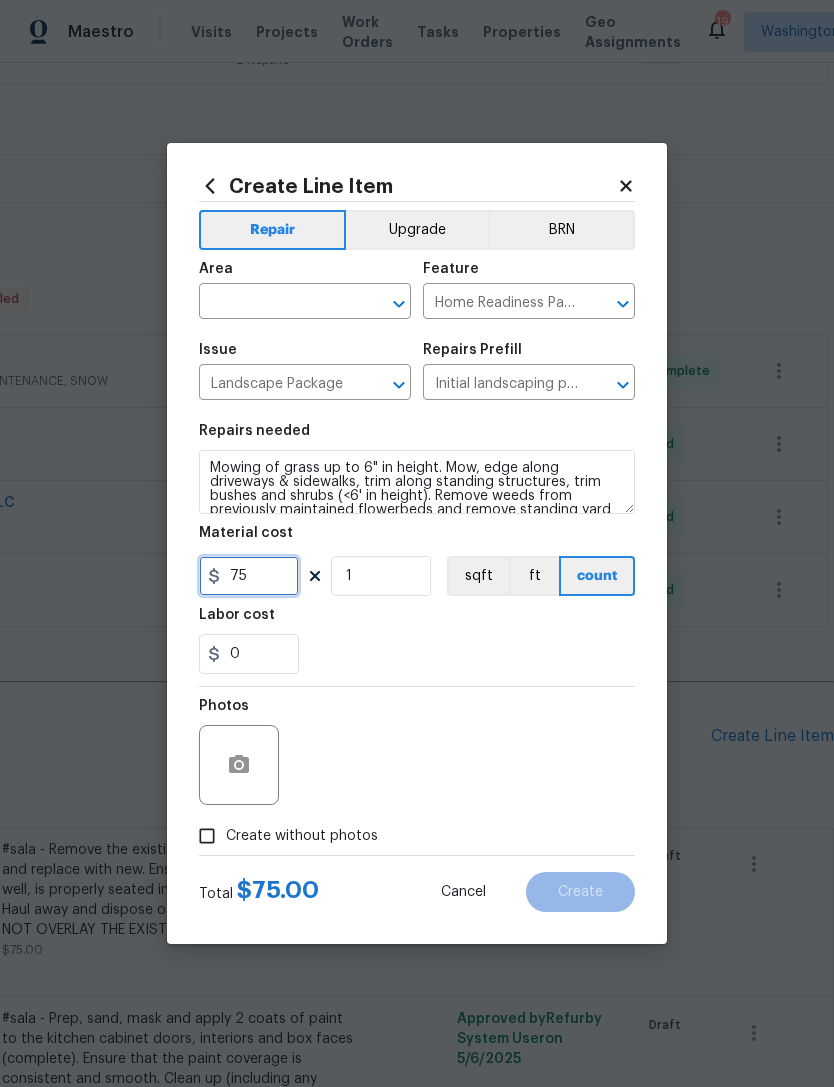 click on "75" at bounding box center [249, 576] 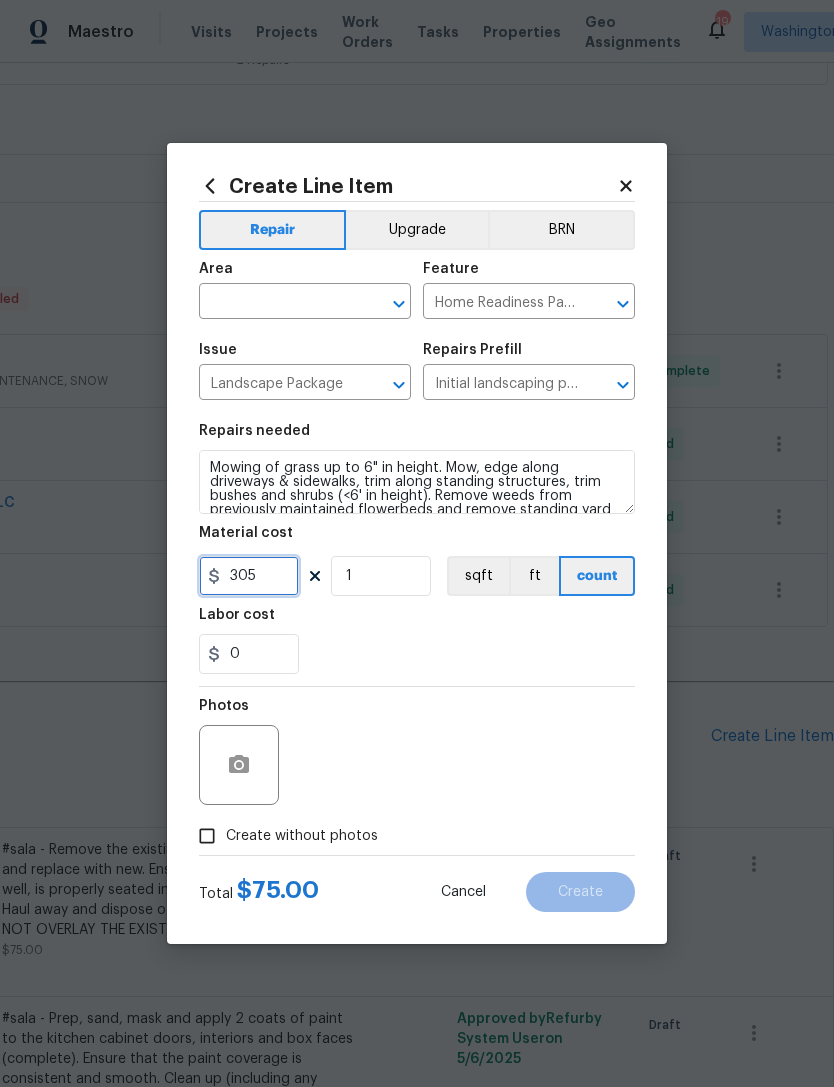 type on "305" 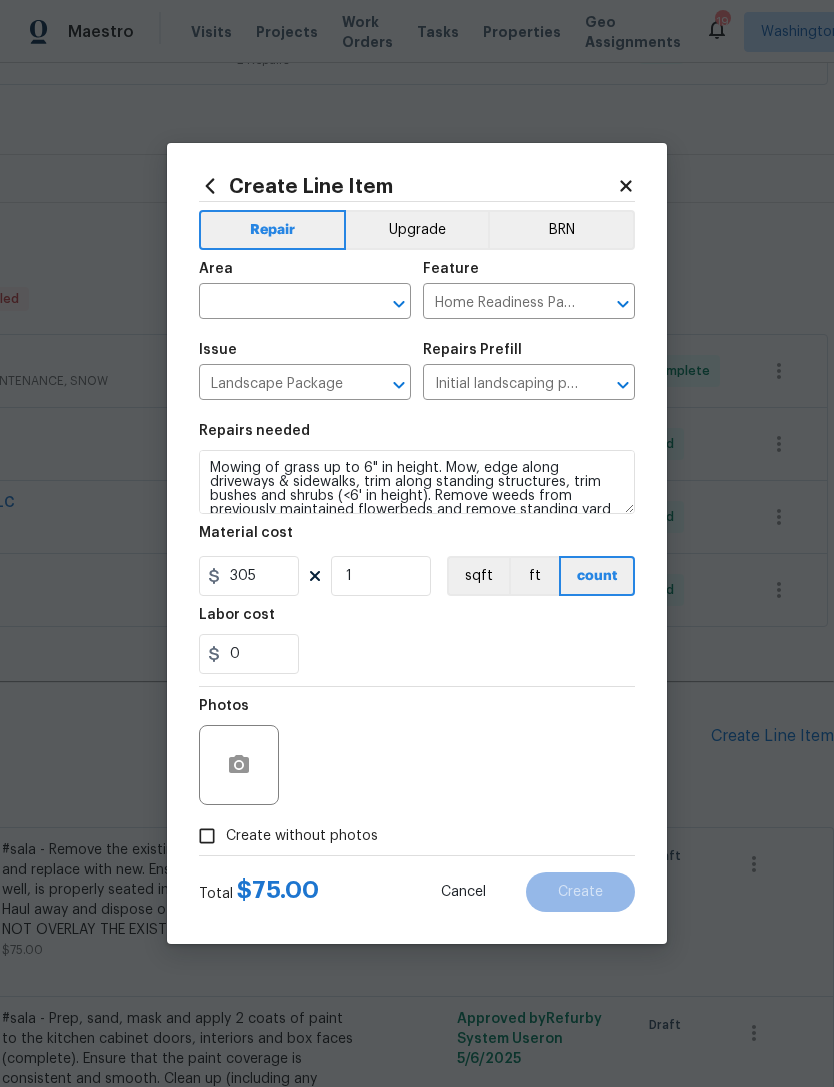 click on "0" at bounding box center (417, 654) 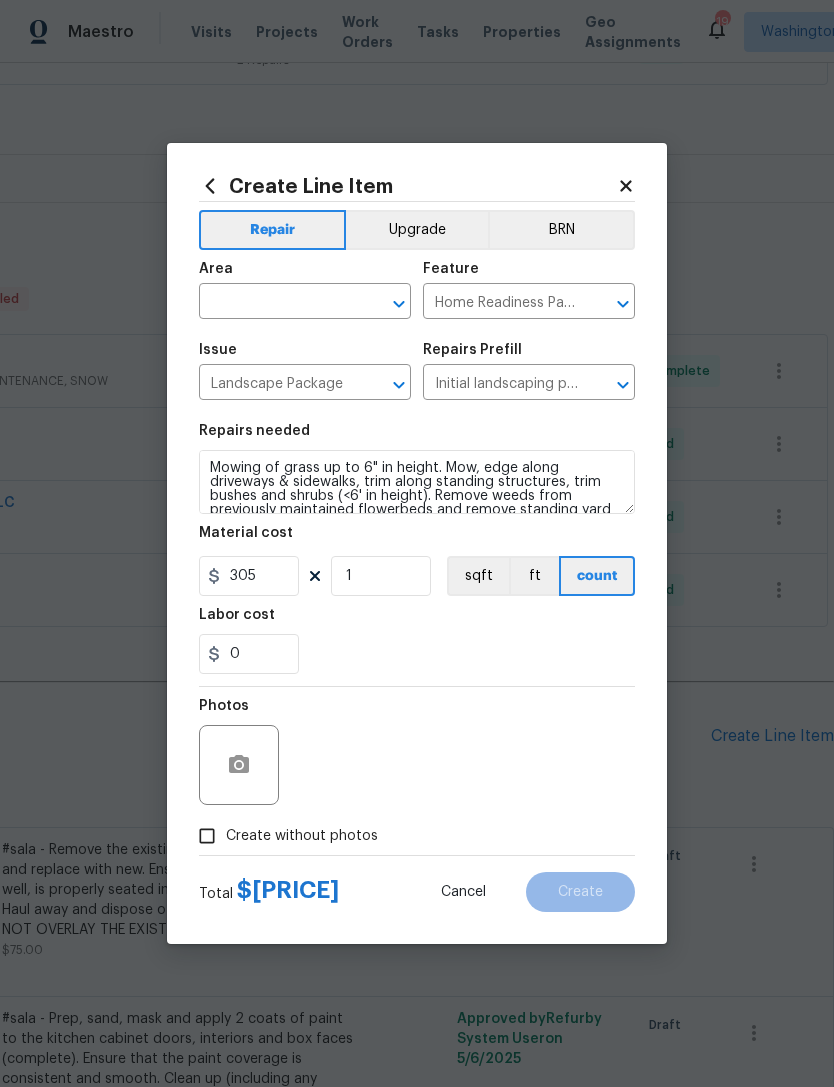 click on "Create without photos" at bounding box center (207, 836) 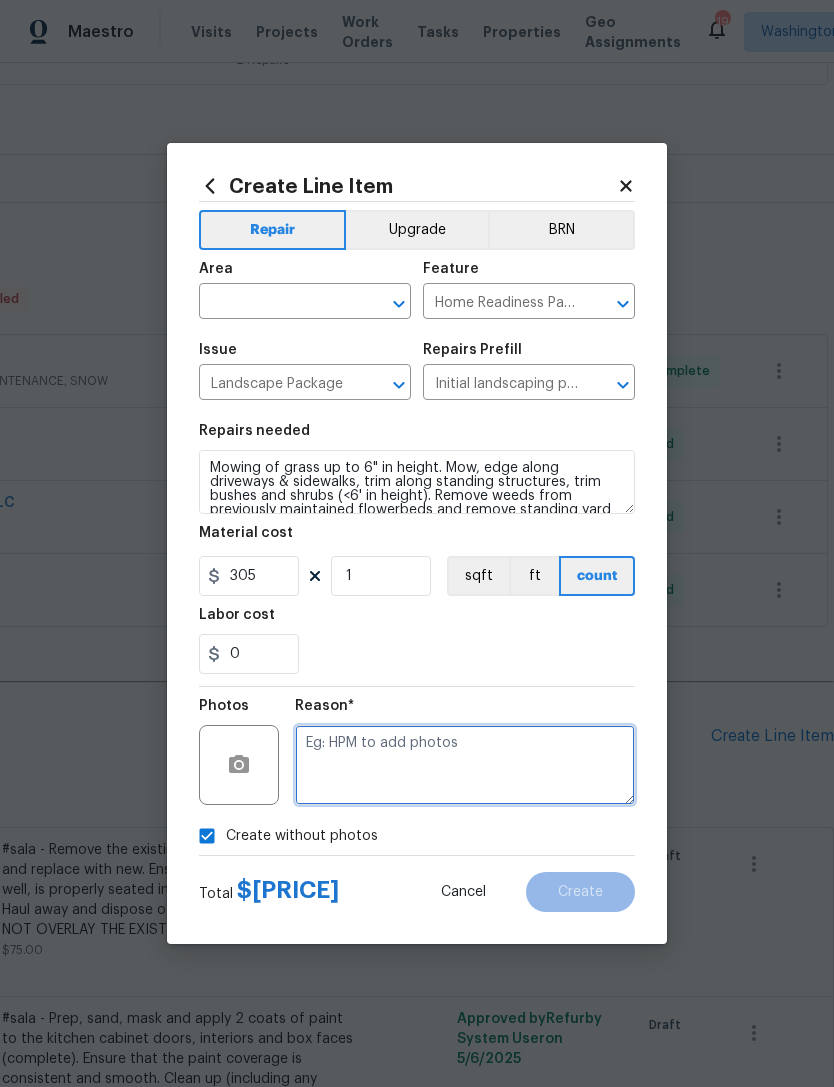 click at bounding box center [465, 765] 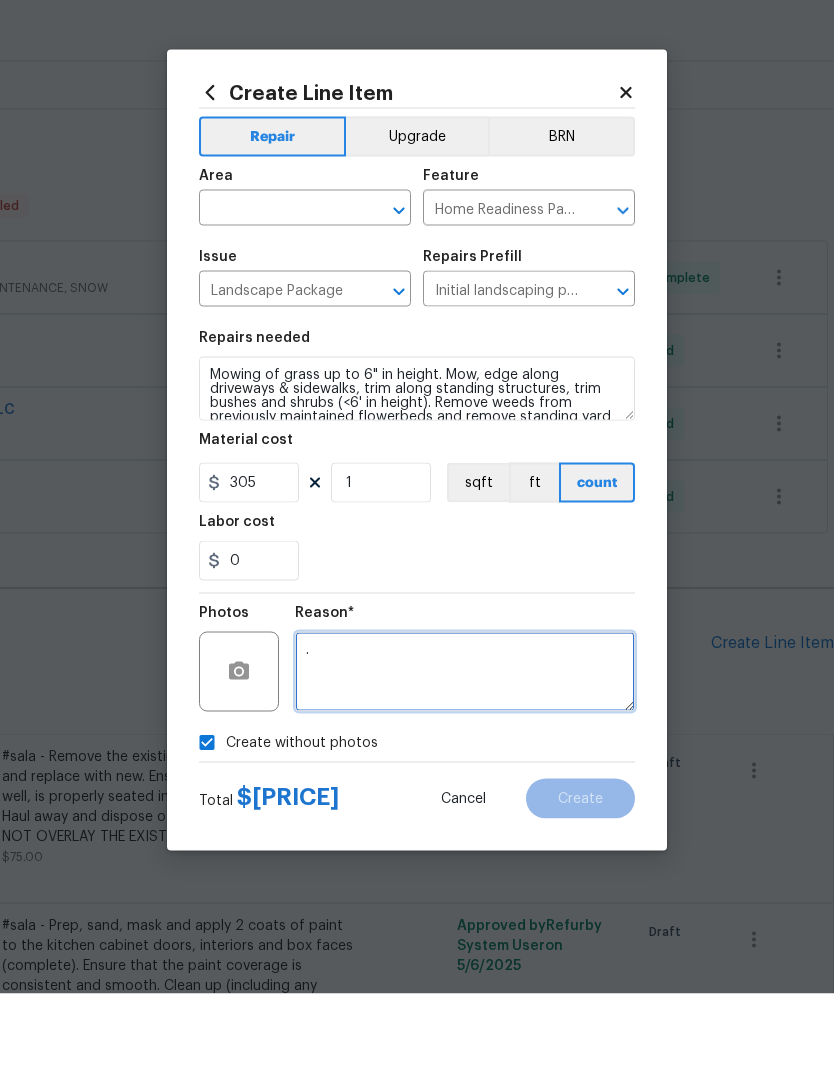 click 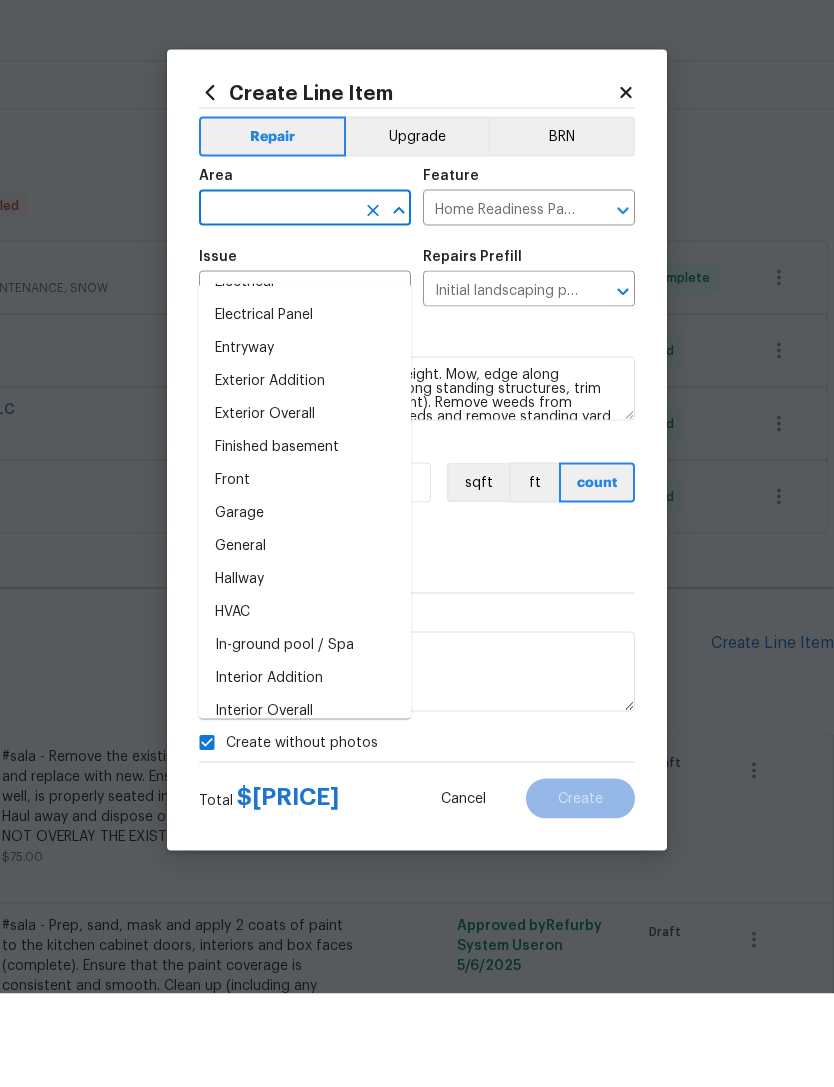 scroll, scrollTop: 406, scrollLeft: 0, axis: vertical 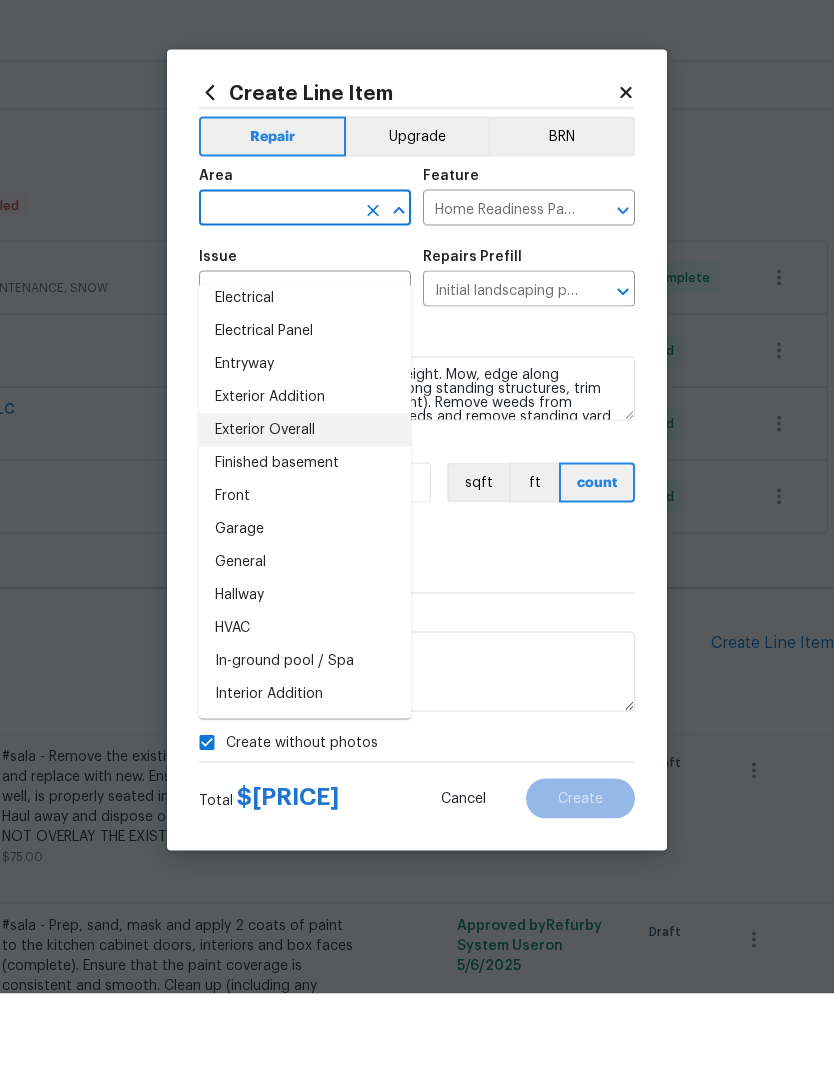 click on "Exterior Overall" at bounding box center (305, 523) 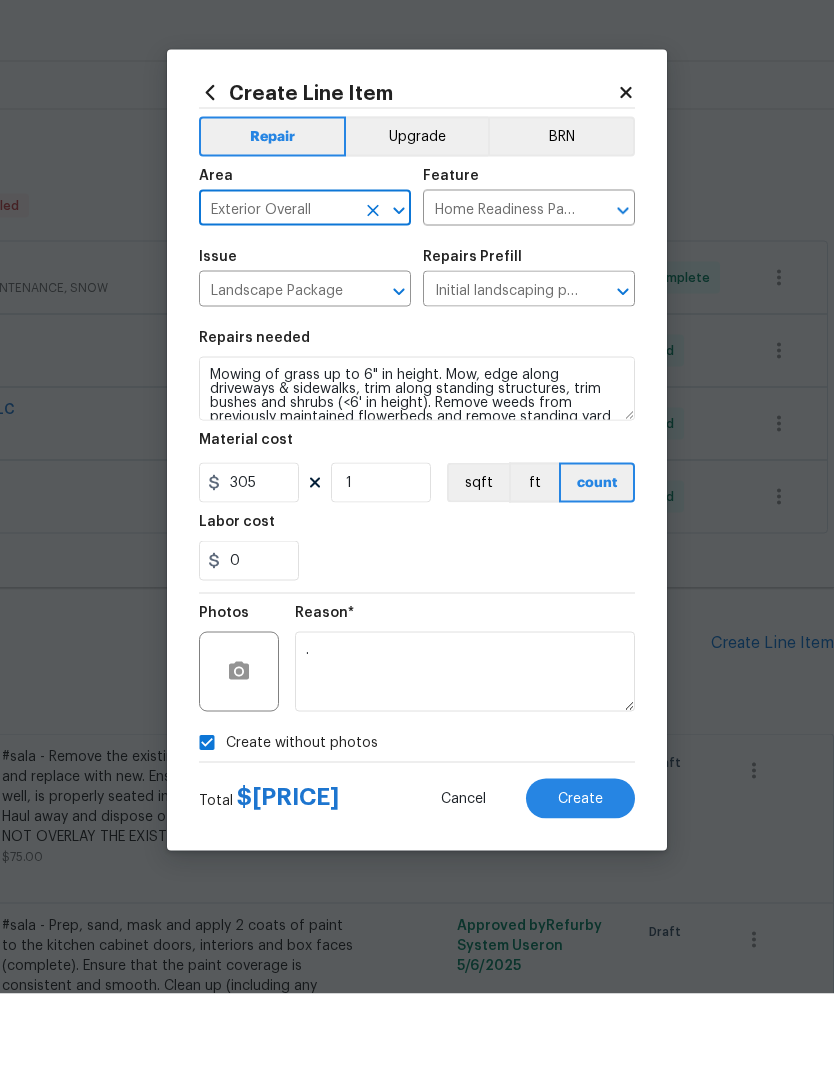 click on "Repairs needed Mowing of grass up to 6" in height. Mow, edge along driveways & sidewalks, trim along standing structures, trim bushes and shrubs (<6' in height). Remove weeds from previously maintained flowerbeds and remove standing yard debris (small twigs, non seasonal falling leaves).  Use leaf blower to remove clippings from hard surfaces." Material cost 305 1 sqft ft count Labor cost 0" at bounding box center (417, 549) 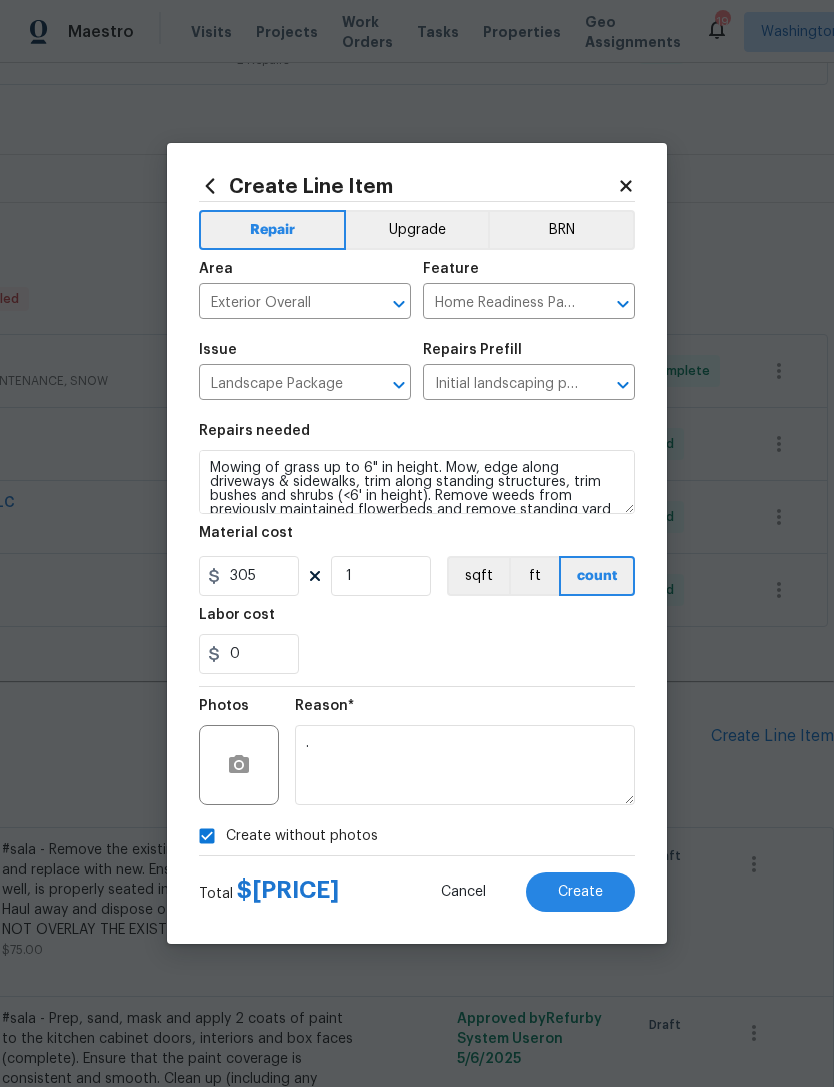 click on "Create" at bounding box center [580, 892] 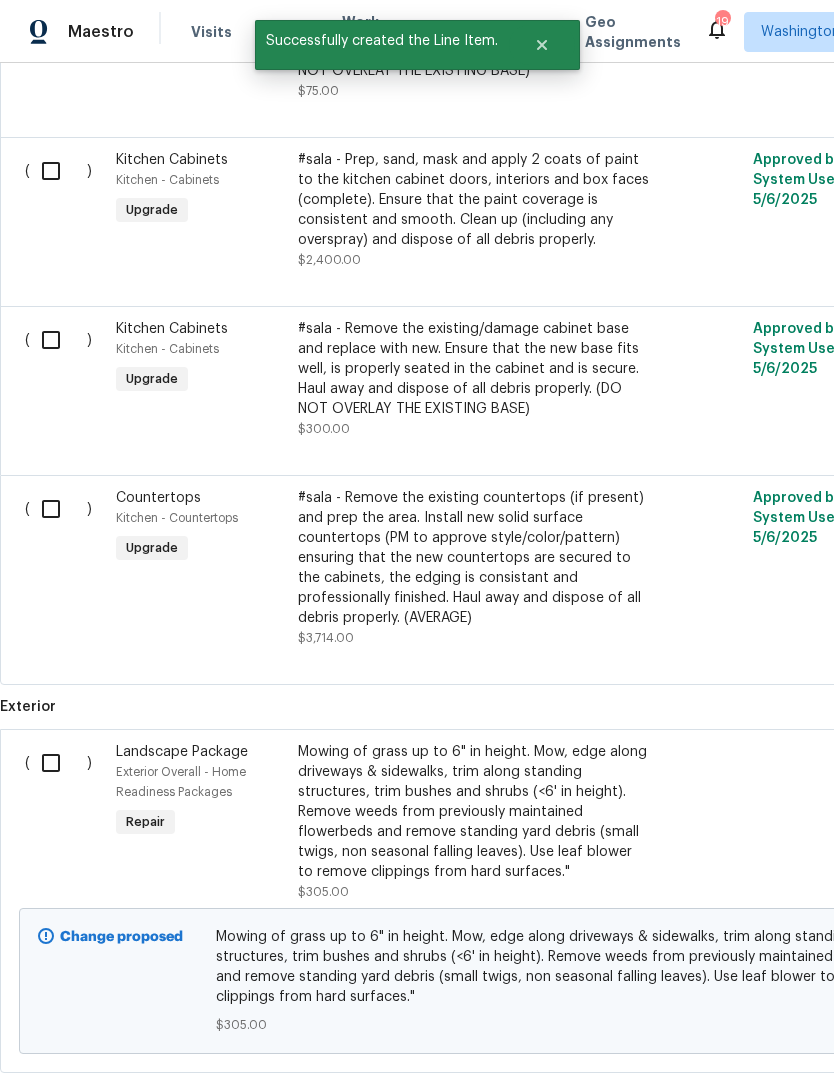 scroll, scrollTop: 1315, scrollLeft: 0, axis: vertical 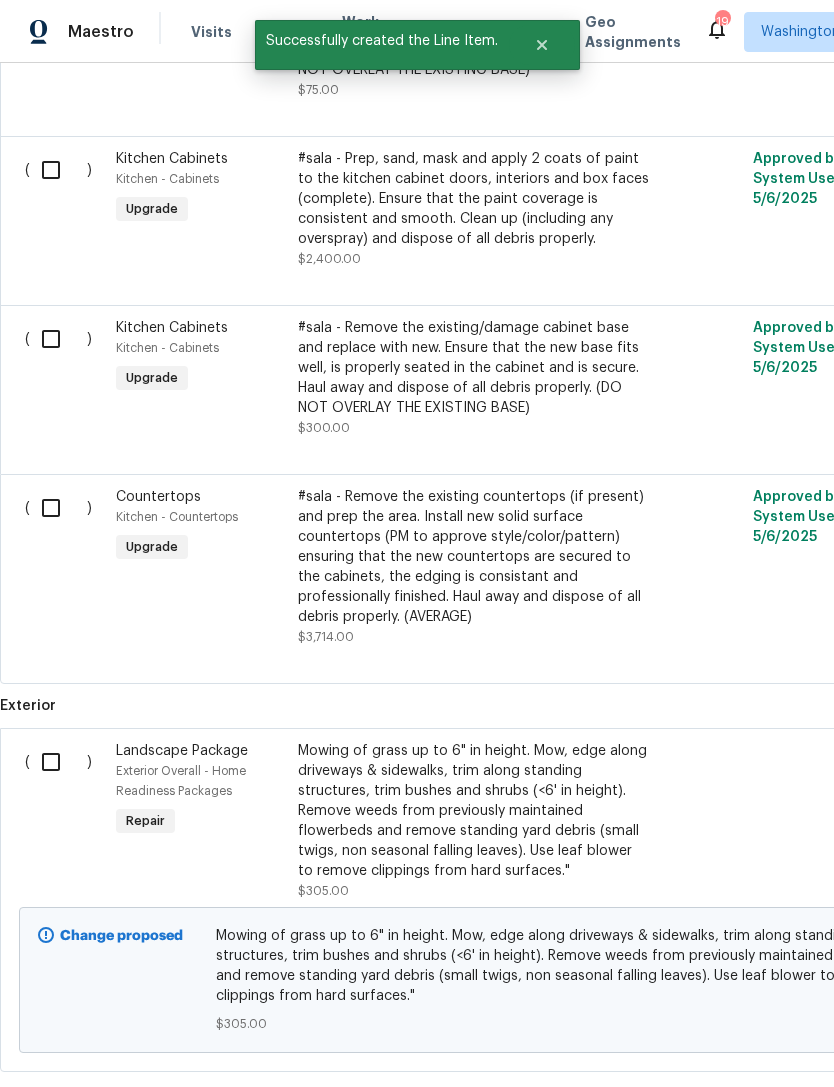 click at bounding box center (58, 762) 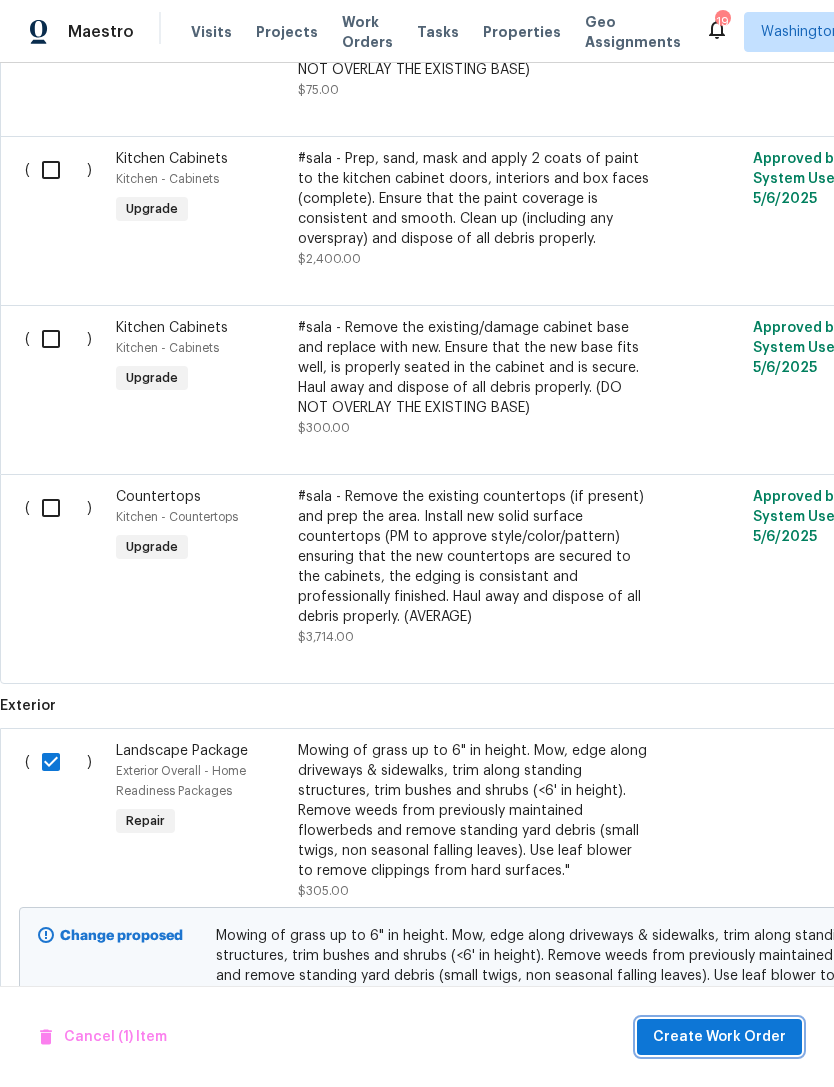 click on "Create Work Order" at bounding box center (719, 1037) 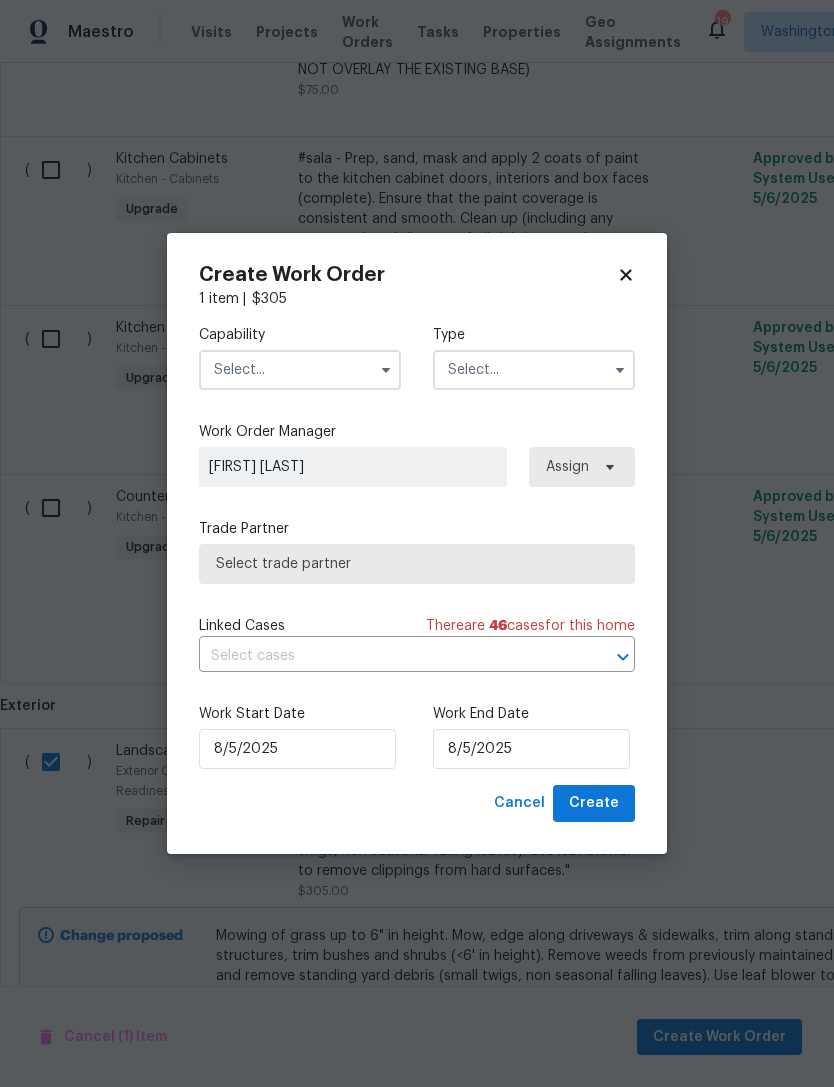 click at bounding box center (386, 370) 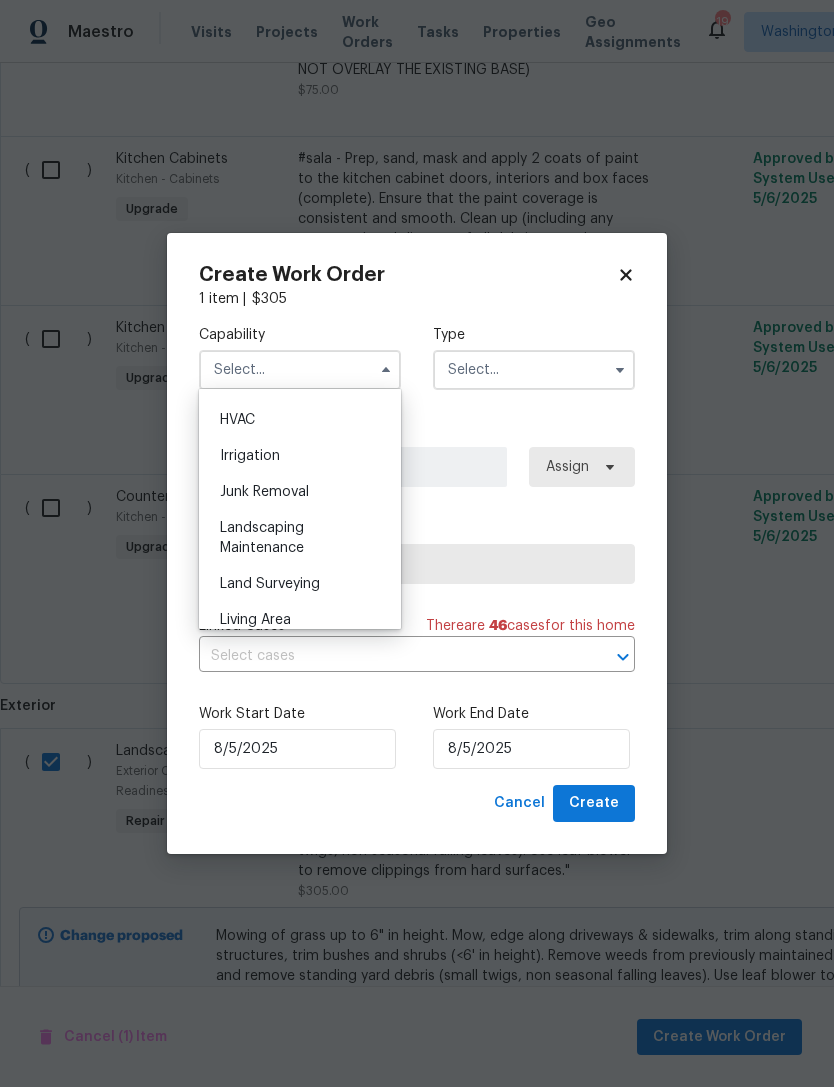 scroll, scrollTop: 1199, scrollLeft: 0, axis: vertical 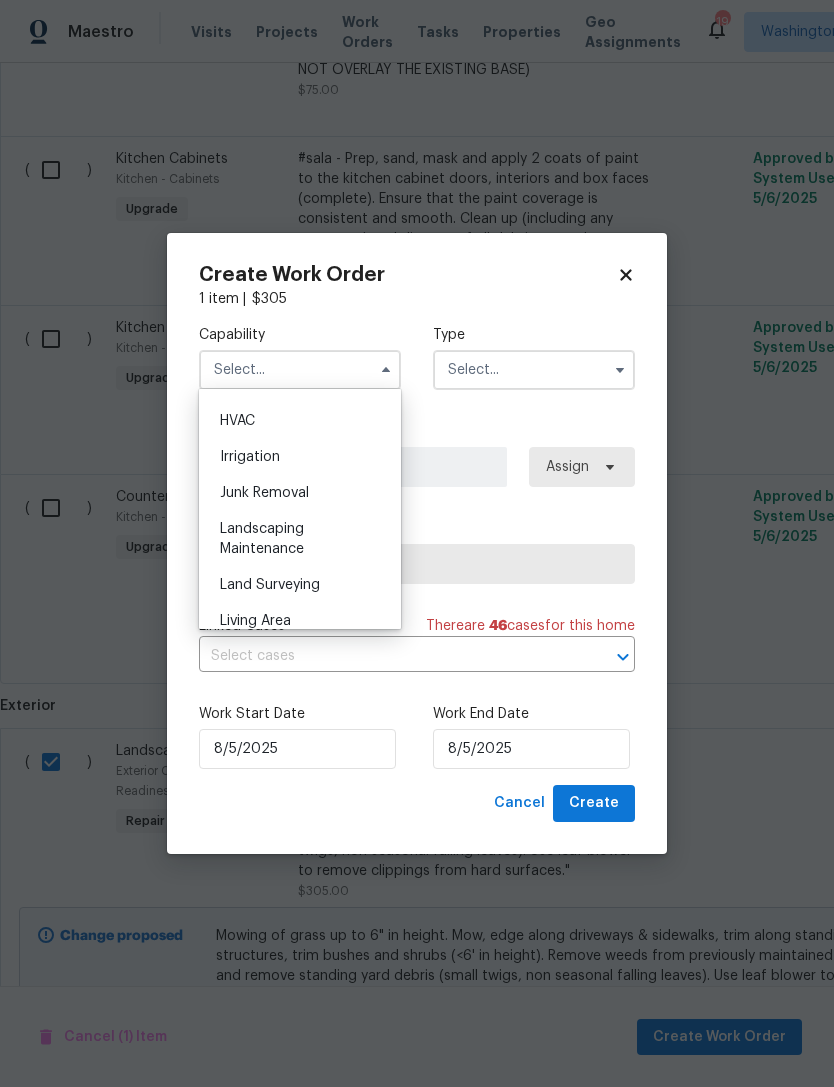 click on "Landscaping Maintenance" at bounding box center [300, 539] 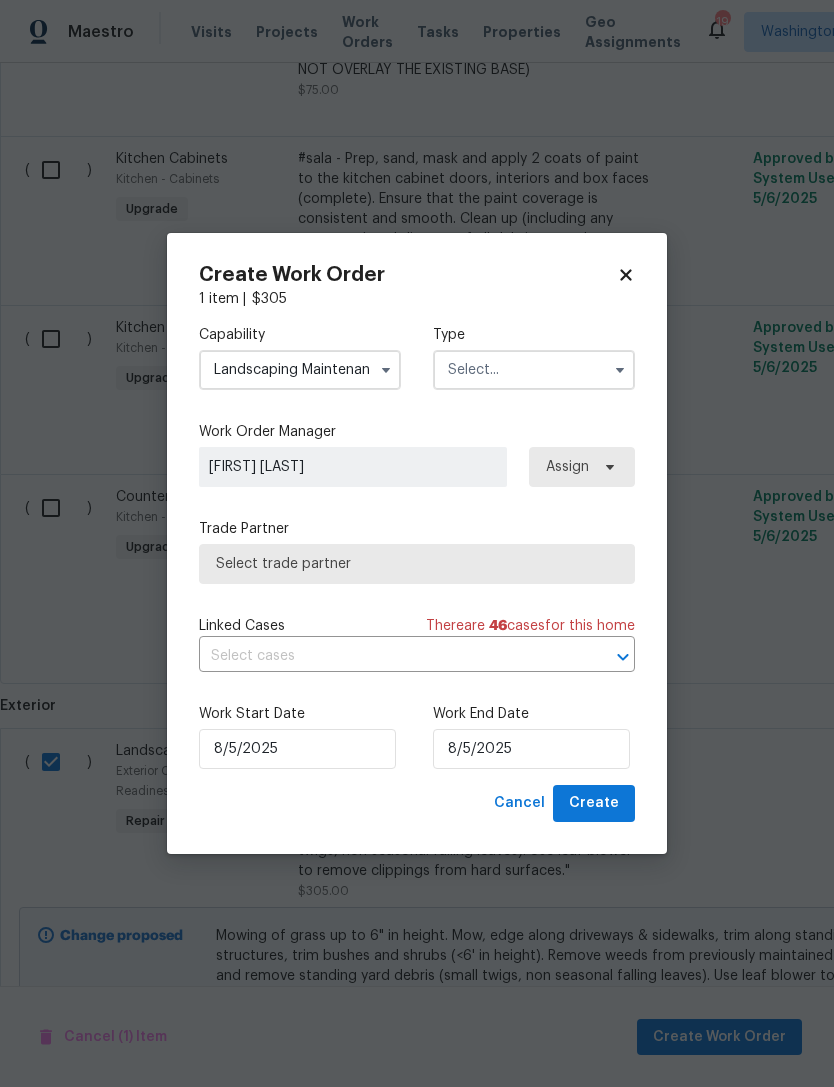 click 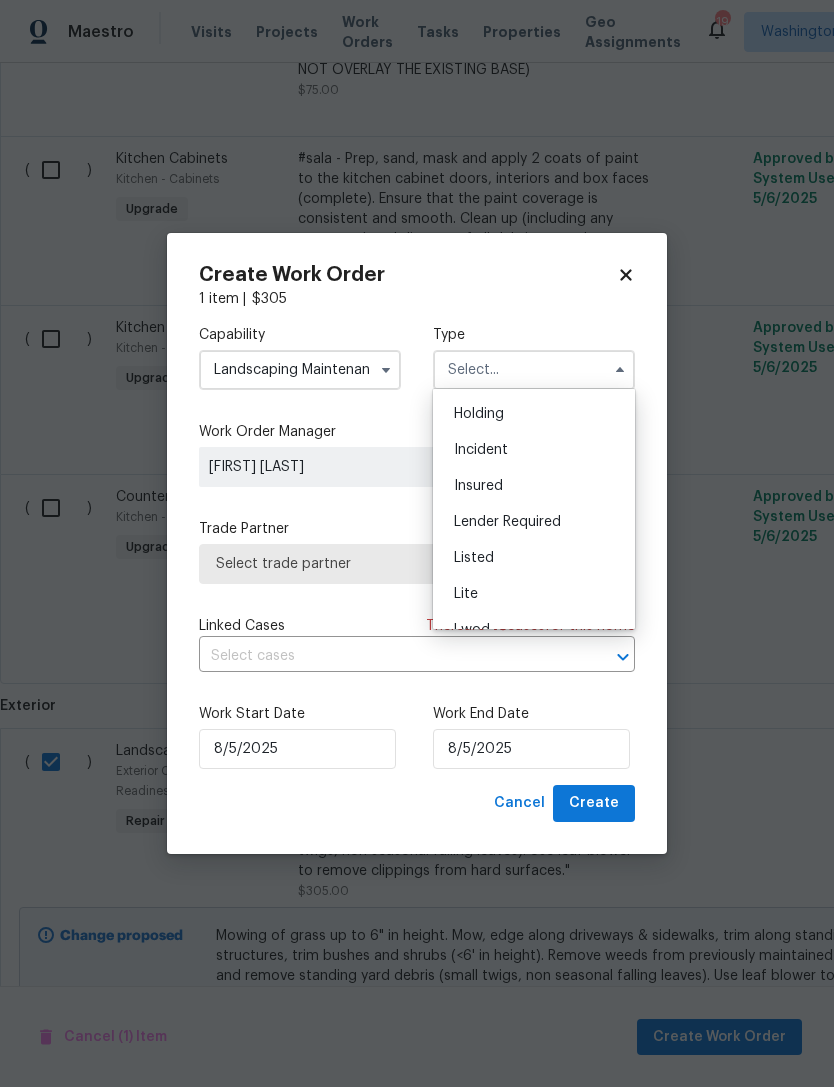 scroll, scrollTop: 107, scrollLeft: 0, axis: vertical 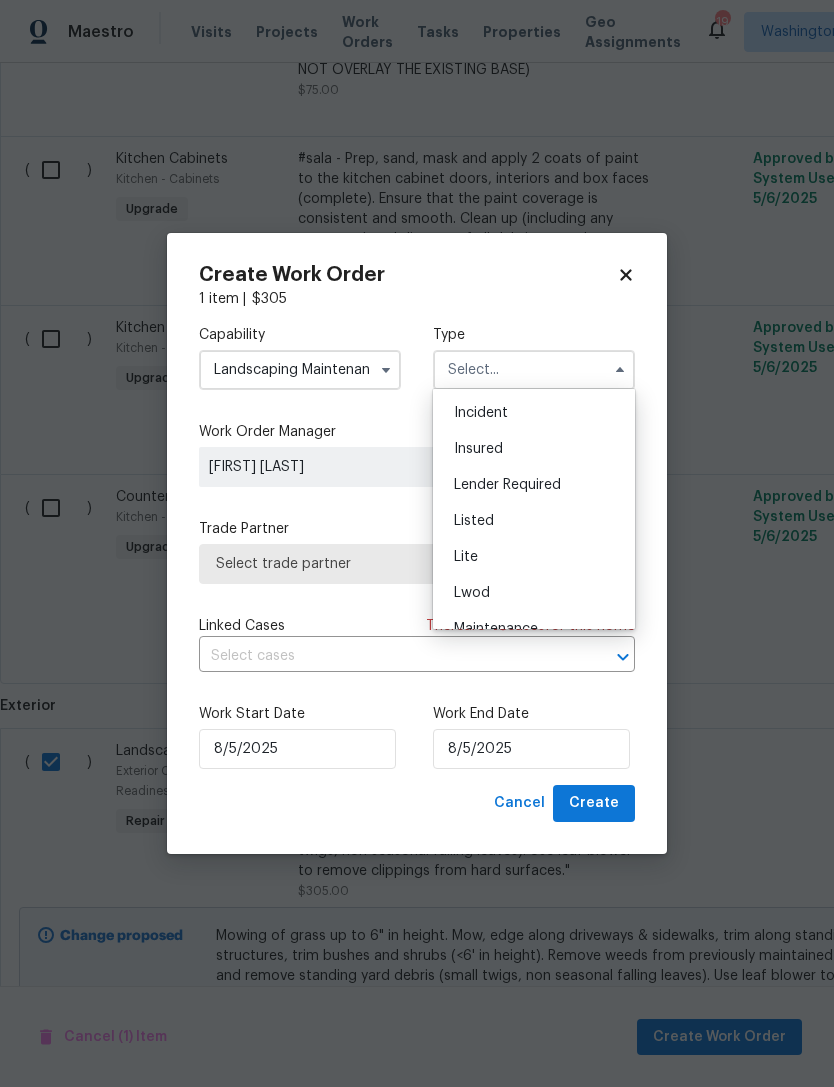 click on "Listed" at bounding box center (534, 521) 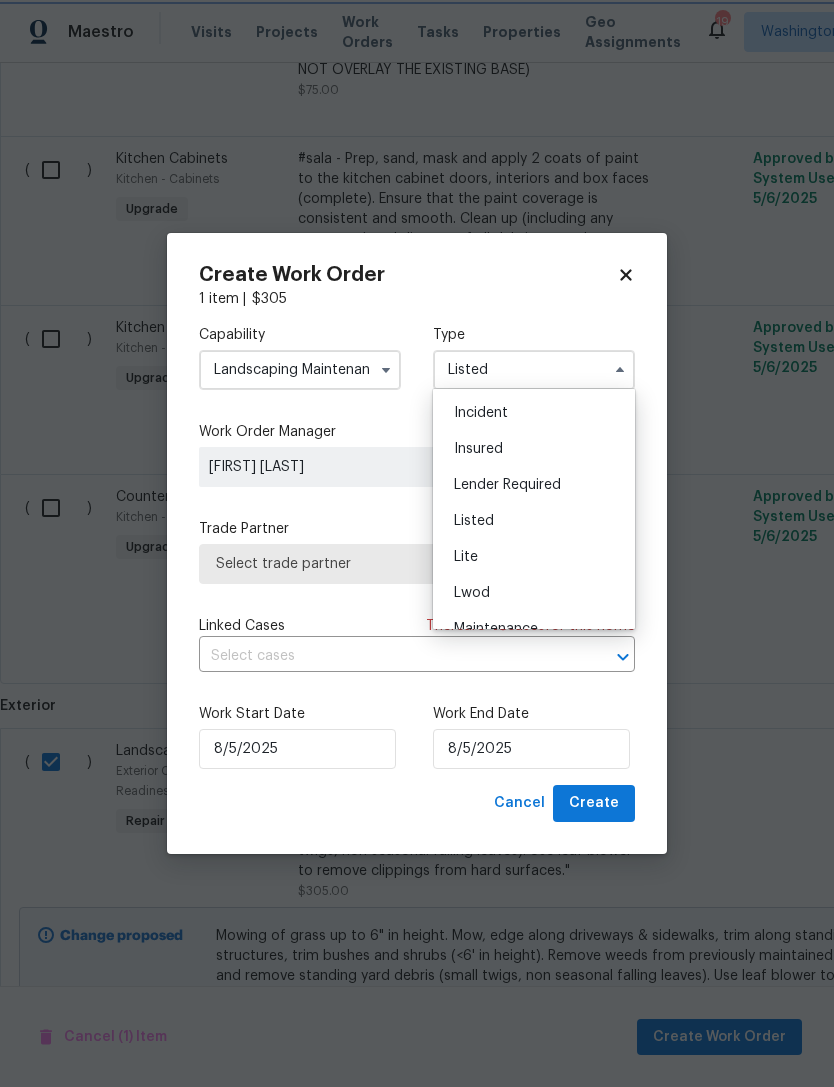 scroll, scrollTop: 0, scrollLeft: 0, axis: both 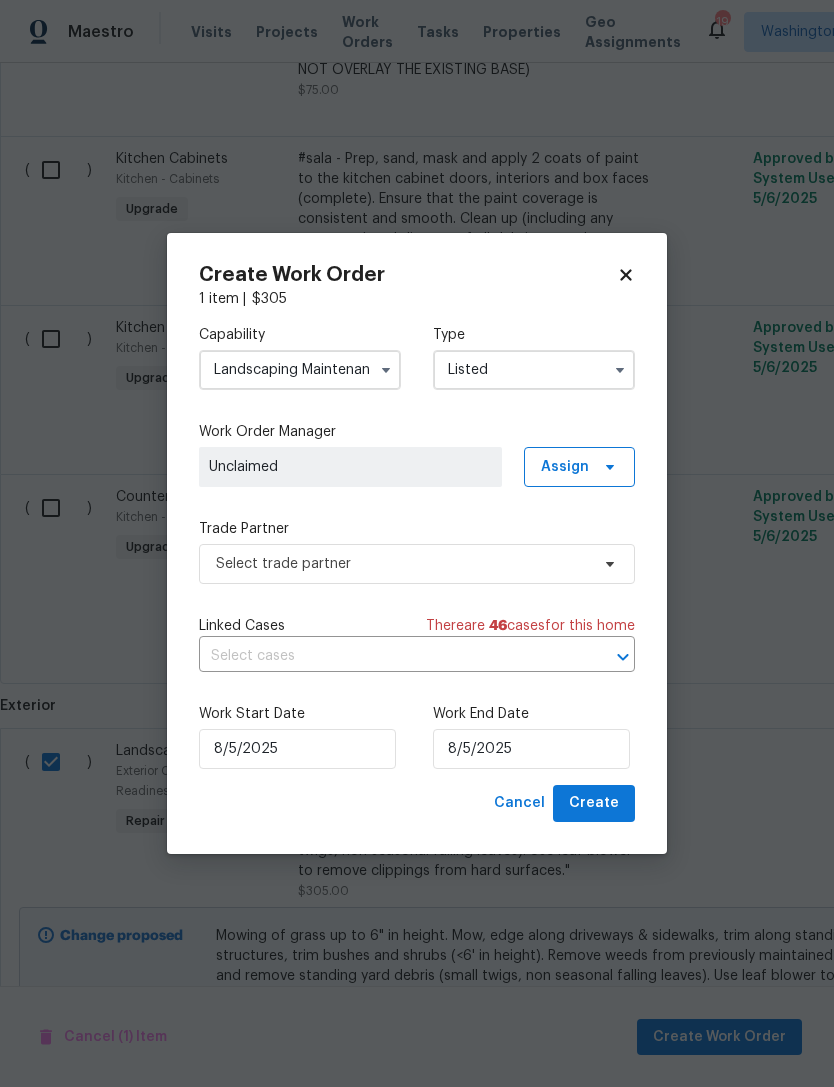 click at bounding box center [386, 370] 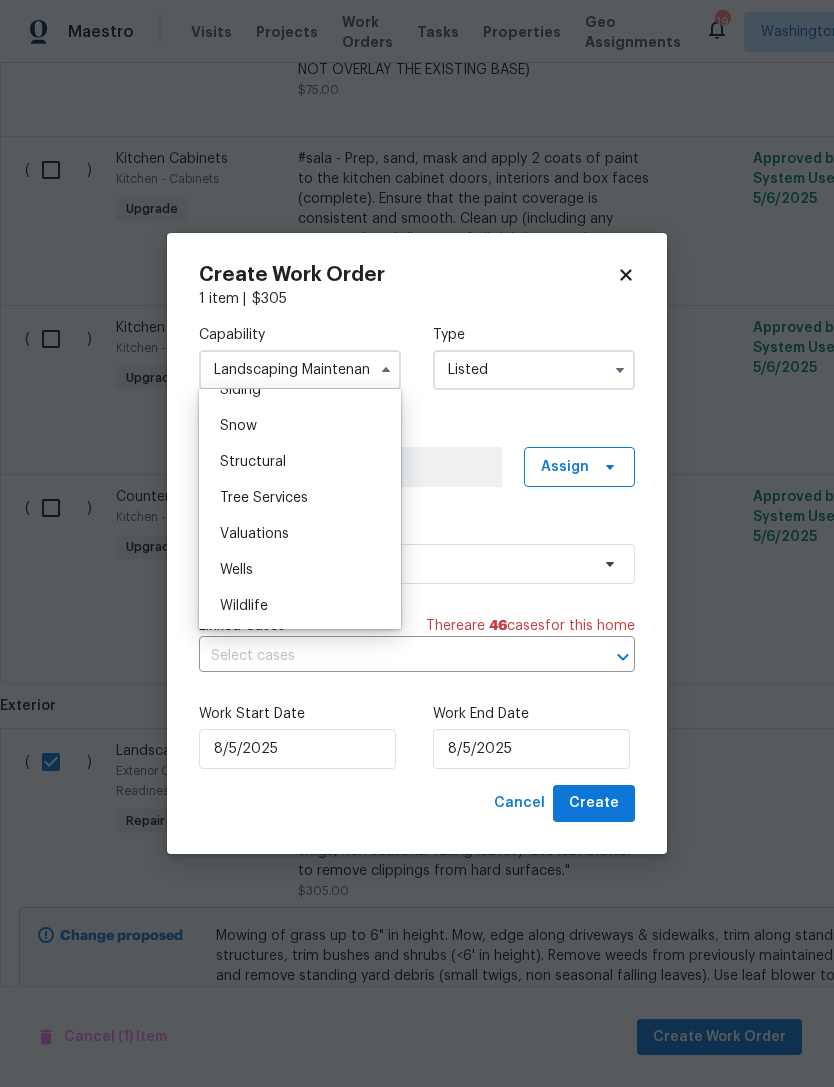 scroll, scrollTop: 2226, scrollLeft: 0, axis: vertical 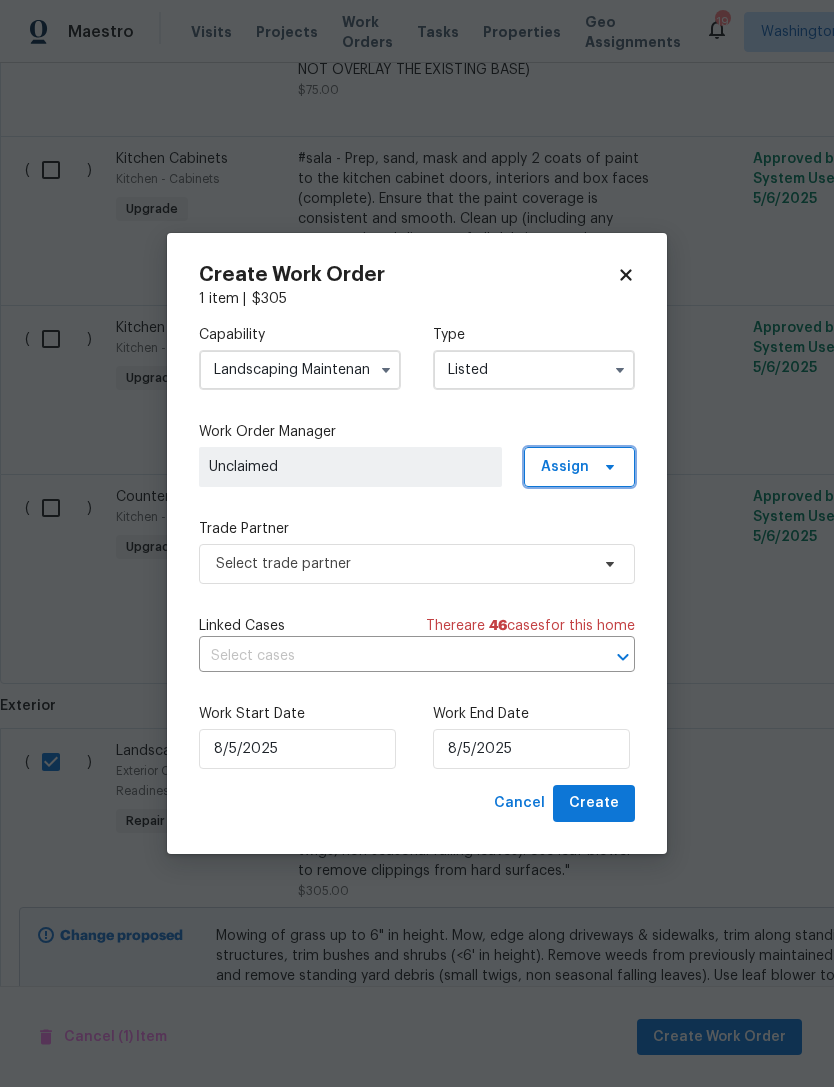 click 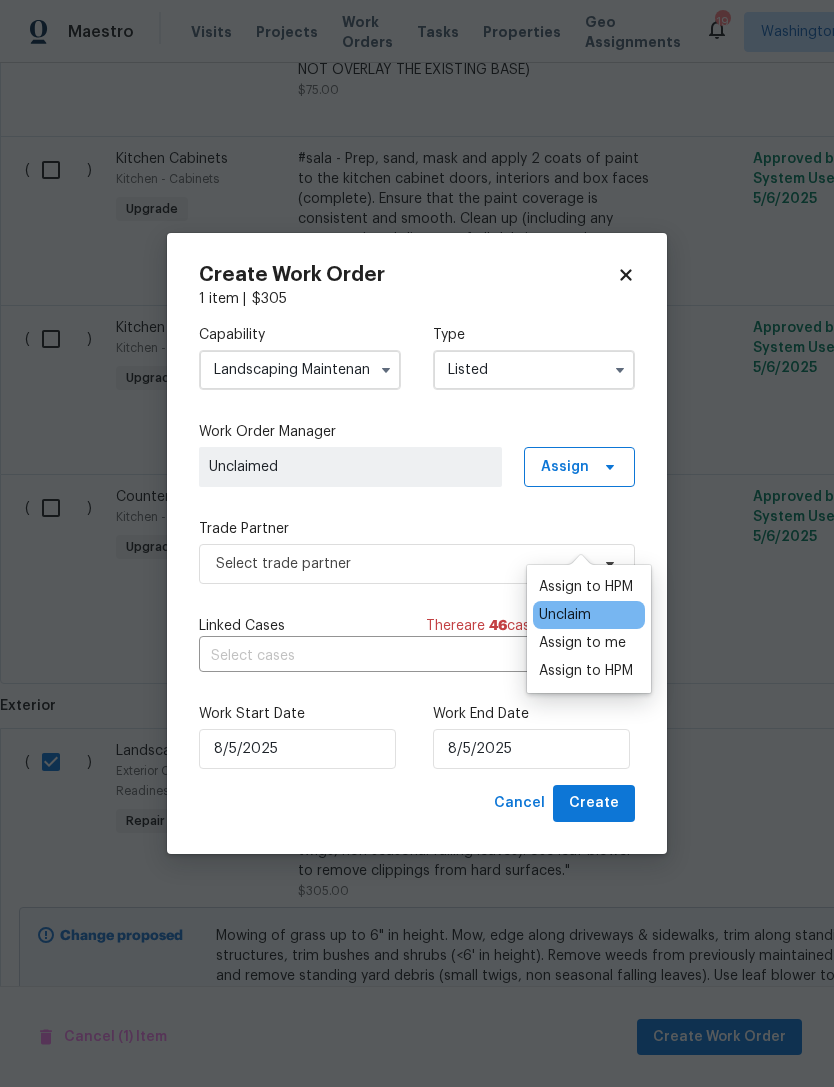 click on "Assign to me" at bounding box center (582, 643) 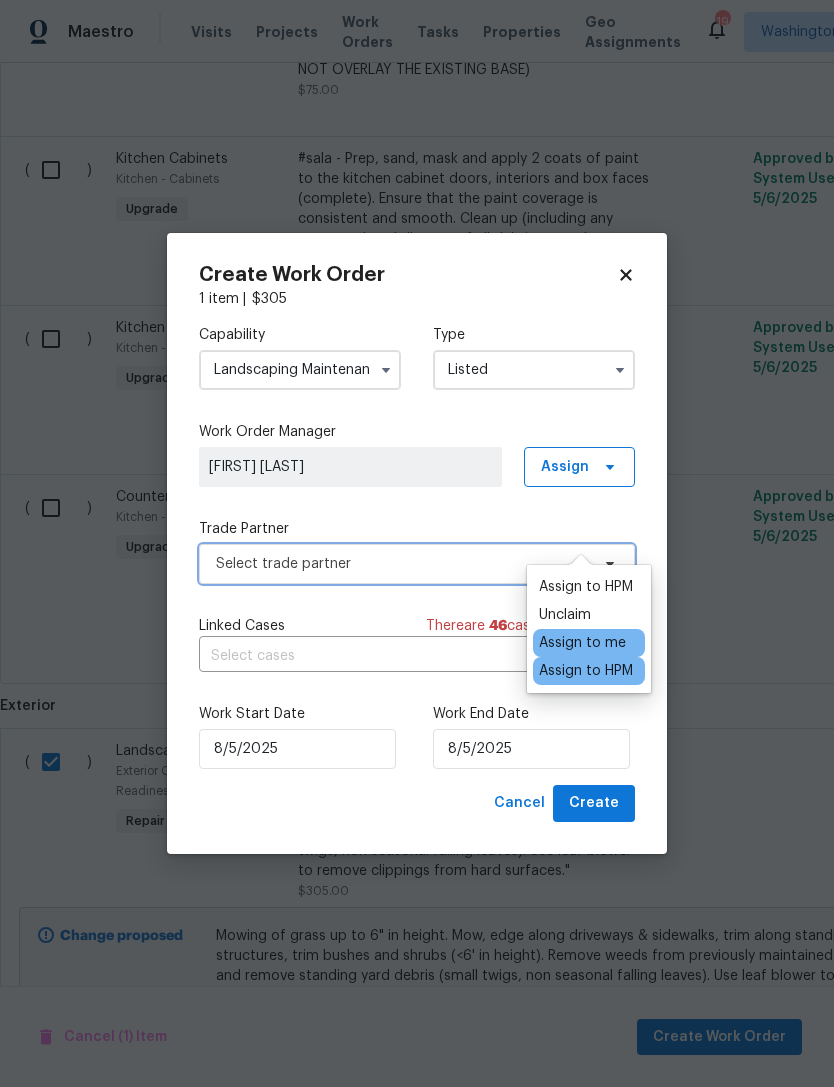 click on "Select trade partner" at bounding box center [402, 564] 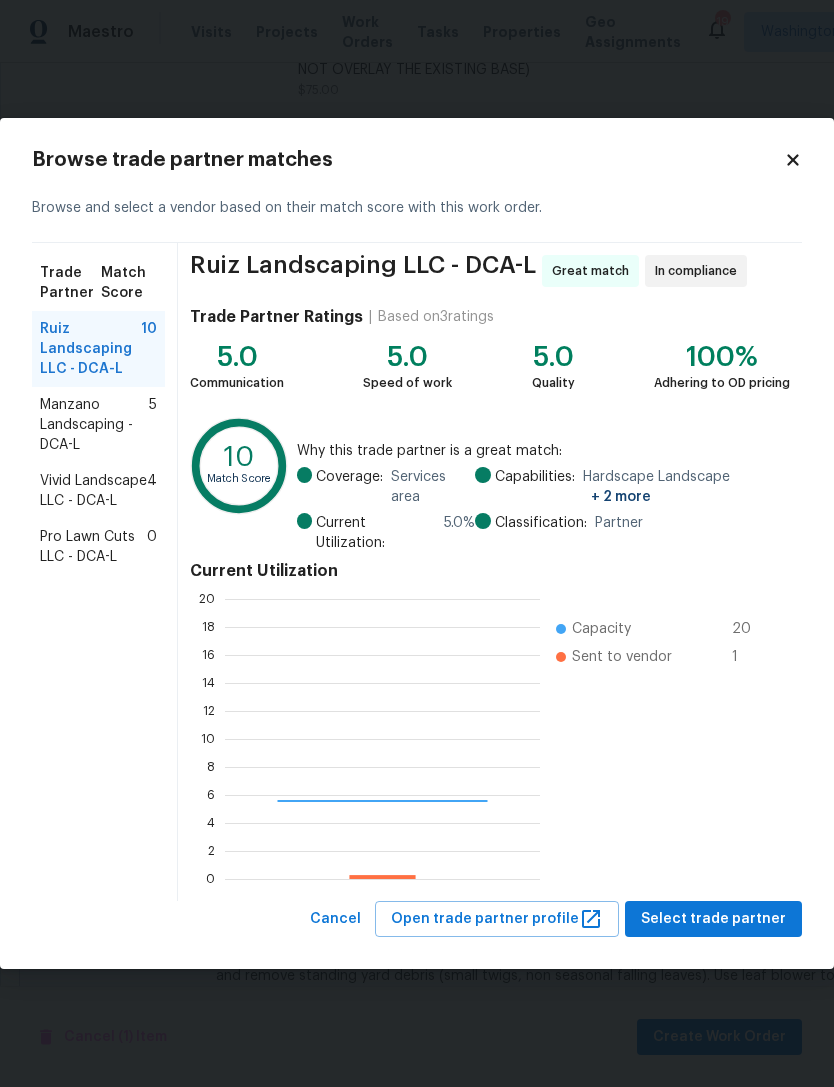 scroll, scrollTop: 2, scrollLeft: 2, axis: both 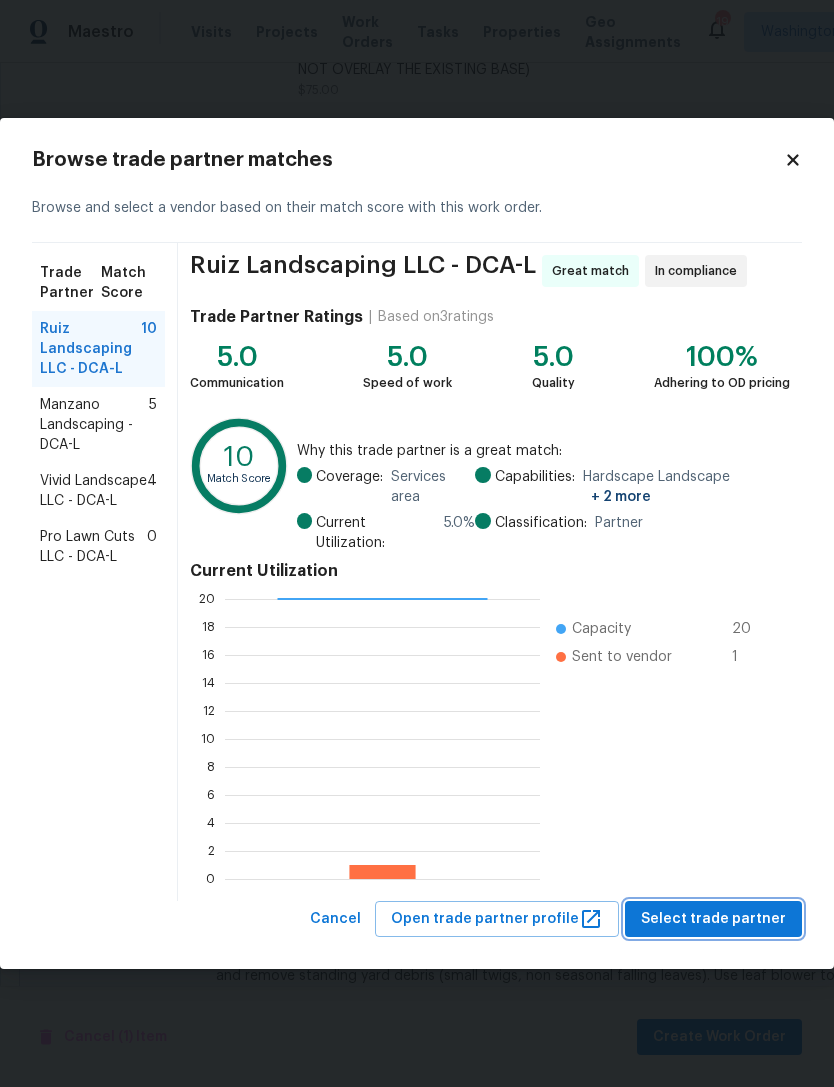 click on "Select trade partner" at bounding box center (713, 919) 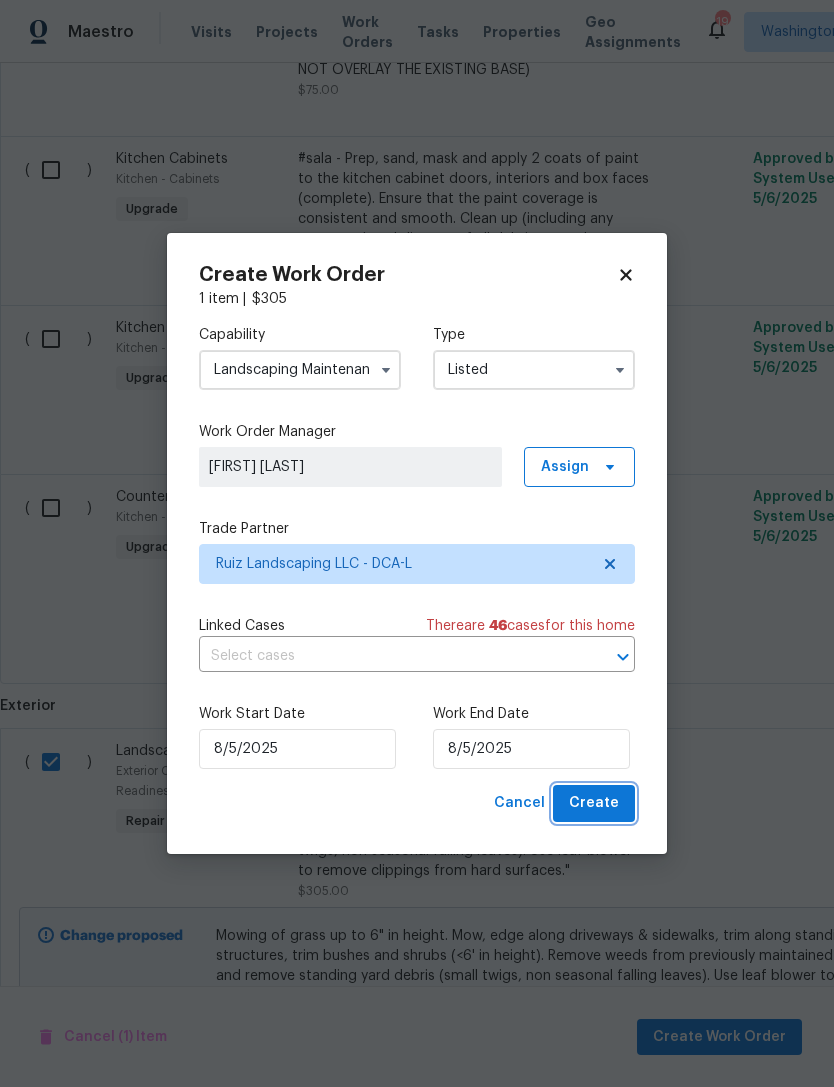 click on "Create" at bounding box center (594, 803) 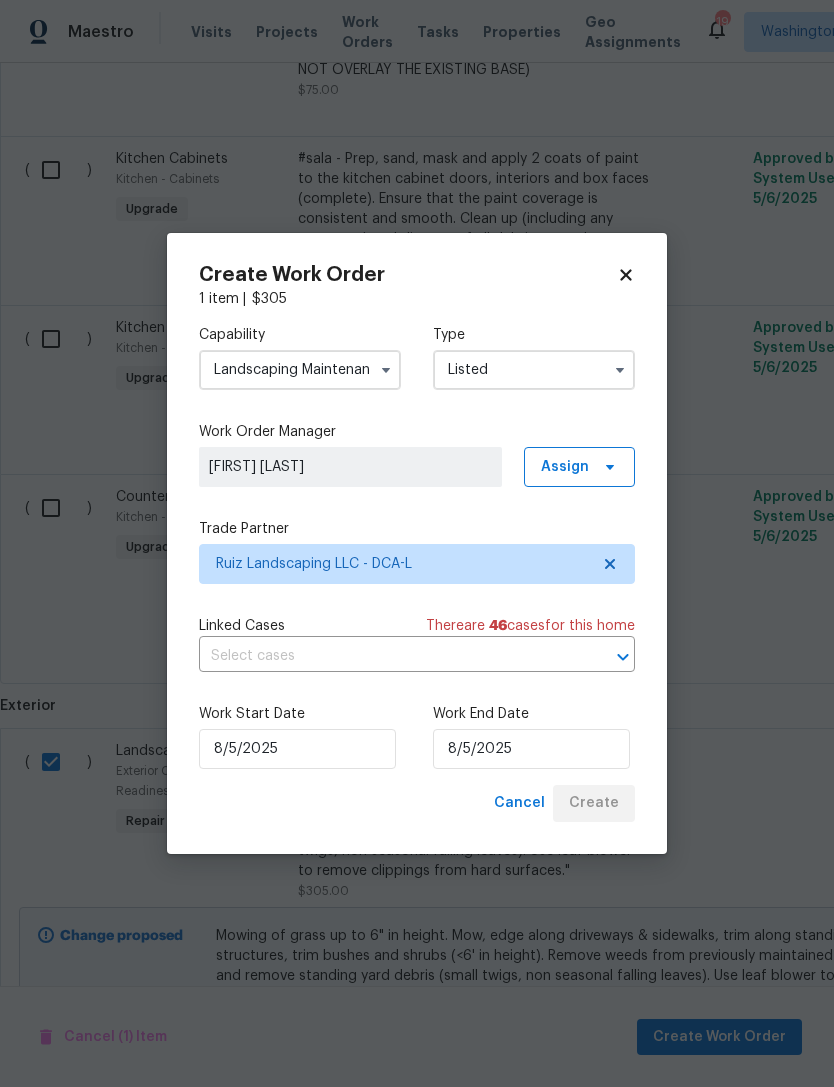 checkbox on "false" 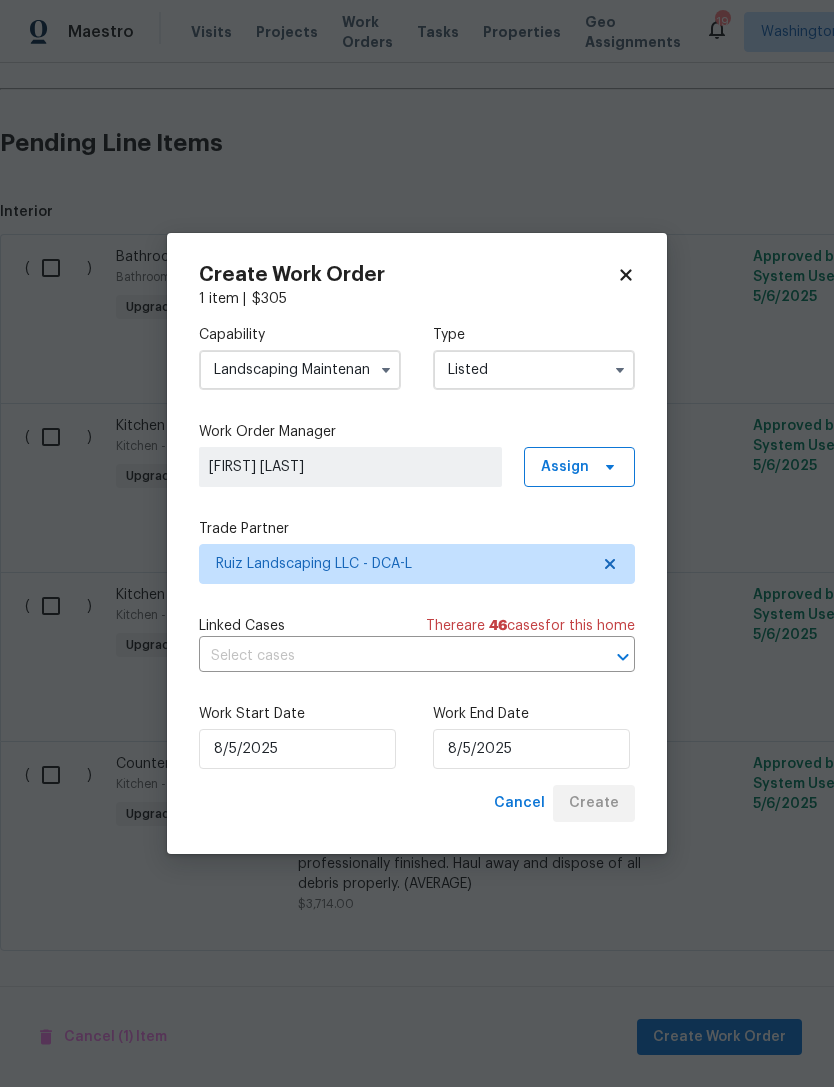 scroll, scrollTop: 812, scrollLeft: 0, axis: vertical 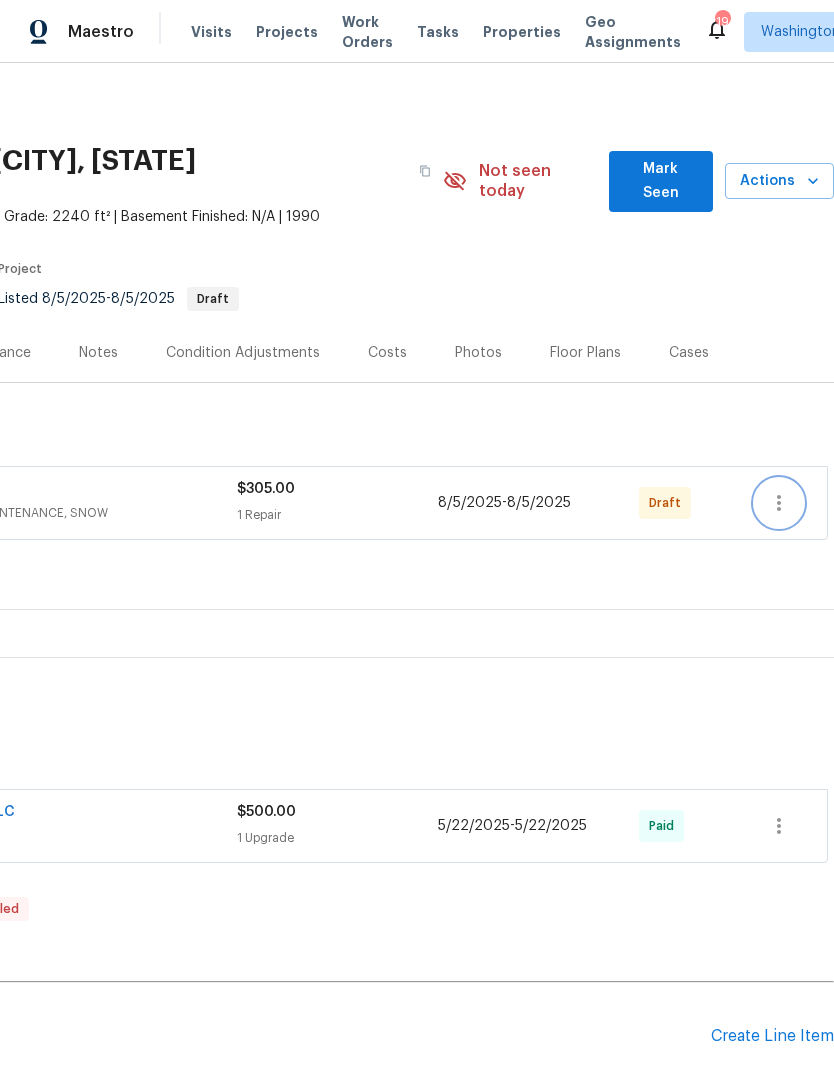 click 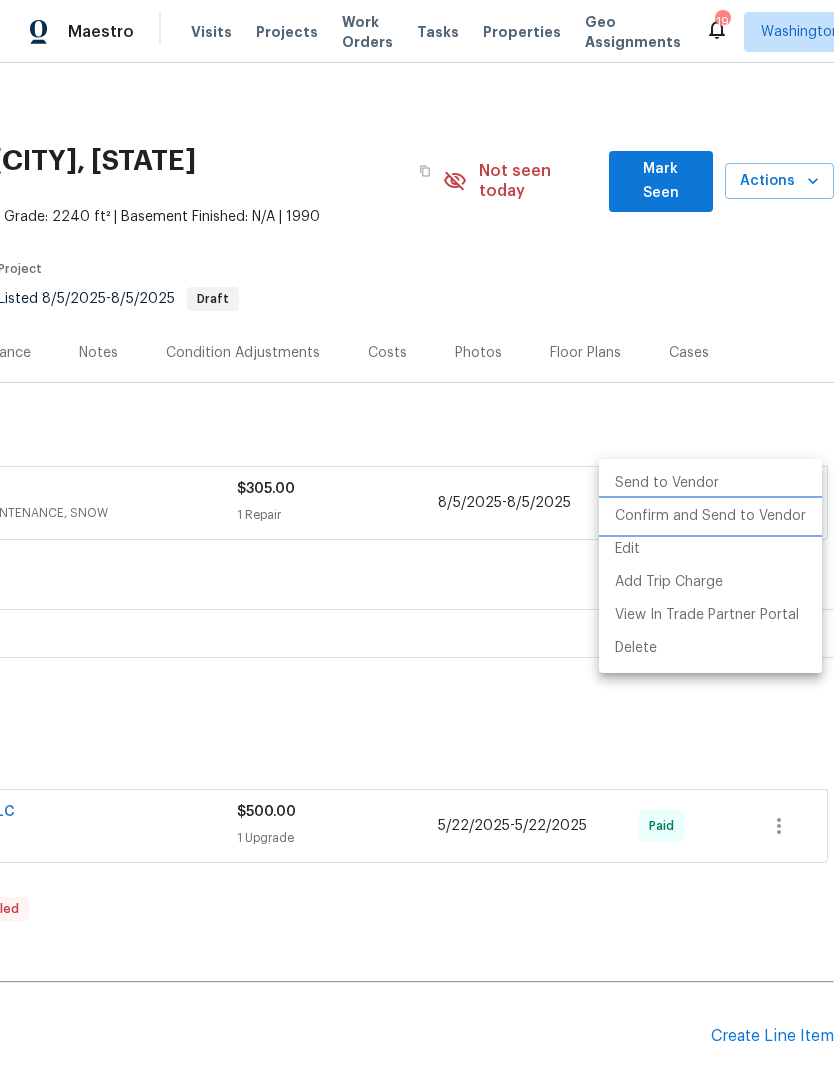 click on "Confirm and Send to Vendor" at bounding box center (710, 516) 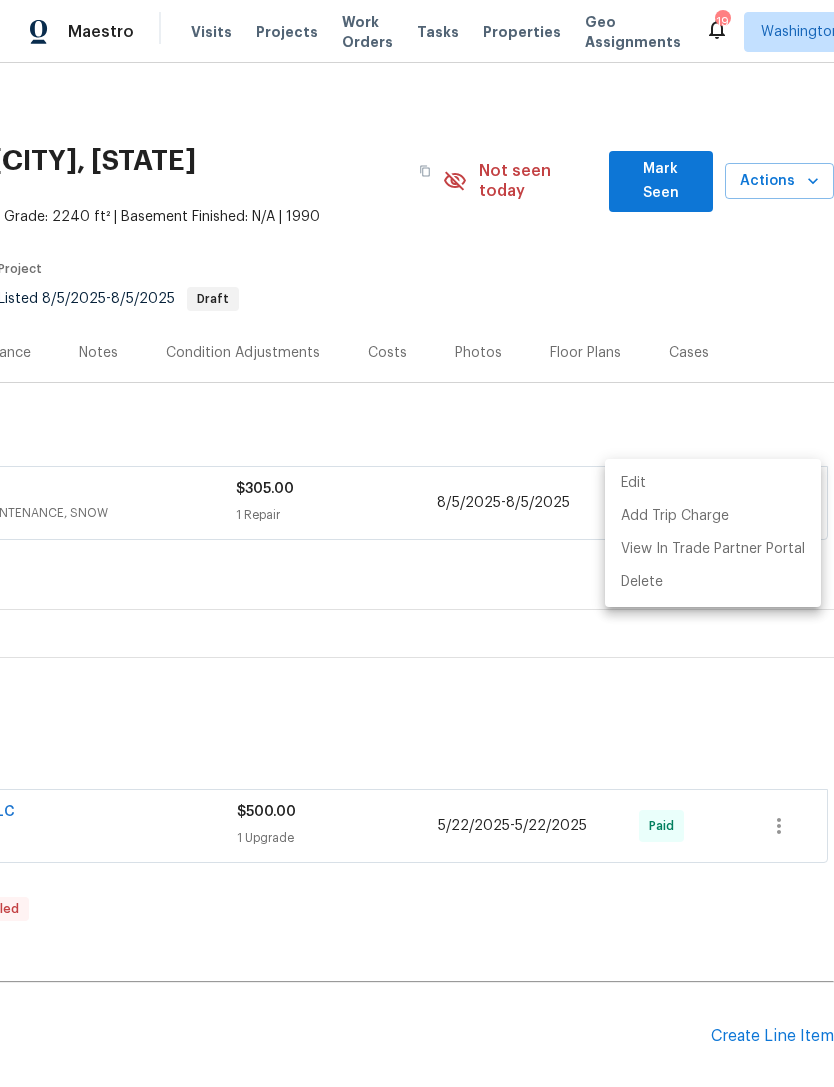 click at bounding box center [417, 543] 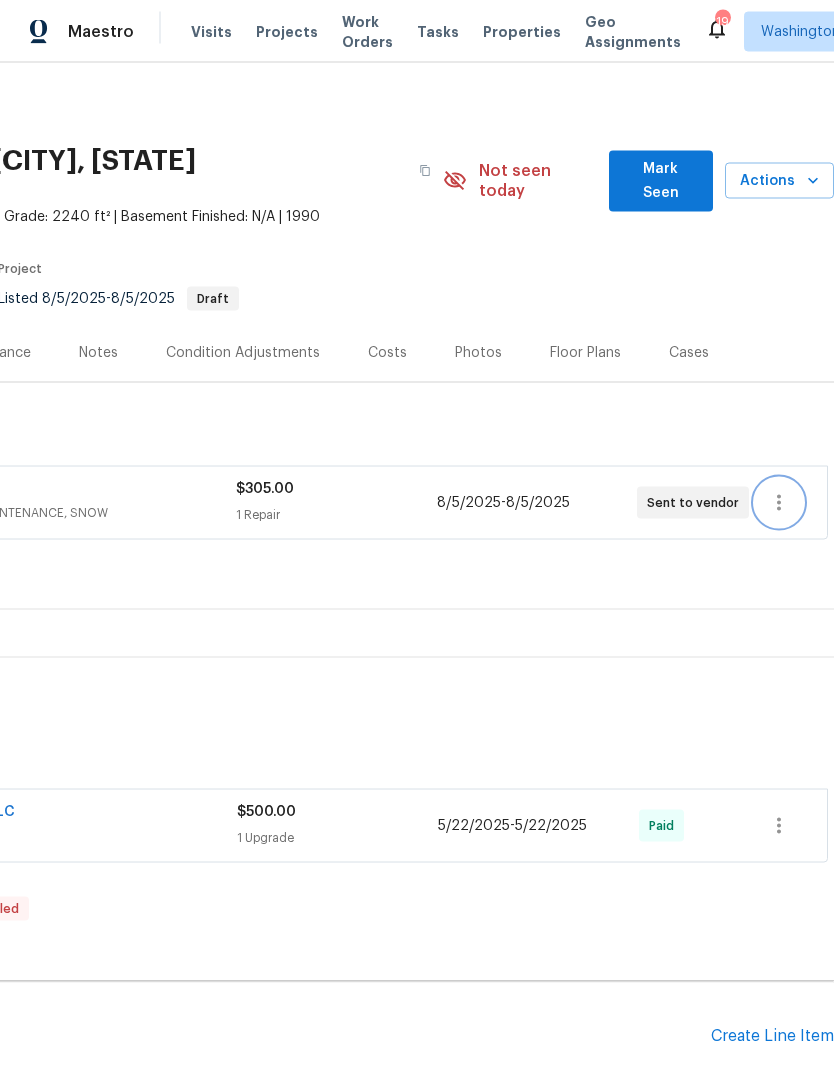scroll, scrollTop: 24, scrollLeft: 0, axis: vertical 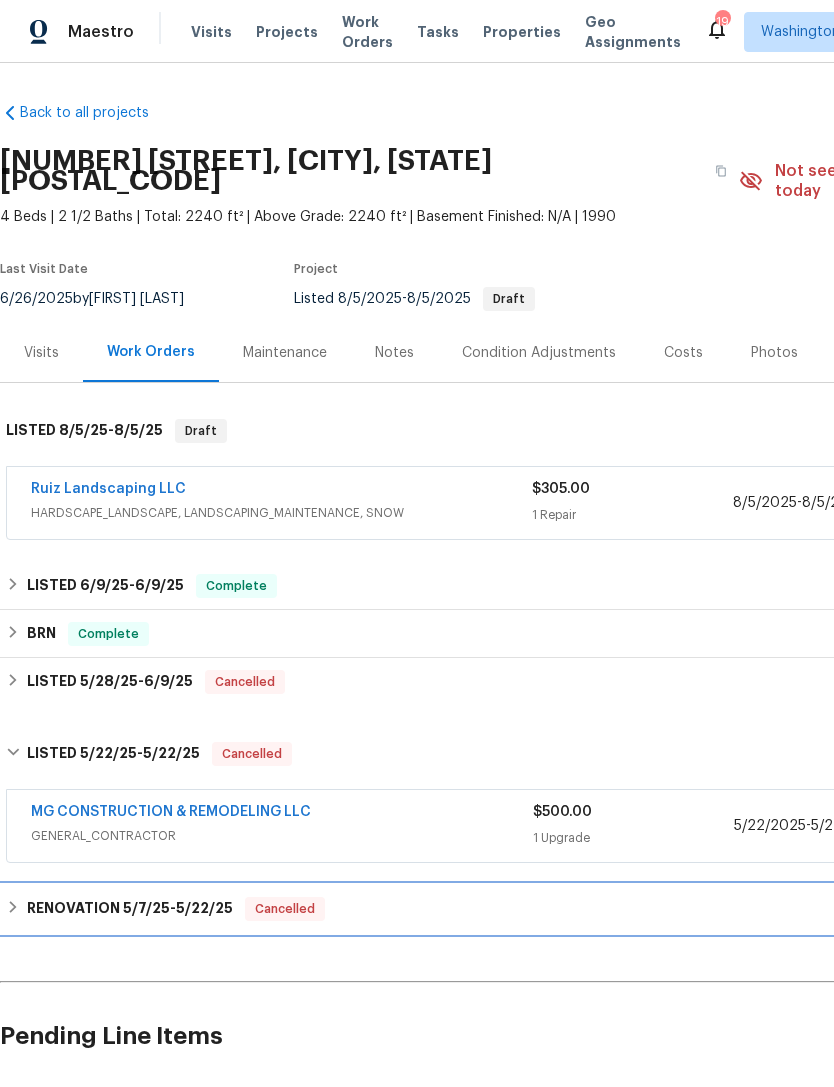 click on "5/22/25" at bounding box center [204, 908] 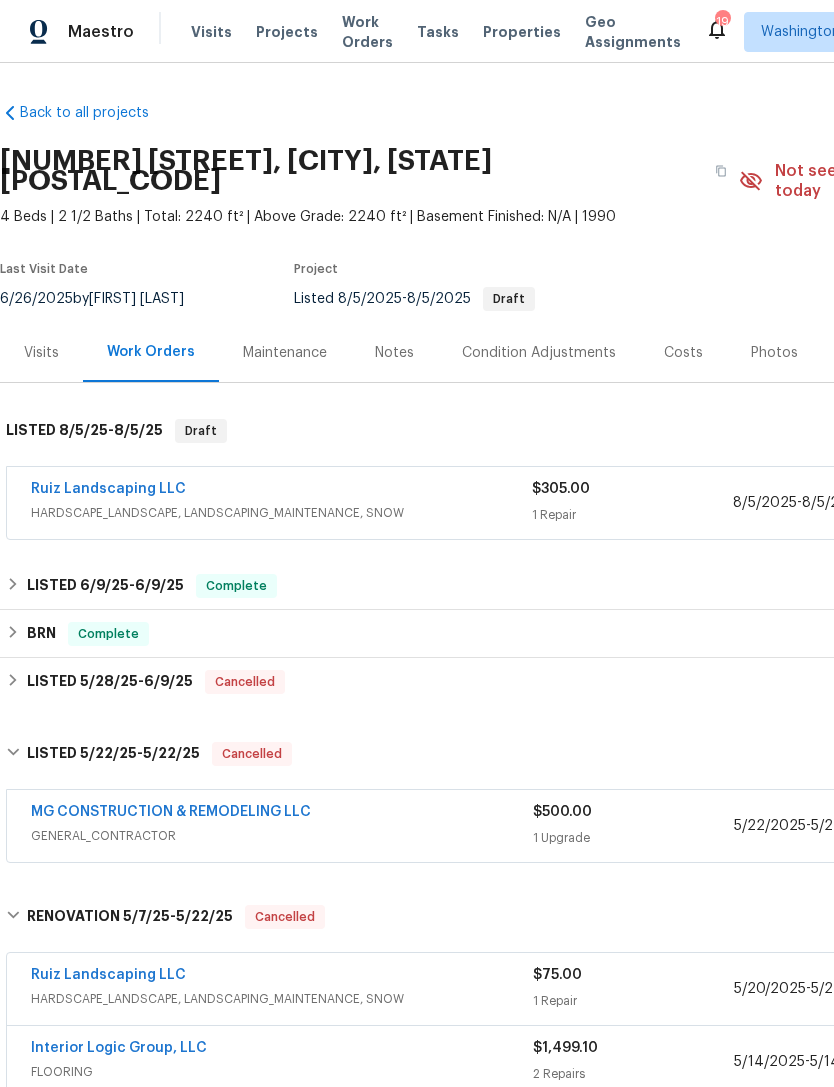 click on "Ruiz Landscaping LLC" at bounding box center [108, 975] 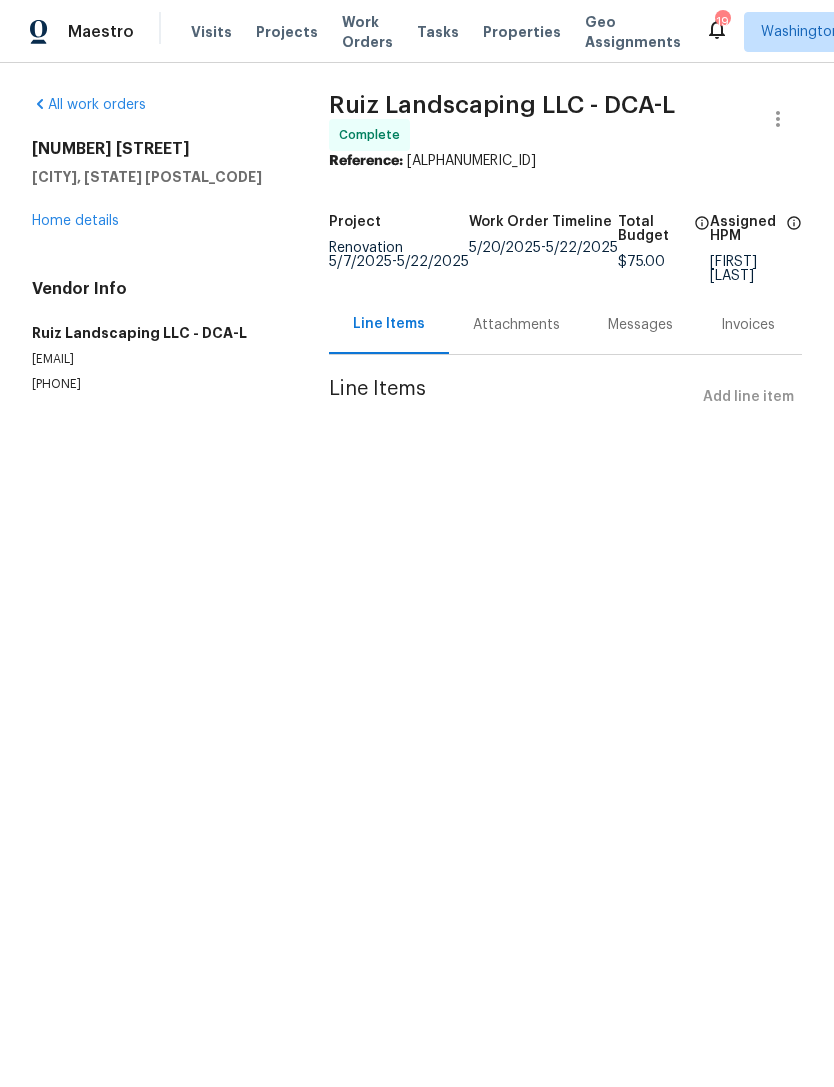 scroll, scrollTop: 0, scrollLeft: 0, axis: both 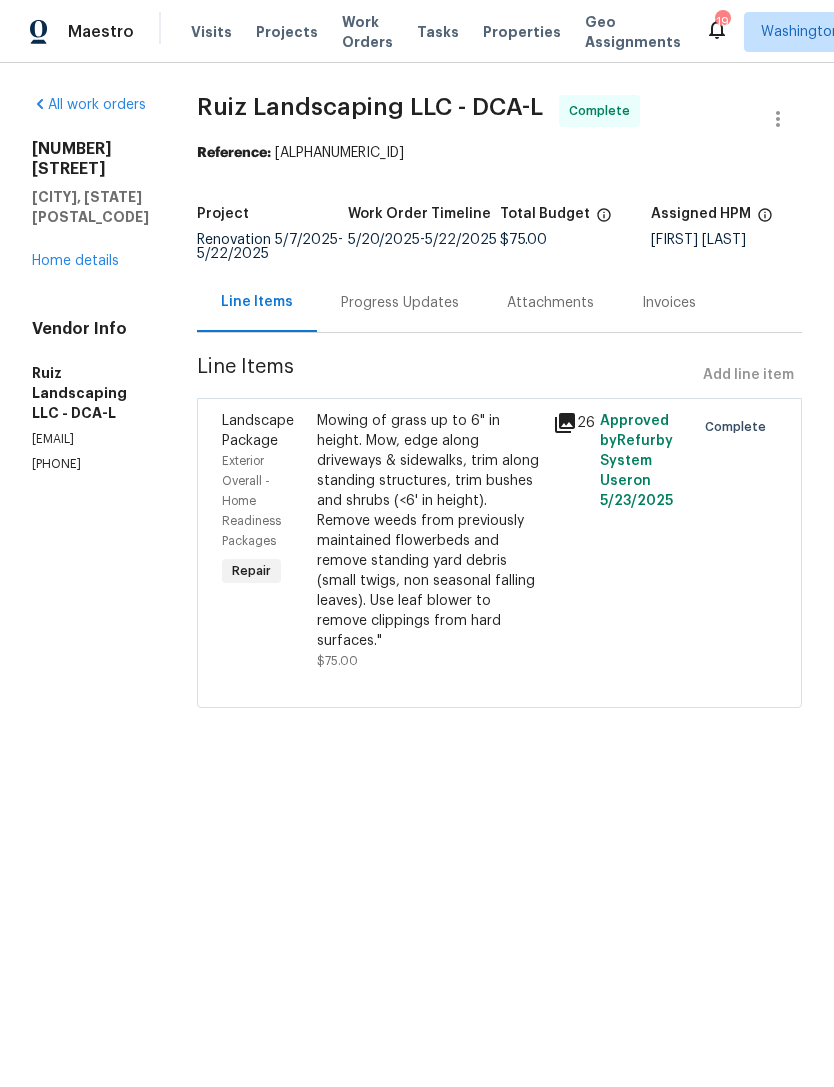 click on "Progress Updates" at bounding box center (400, 303) 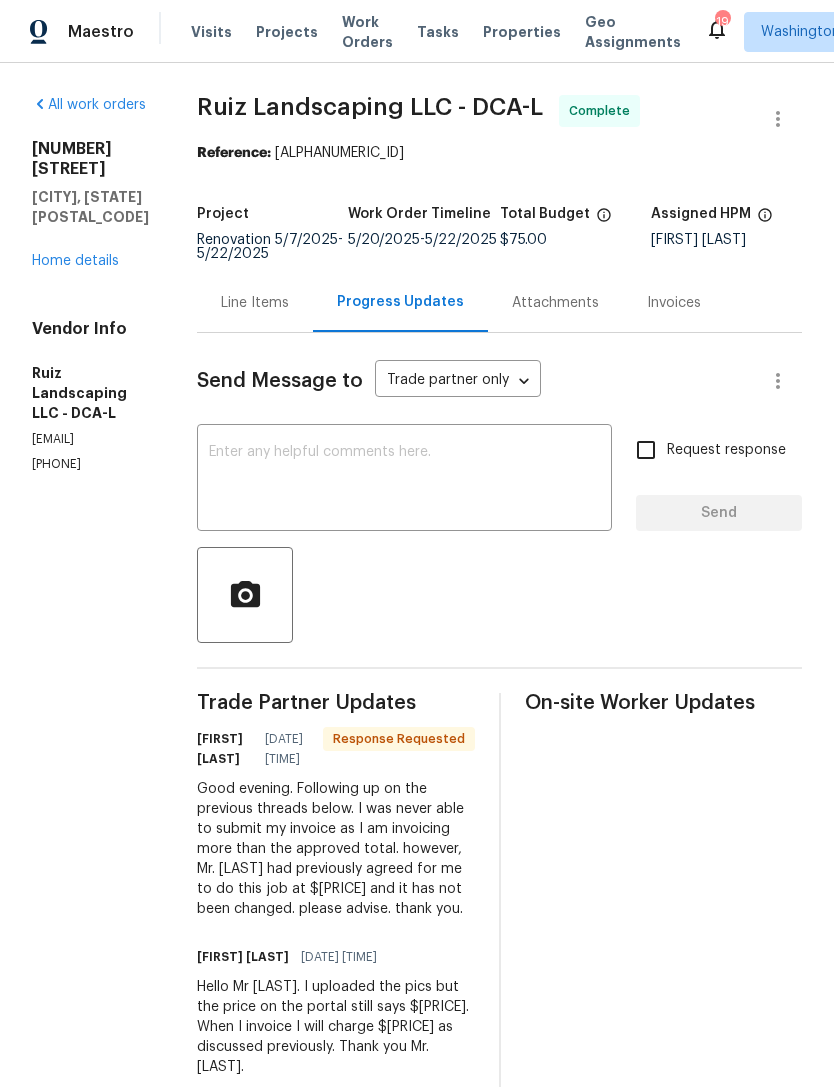 click at bounding box center (404, 480) 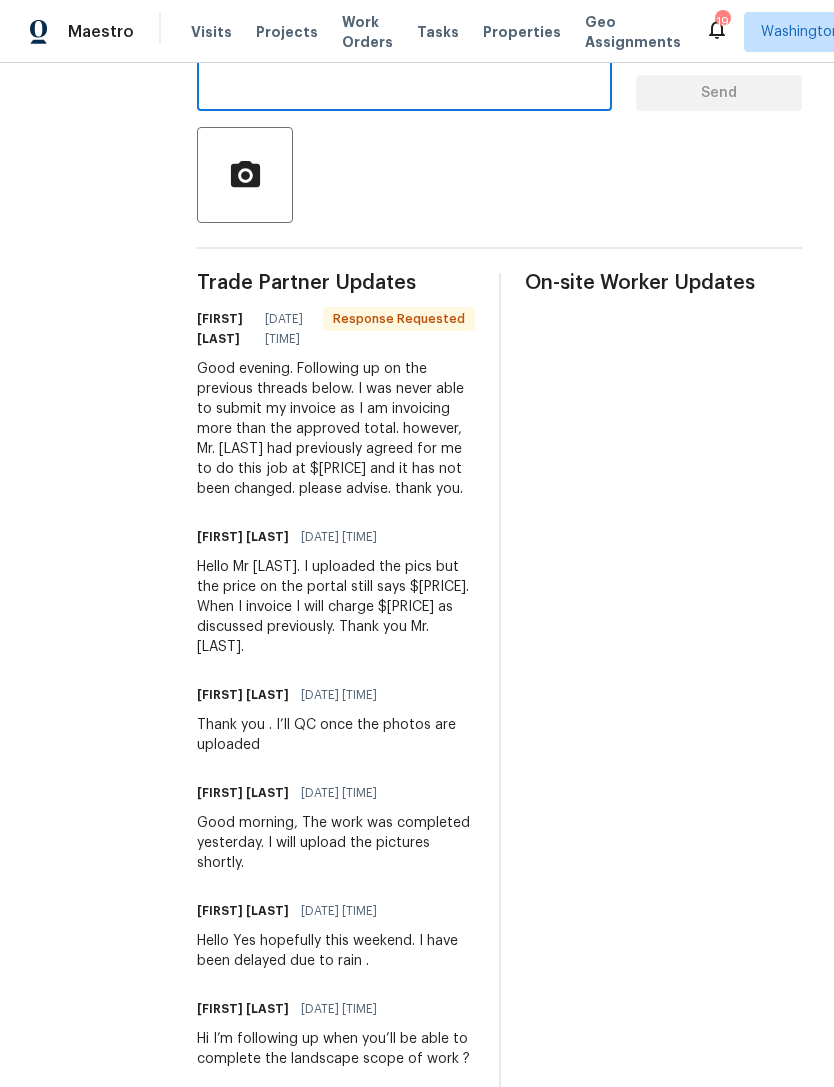 scroll, scrollTop: 320, scrollLeft: 0, axis: vertical 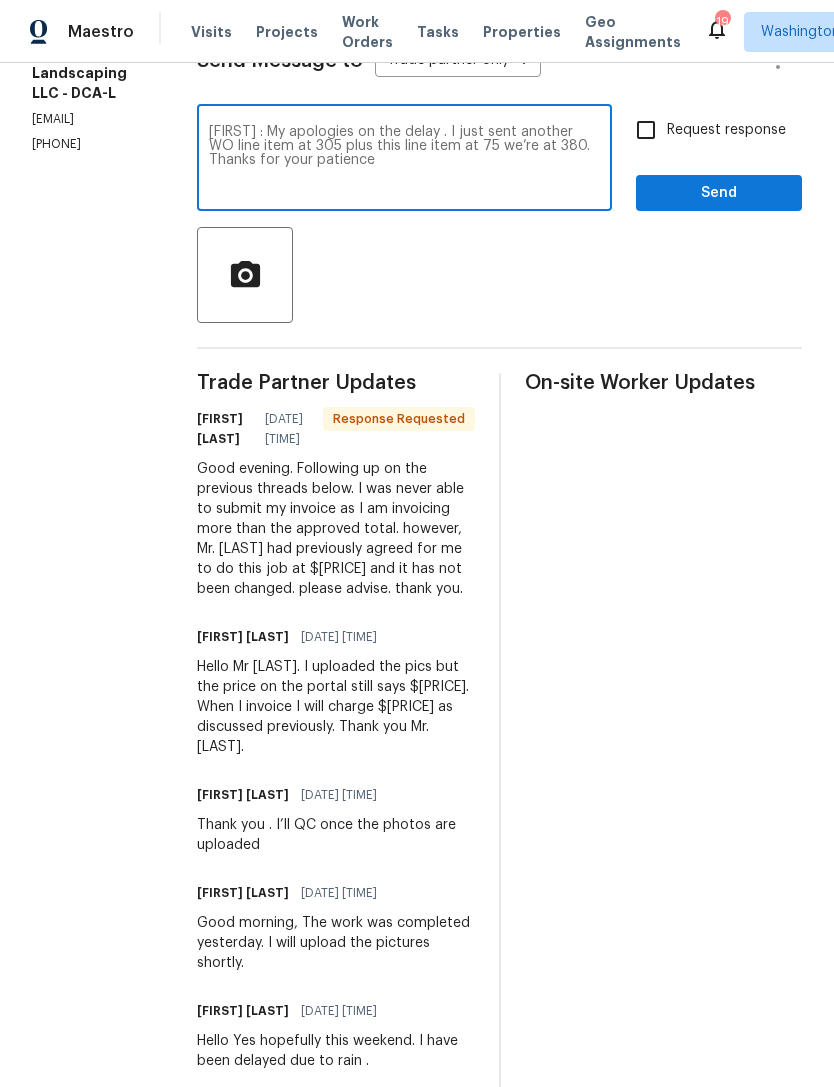 type on "[FIRST] : My apologies on the delay . I just sent another WO line item at 305 plus this line item at 75 we’re at 380. Thanks for your patience" 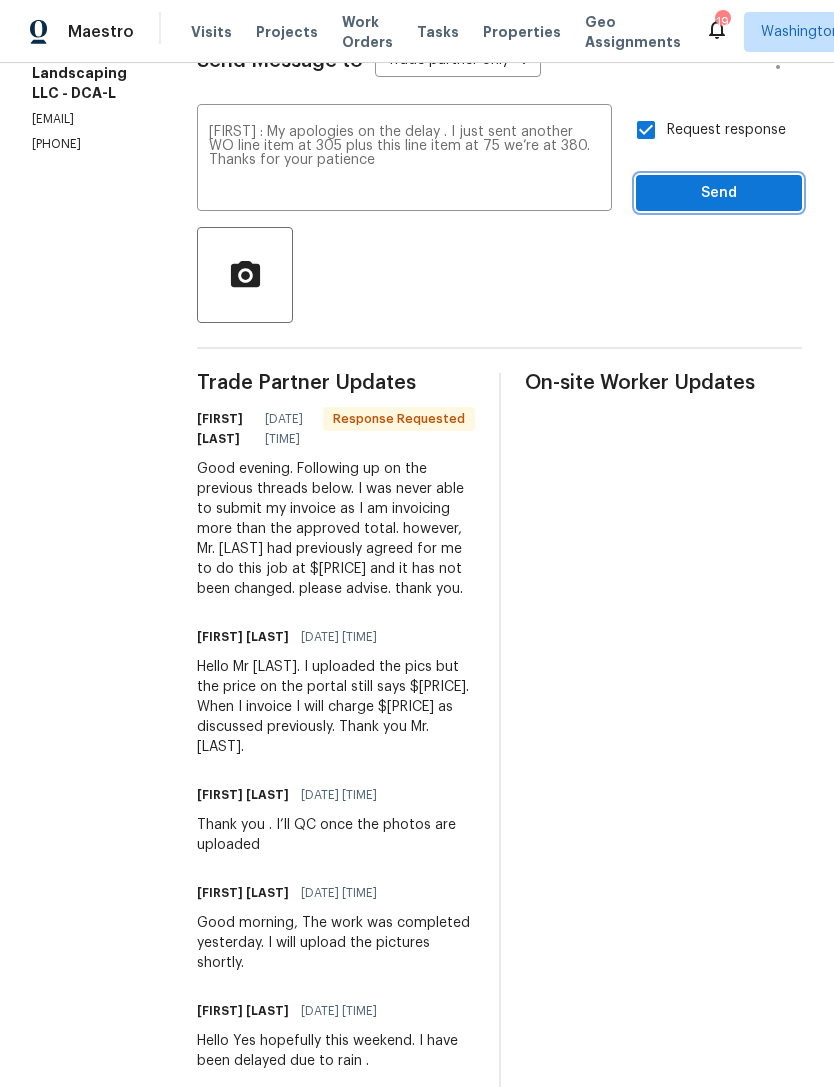 click on "Send" at bounding box center (719, 193) 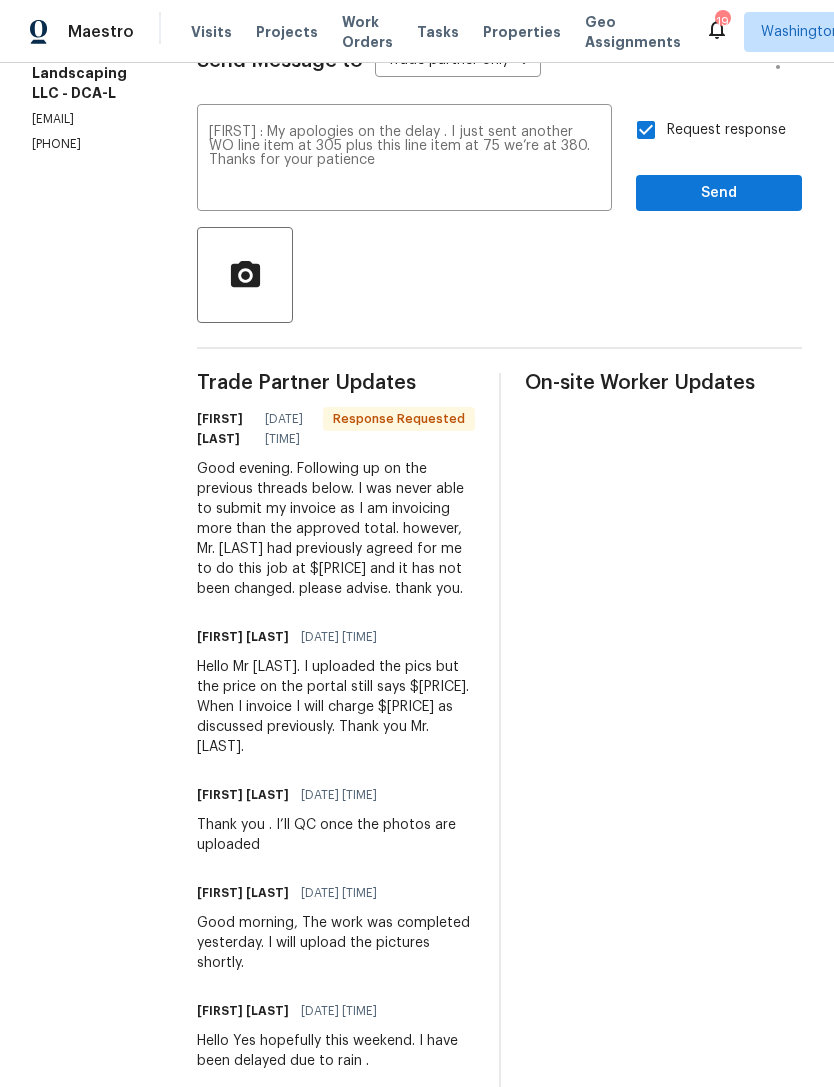 scroll, scrollTop: 0, scrollLeft: 0, axis: both 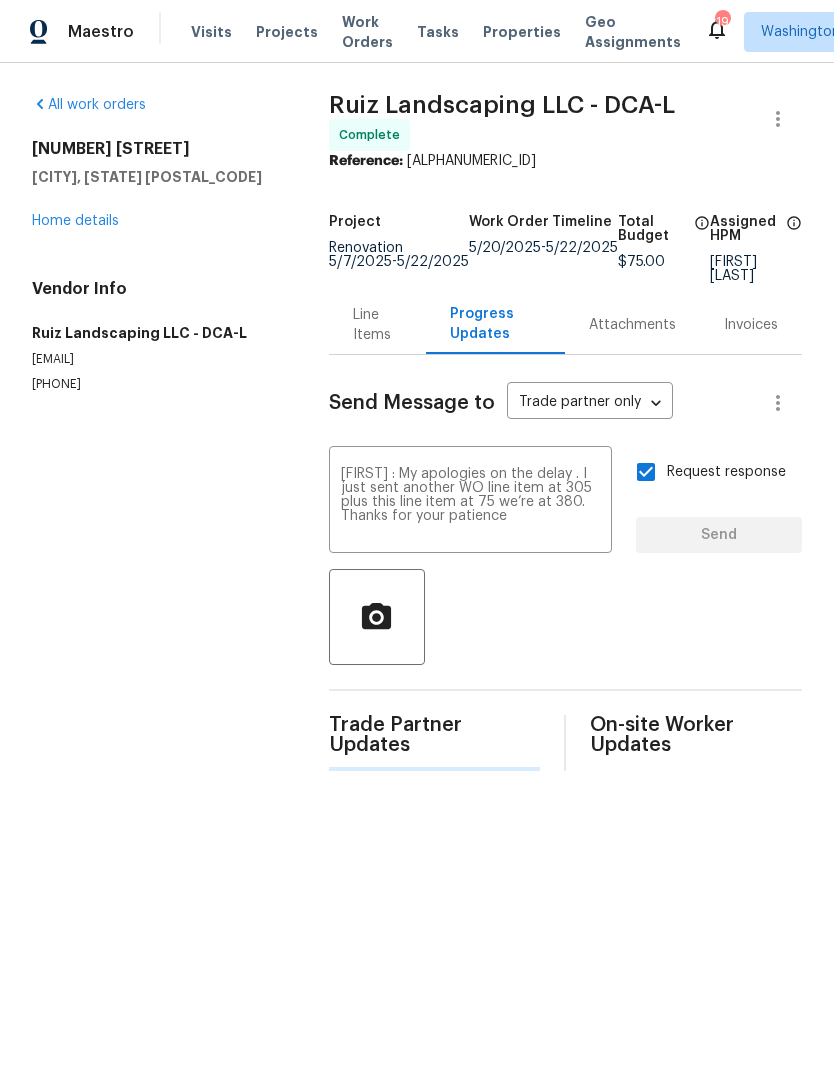 type 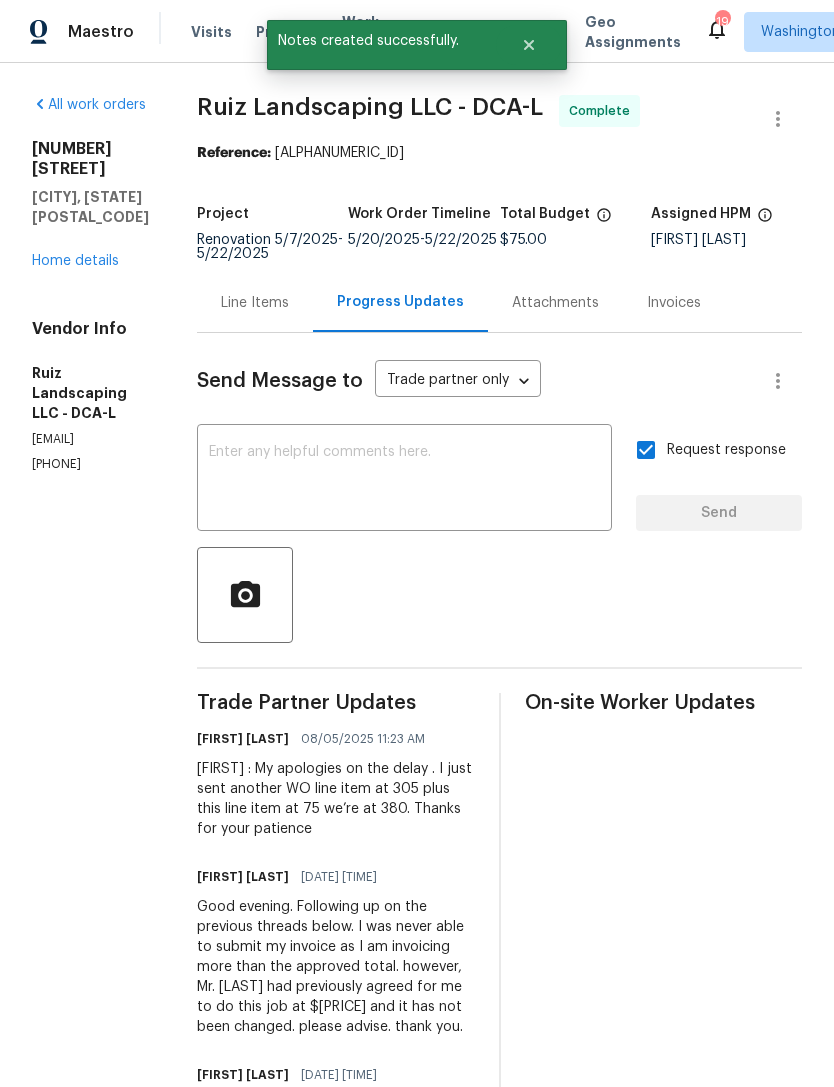 click on "Home details" at bounding box center [75, 261] 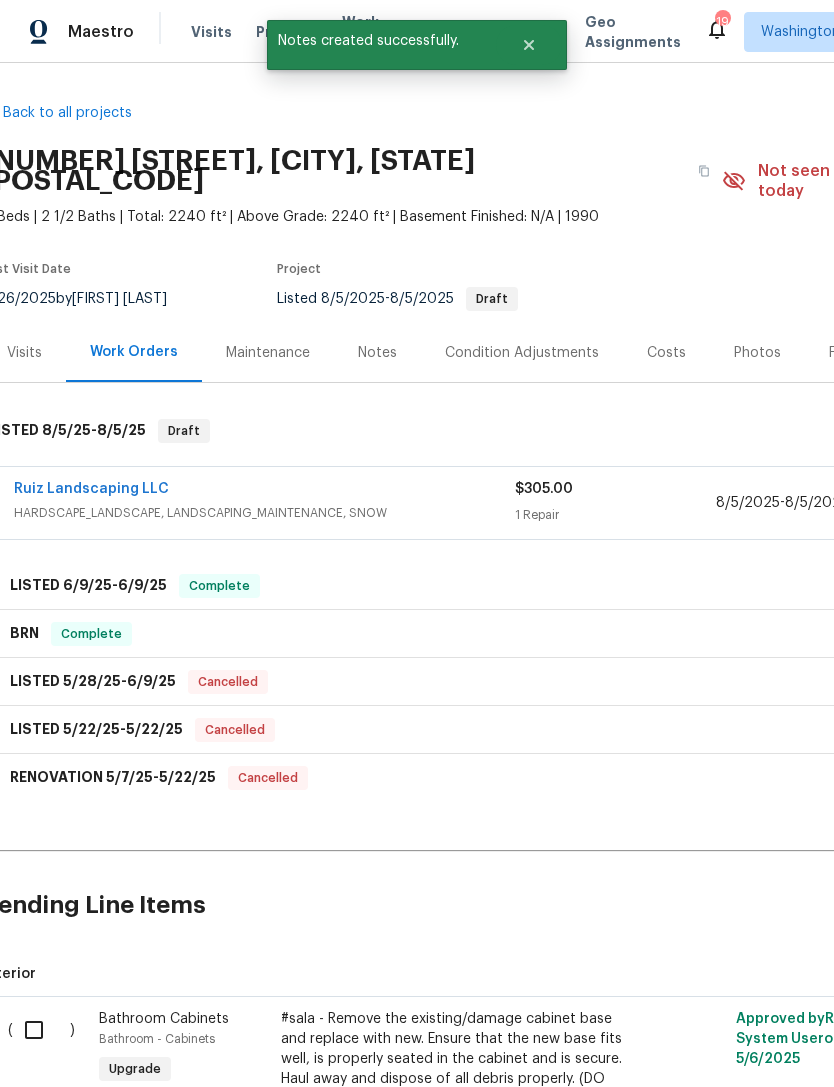 scroll, scrollTop: 0, scrollLeft: 18, axis: horizontal 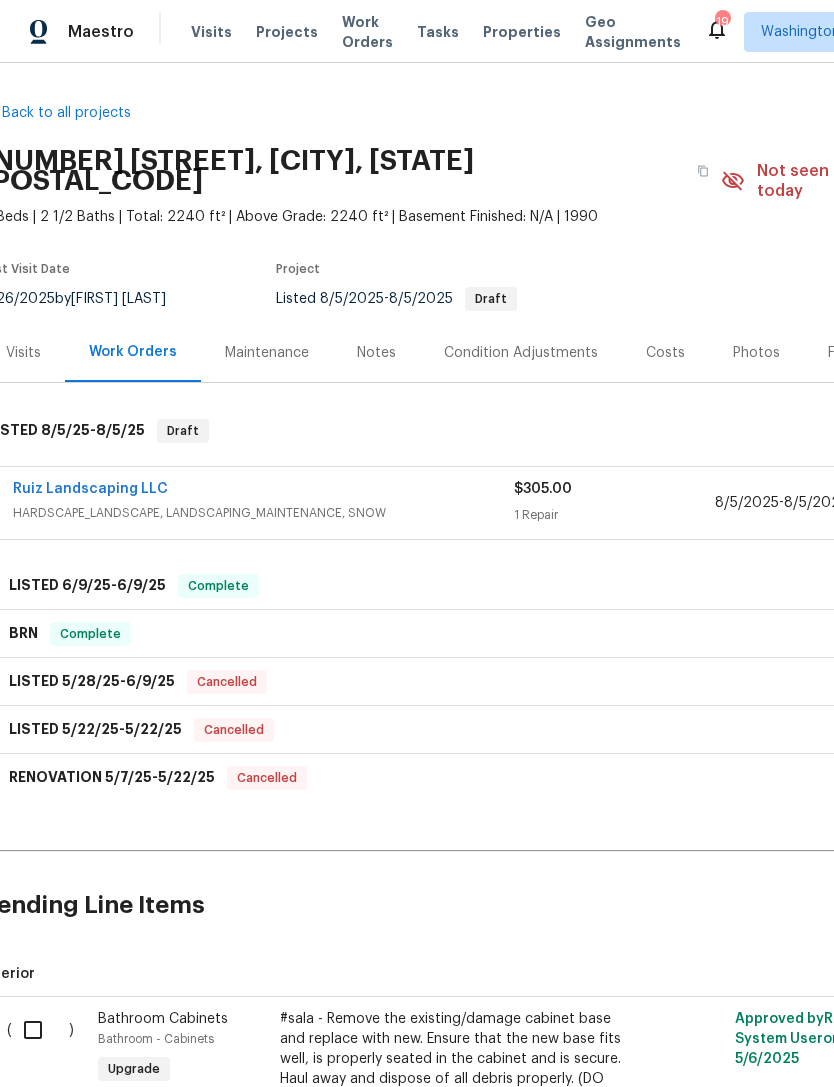 click on "Ruiz Landscaping LLC" at bounding box center [90, 489] 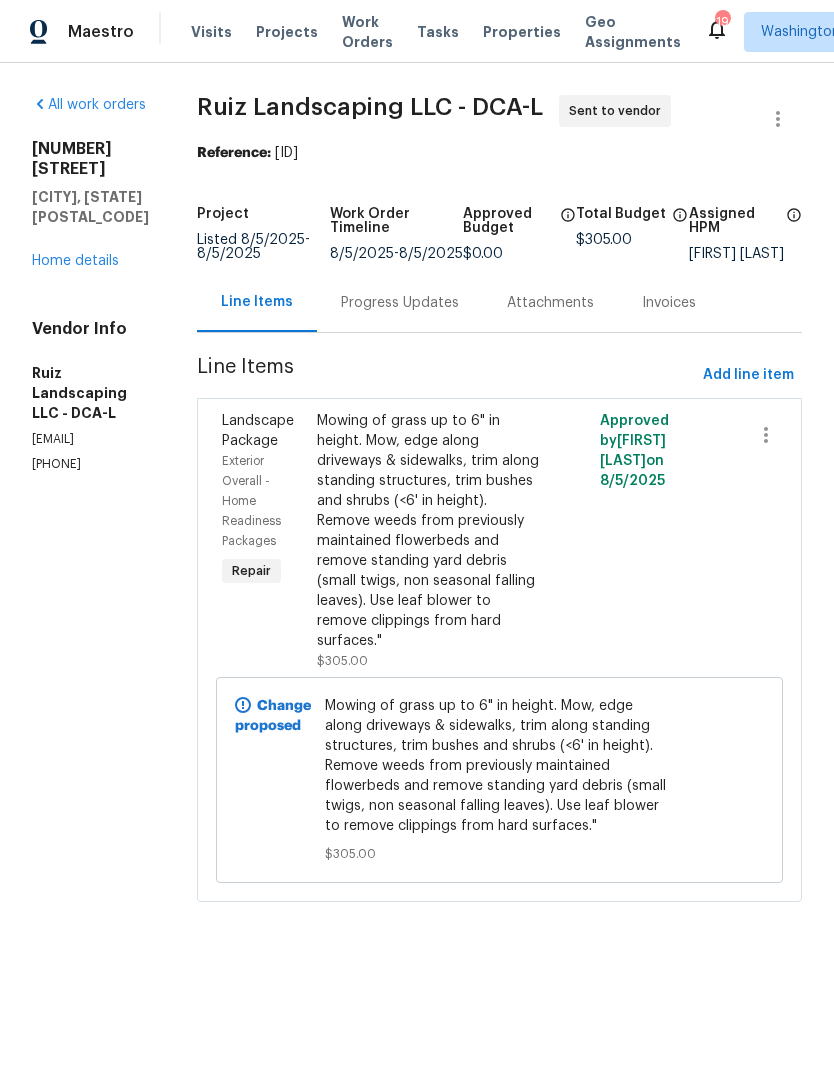 click on "Progress Updates" at bounding box center (400, 302) 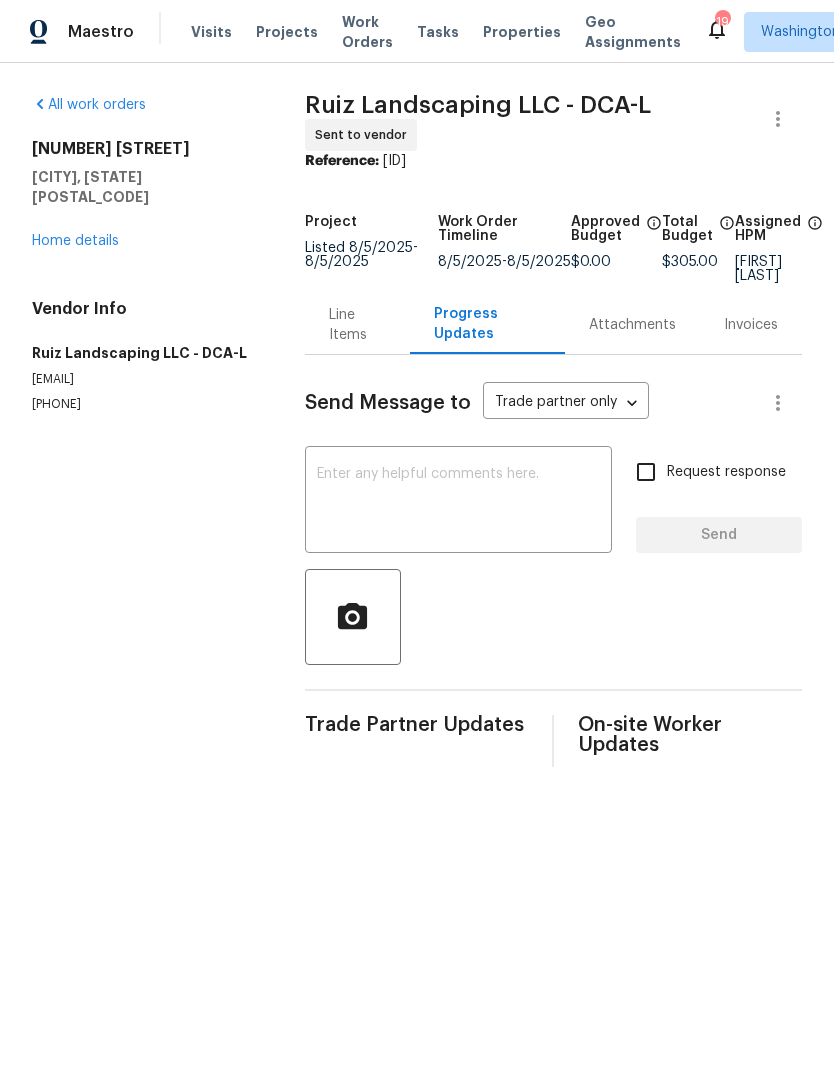 click on "Home details" at bounding box center (75, 241) 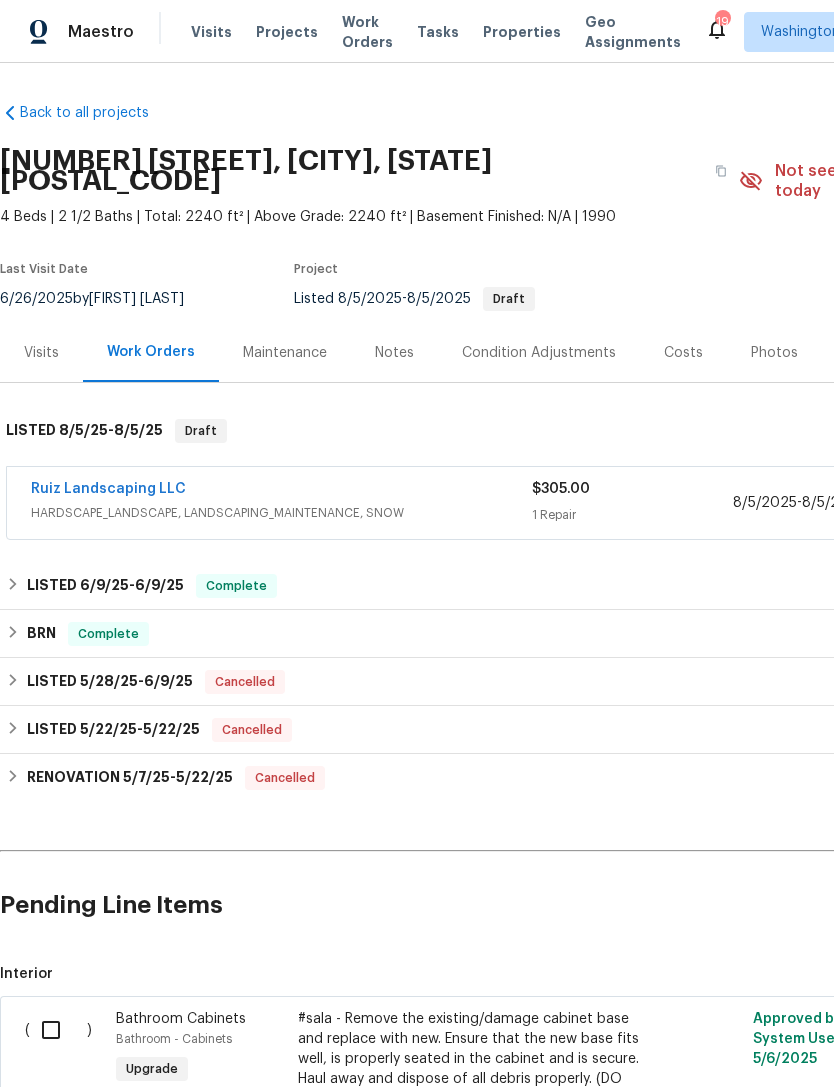 click on "Projects" at bounding box center (287, 32) 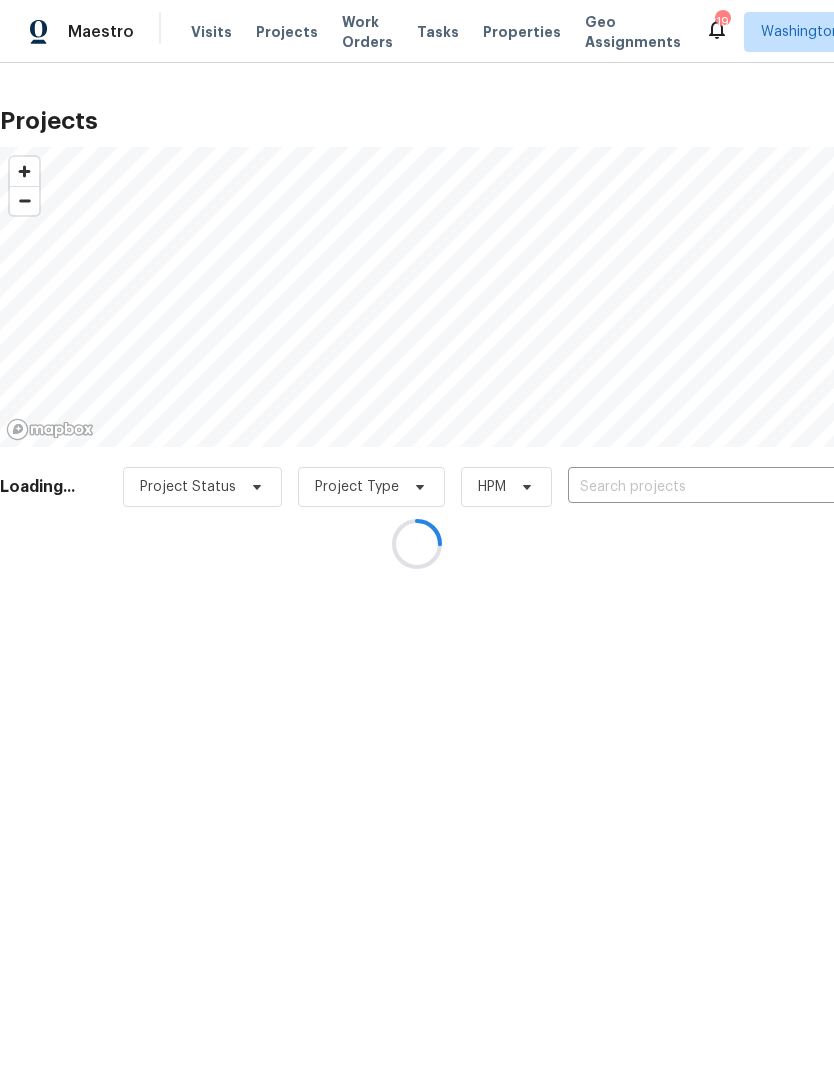 click at bounding box center (417, 543) 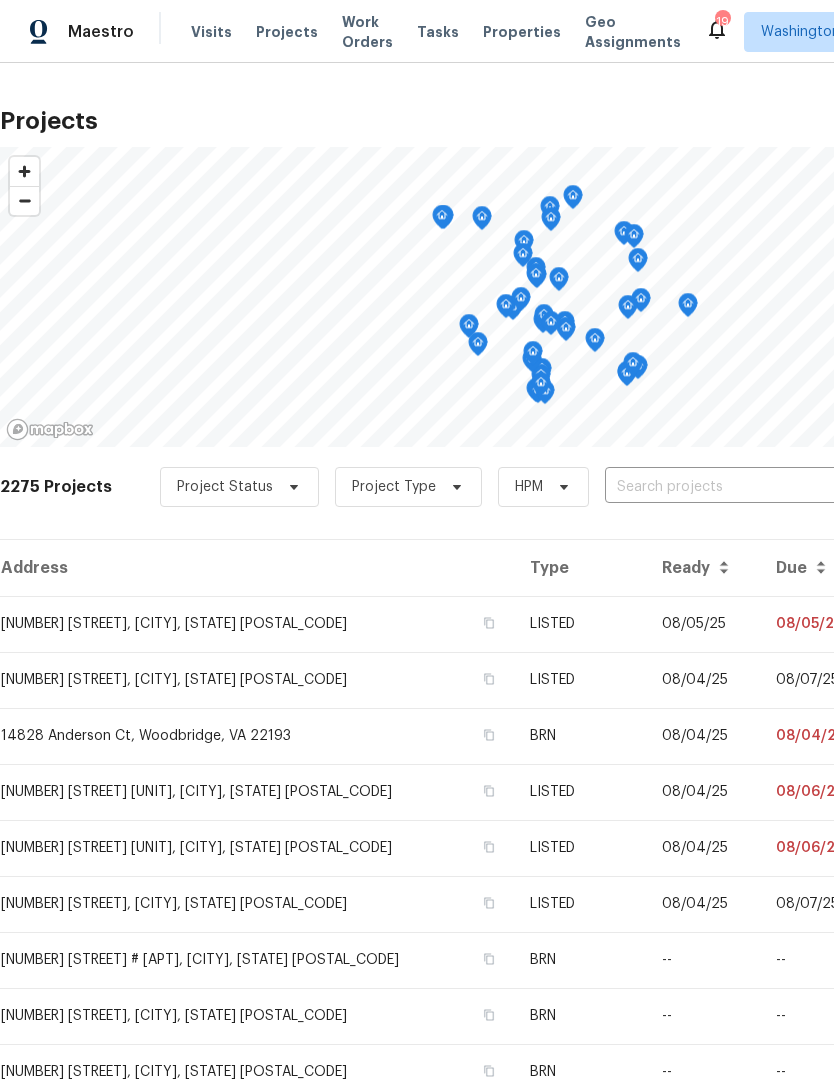 click at bounding box center (719, 487) 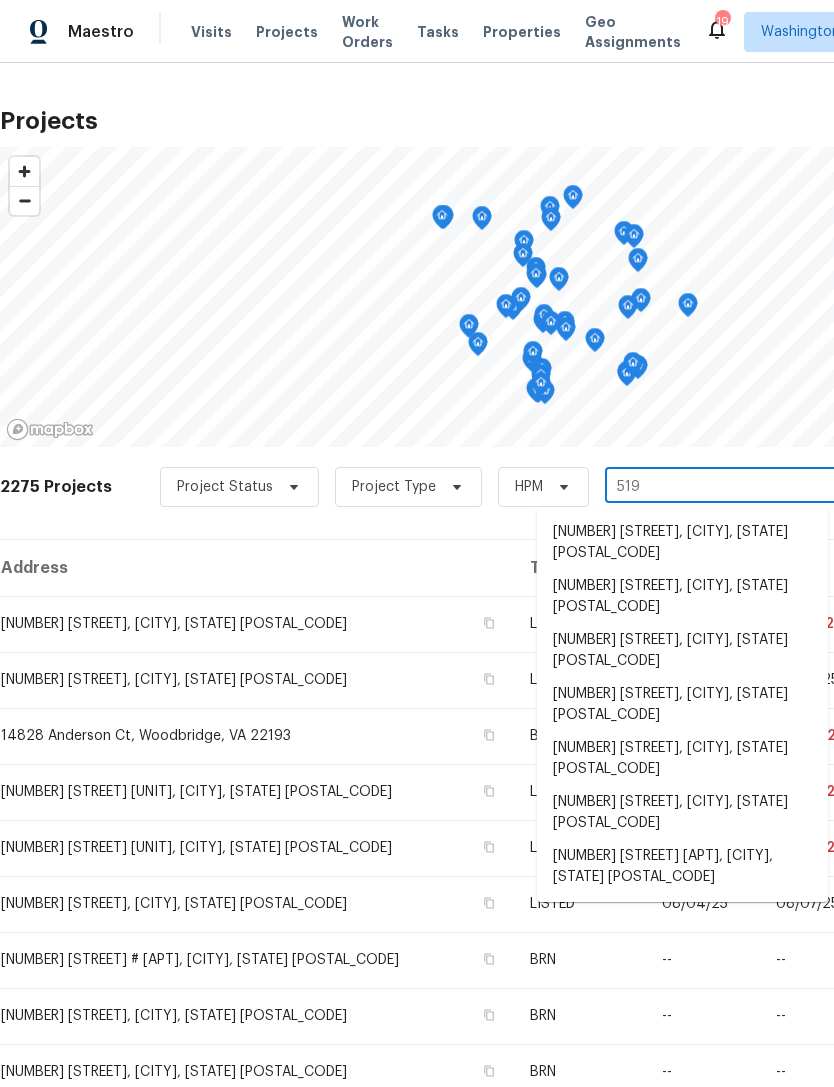 type on "[NUMBER] [STREET]" 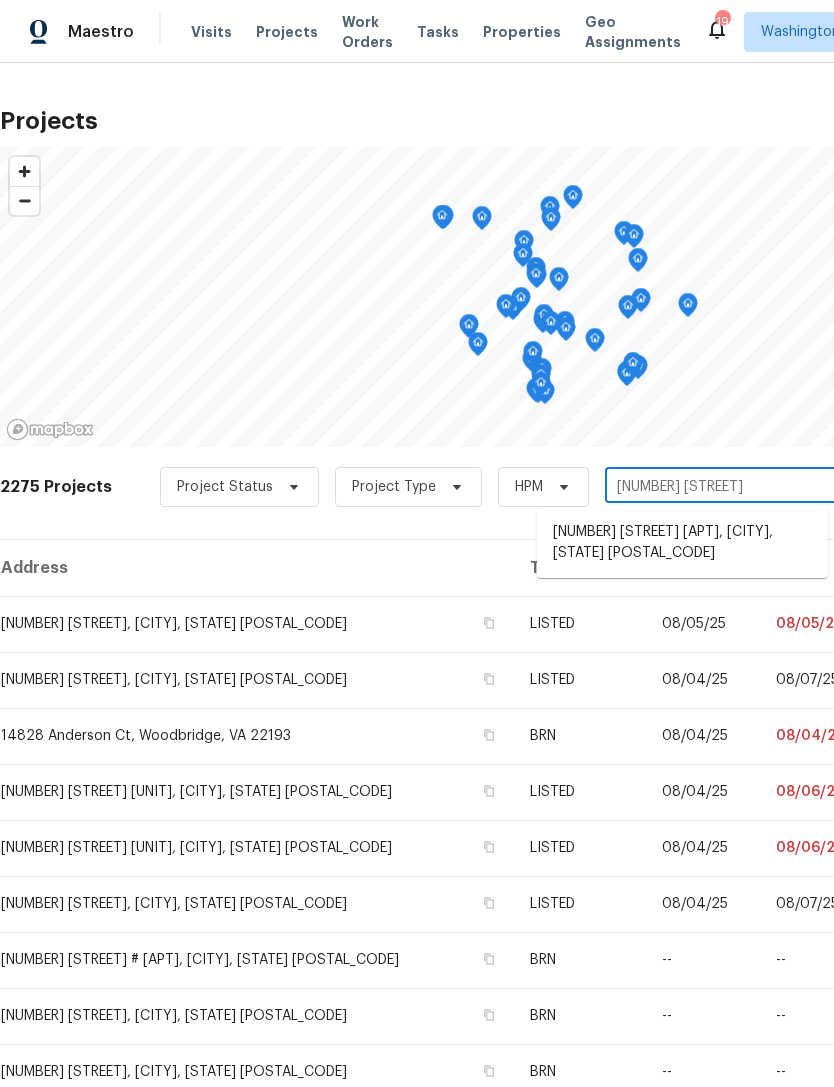 click on "[NUMBER] [STREET] [APT], [CITY], [STATE] [POSTAL_CODE]" at bounding box center [682, 543] 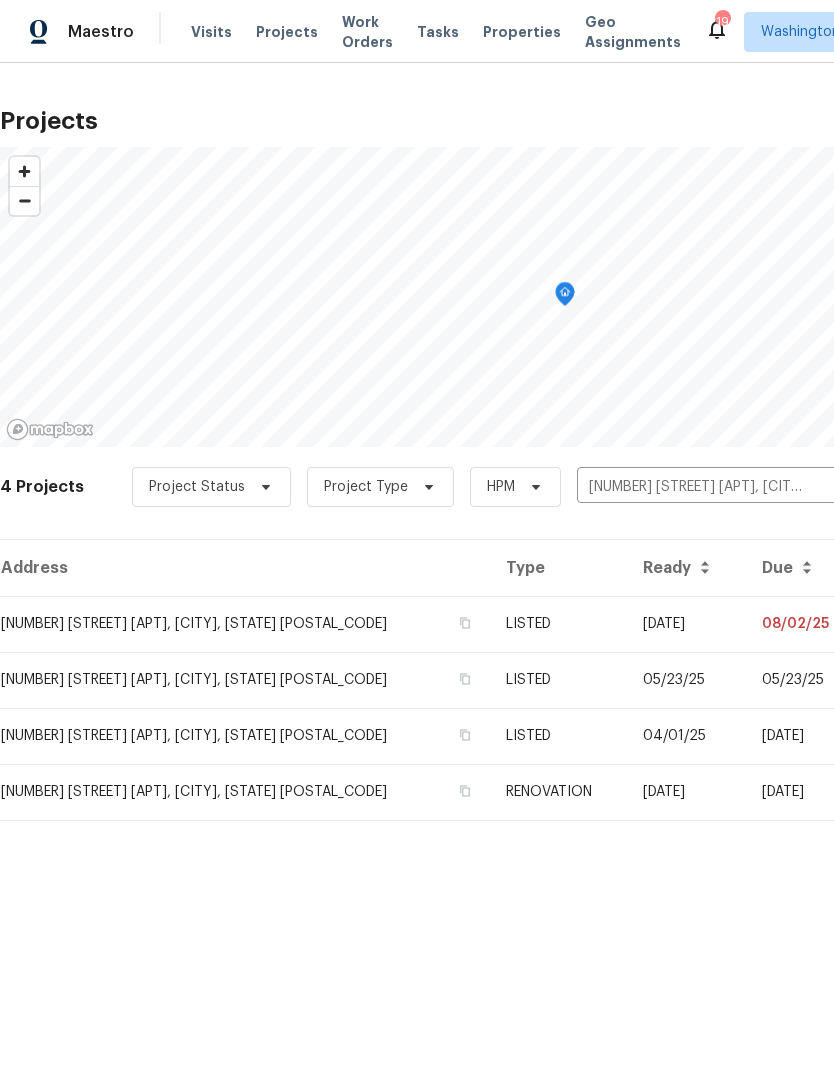 click on "[NUMBER] [STREET] [APT], [CITY], [STATE] [POSTAL_CODE]" at bounding box center [245, 624] 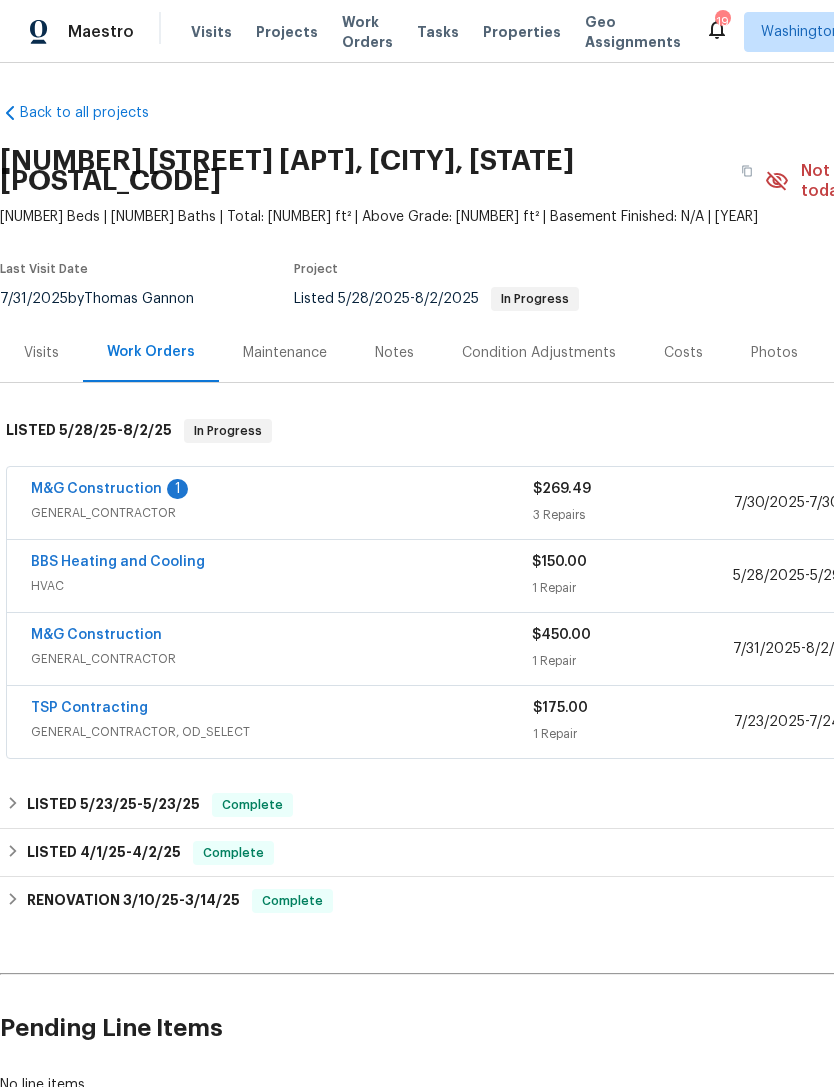 click on "M&G Construction" at bounding box center [96, 489] 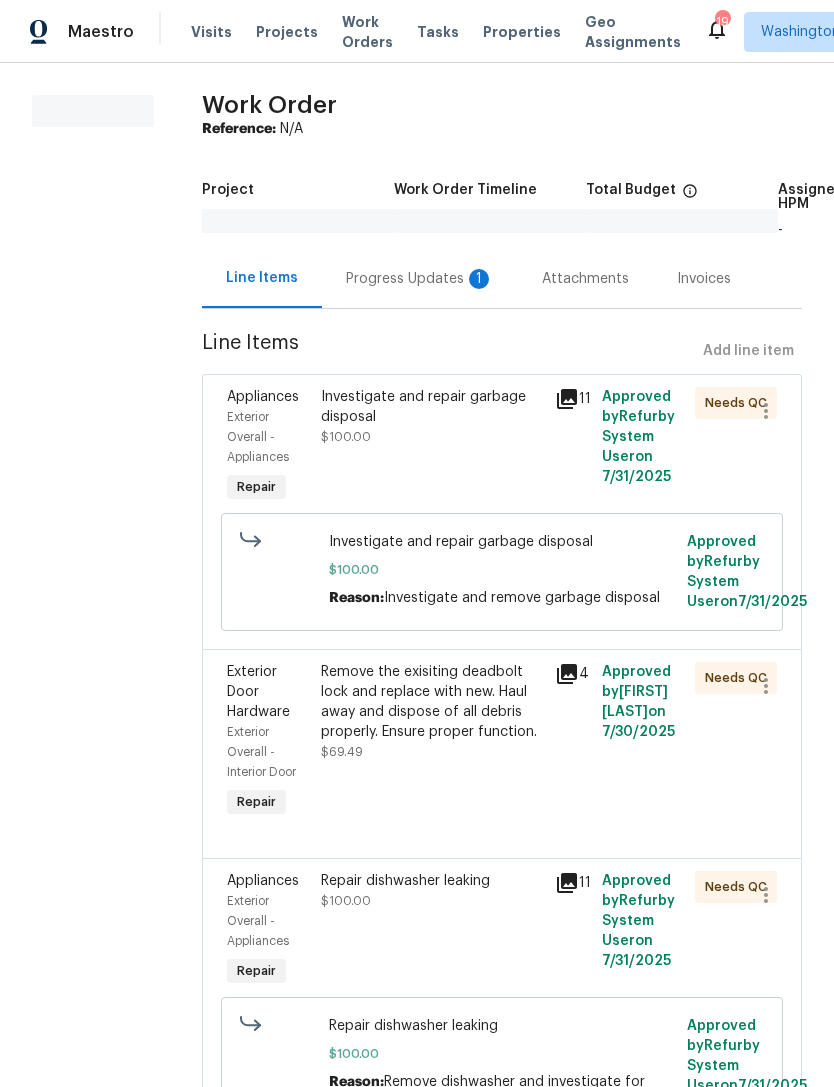 click on "Progress Updates 1" at bounding box center (420, 279) 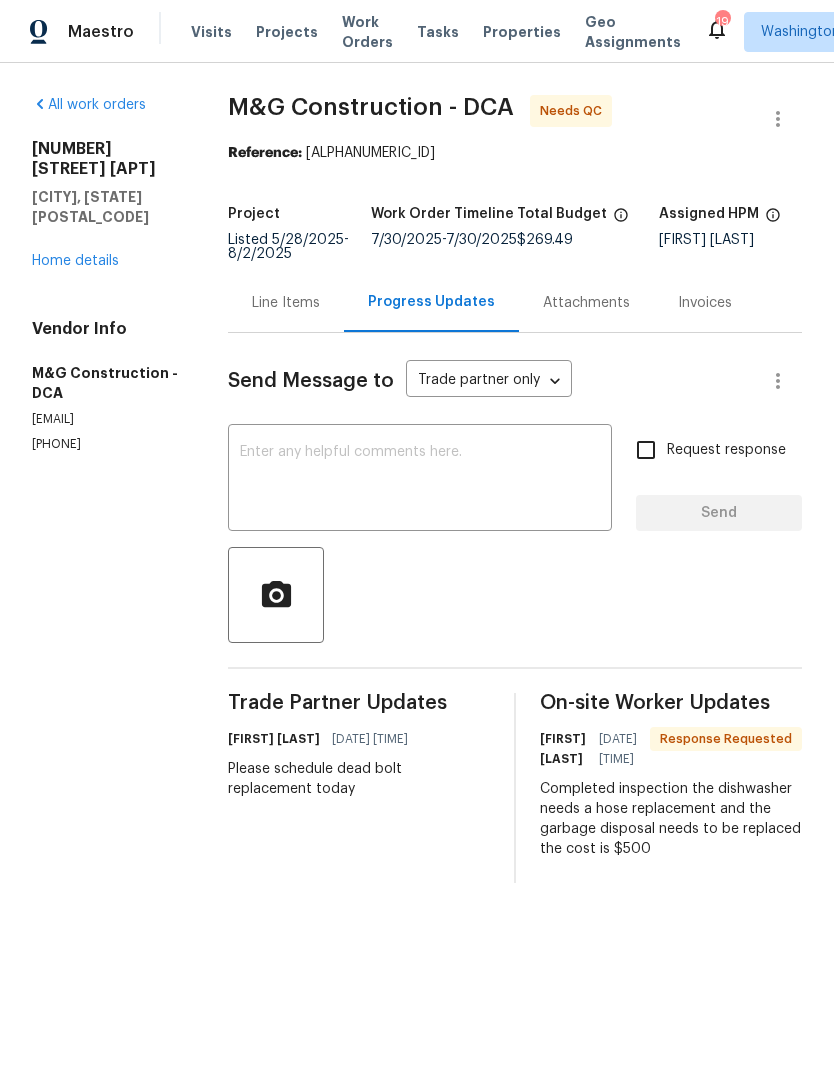 click on "Home details" at bounding box center (75, 261) 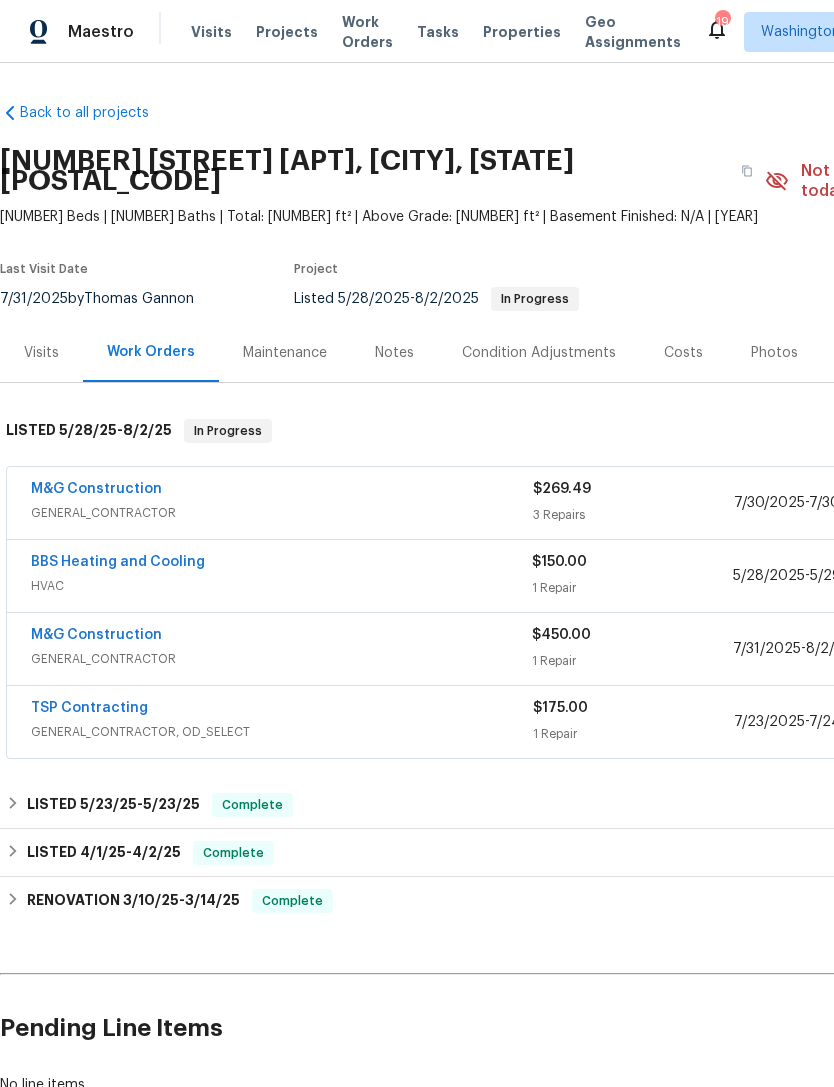 click on "M&G Construction" at bounding box center [282, 491] 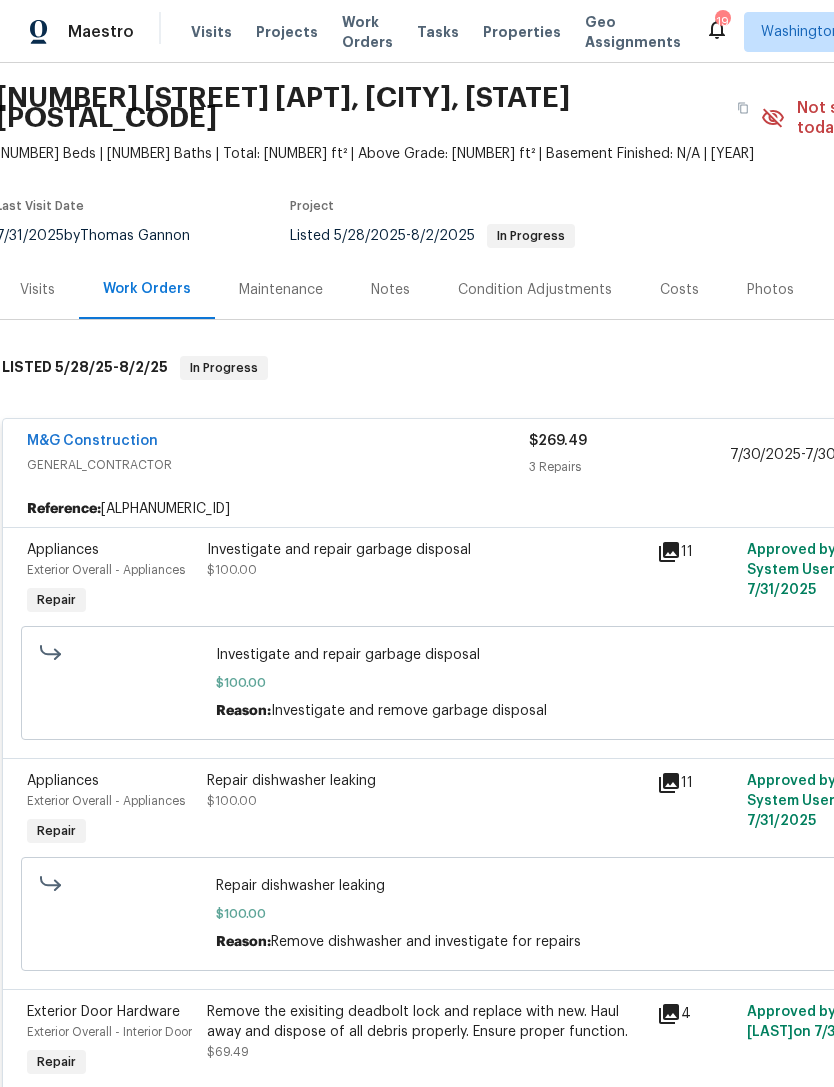 scroll, scrollTop: 62, scrollLeft: 4, axis: both 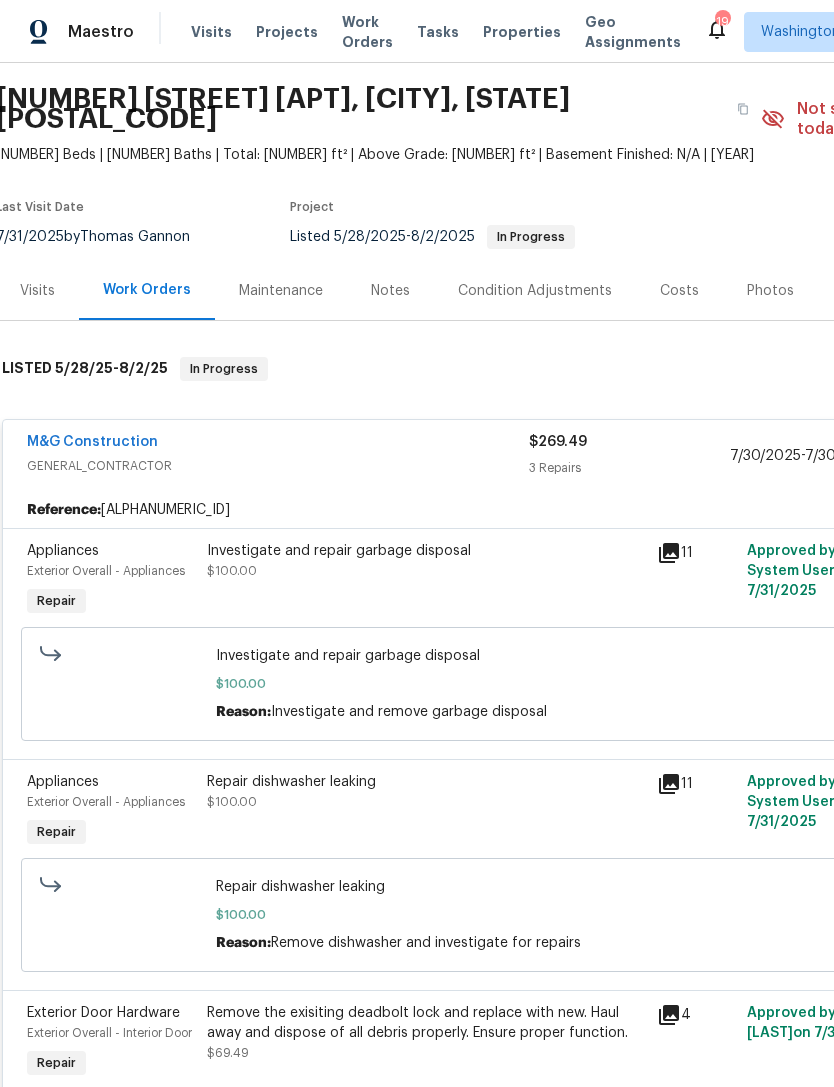 click on "Investigate and repair garbage disposal $[PRICE]" at bounding box center [426, 561] 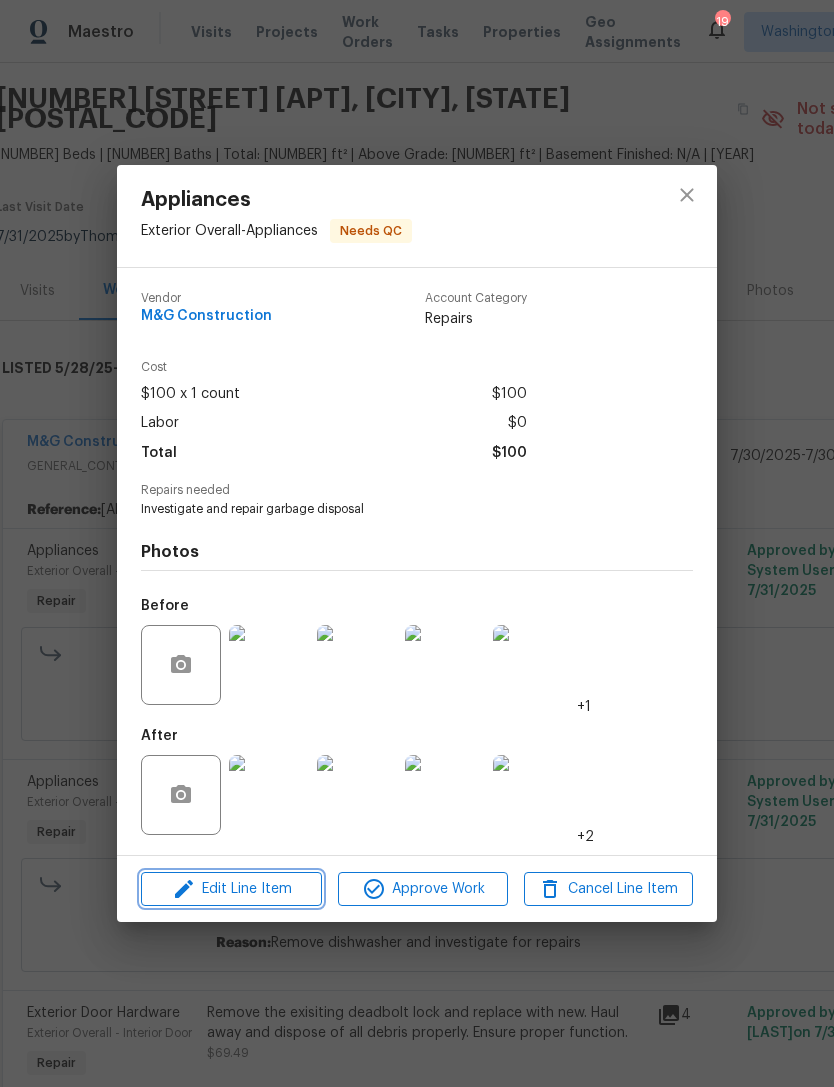 click on "Edit Line Item" at bounding box center [231, 889] 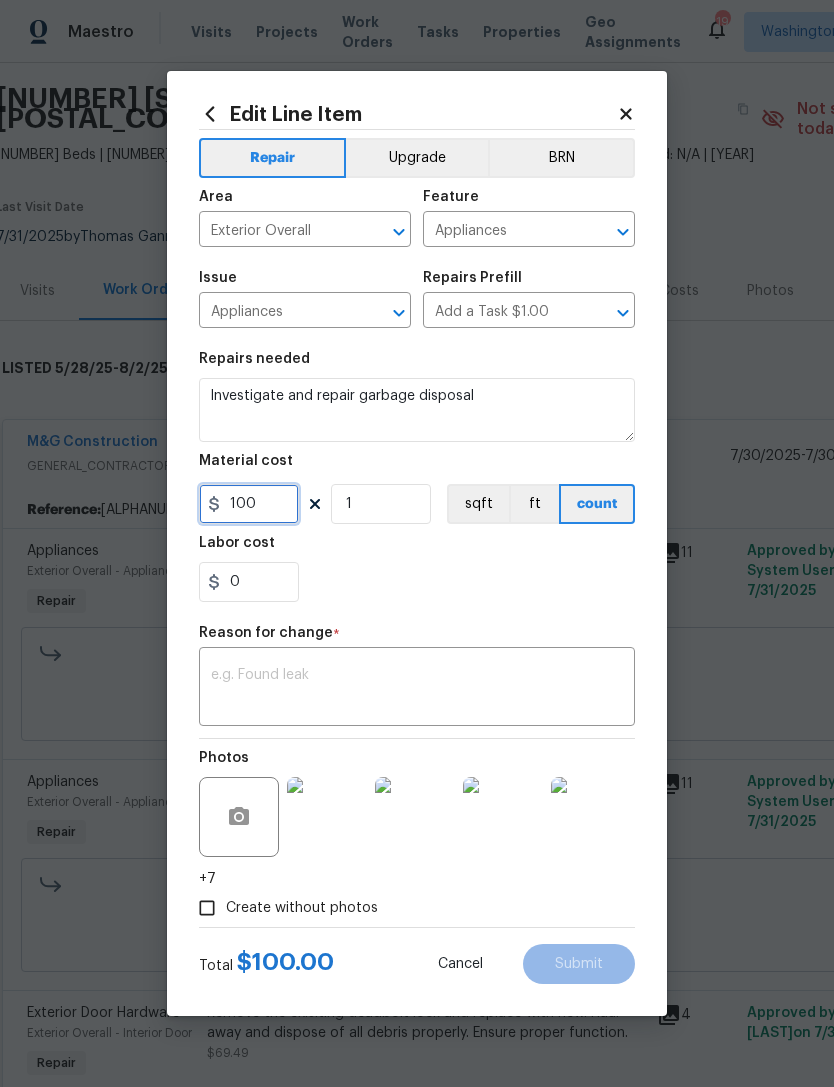 click on "100" at bounding box center [249, 504] 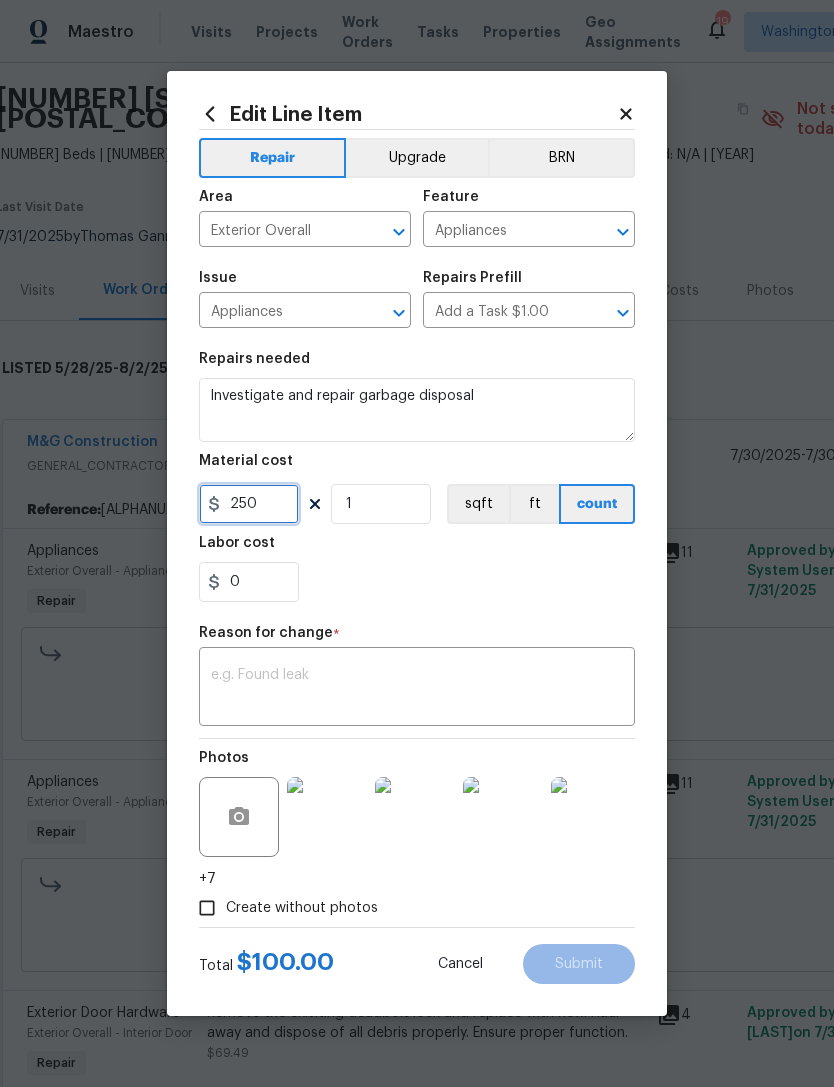 type on "250" 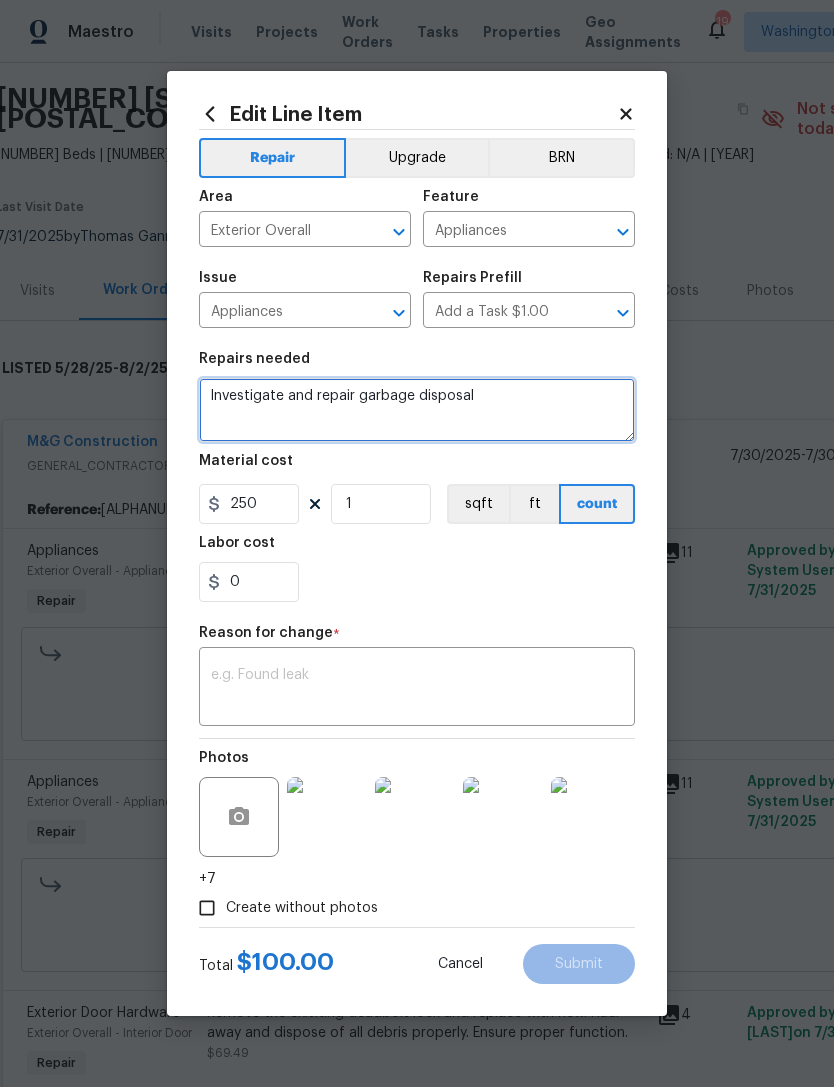 click on "Investigate and repair garbage disposal" at bounding box center [417, 410] 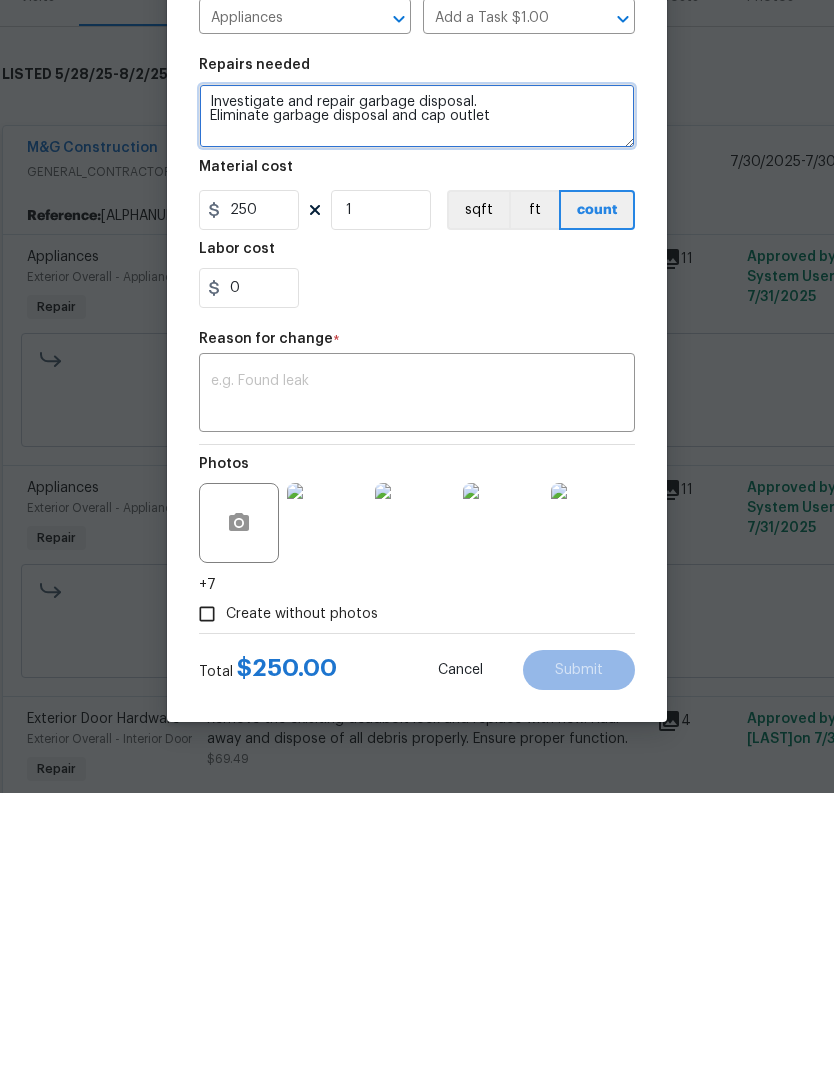 scroll, scrollTop: 44, scrollLeft: 0, axis: vertical 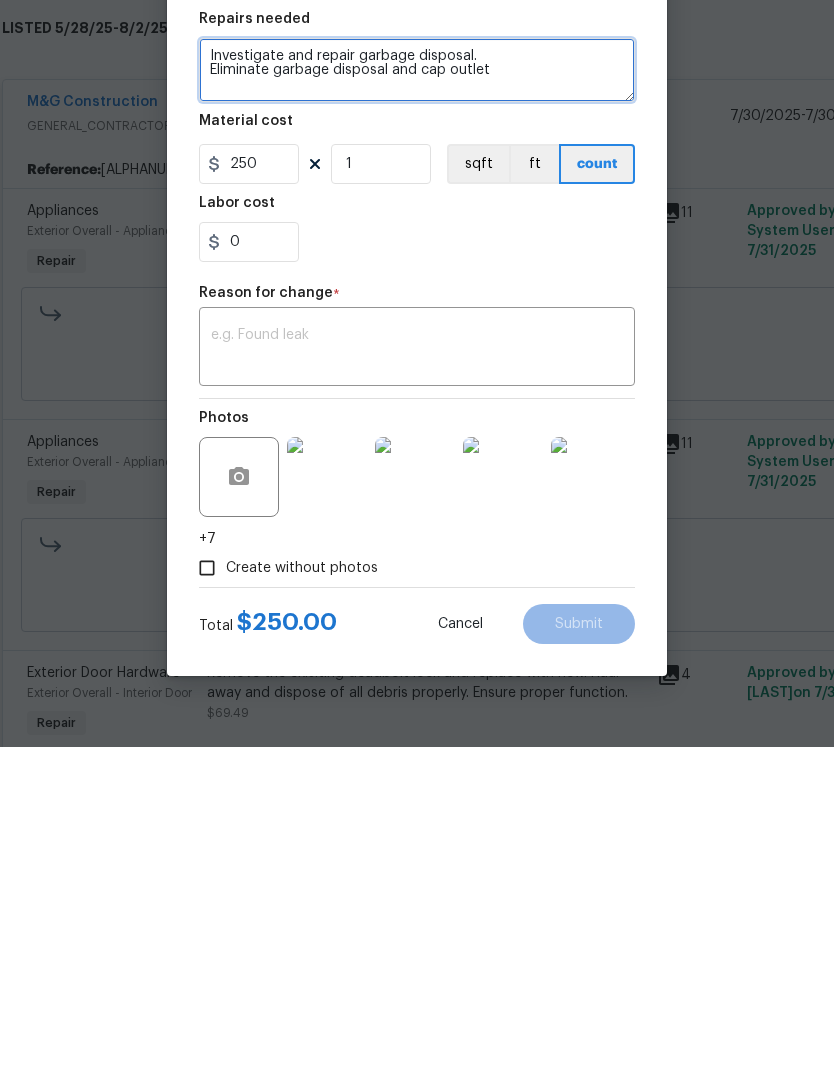 type on "Investigate and repair garbage disposal.
Eliminate garbage disposal and cap outlet" 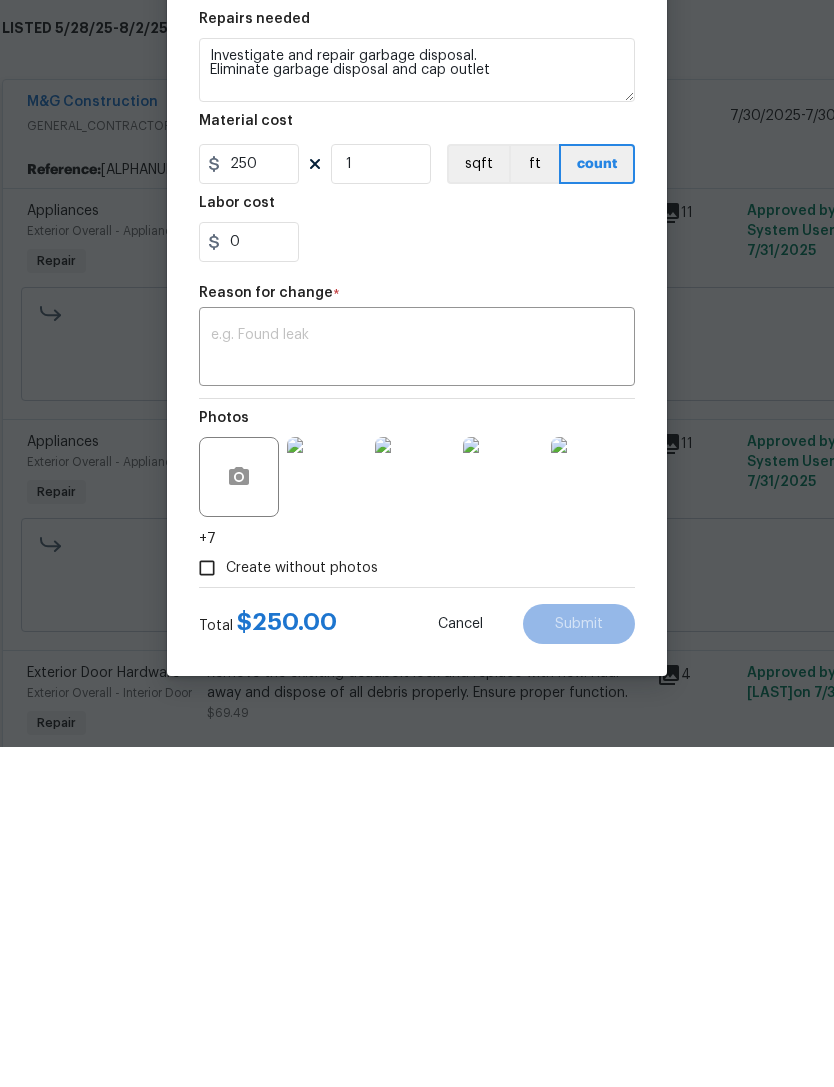 click on "Create without photos" at bounding box center [207, 908] 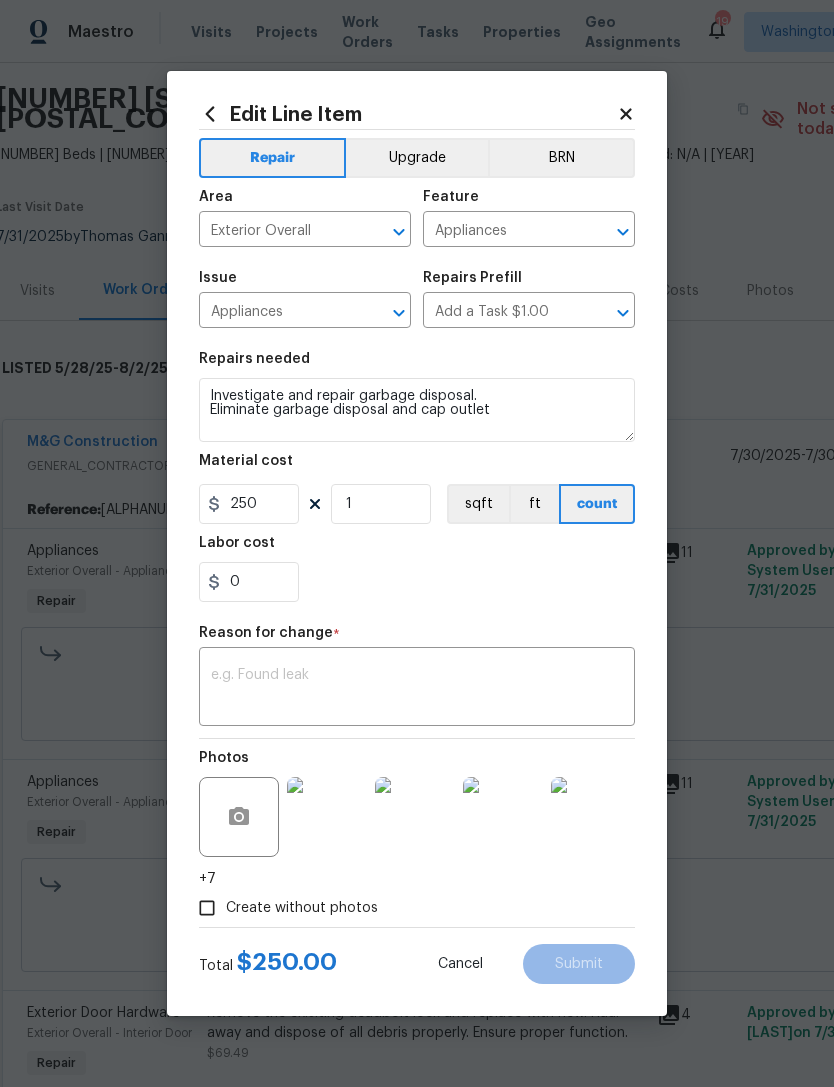 click on "Create without photos" at bounding box center (207, 908) 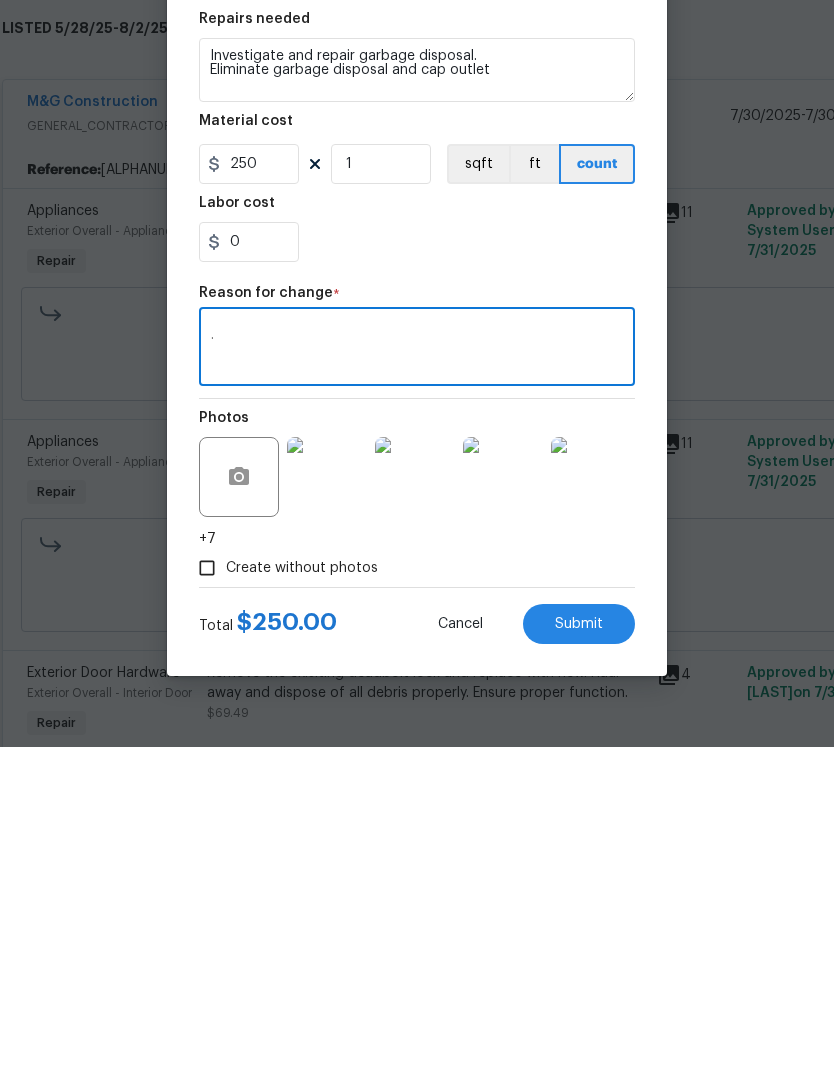 type on "." 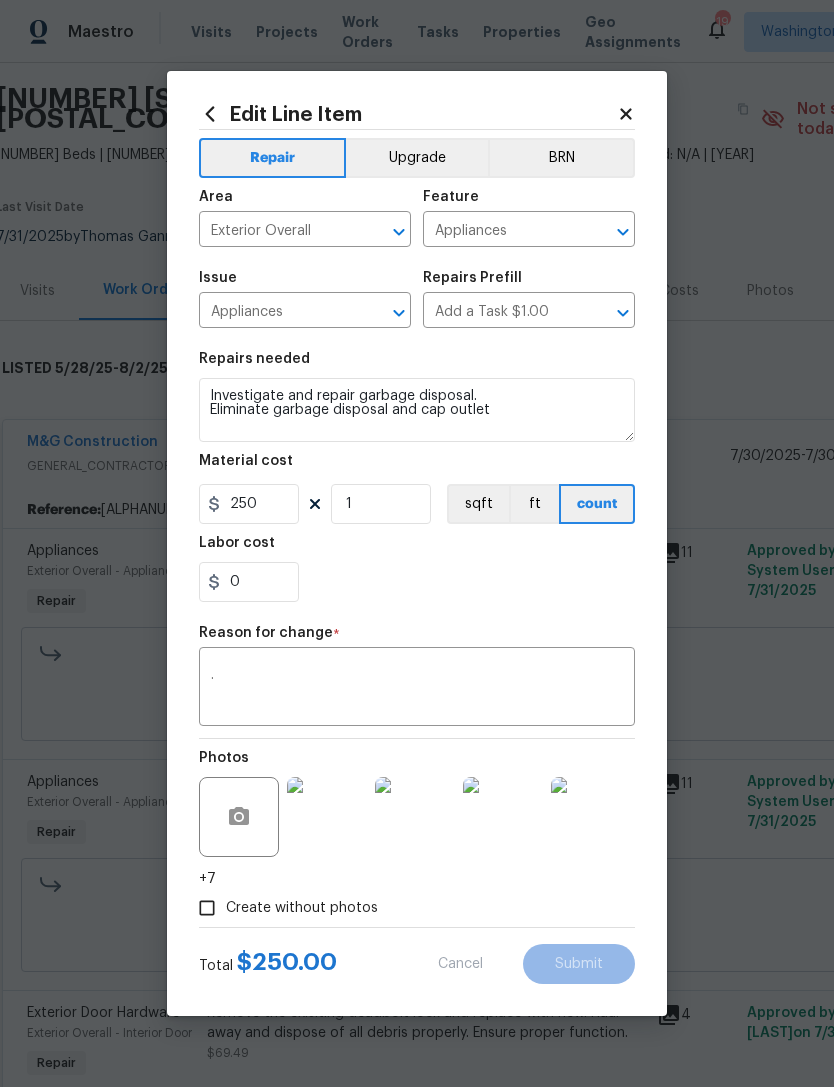 type on "Investigate and repair garbage disposal" 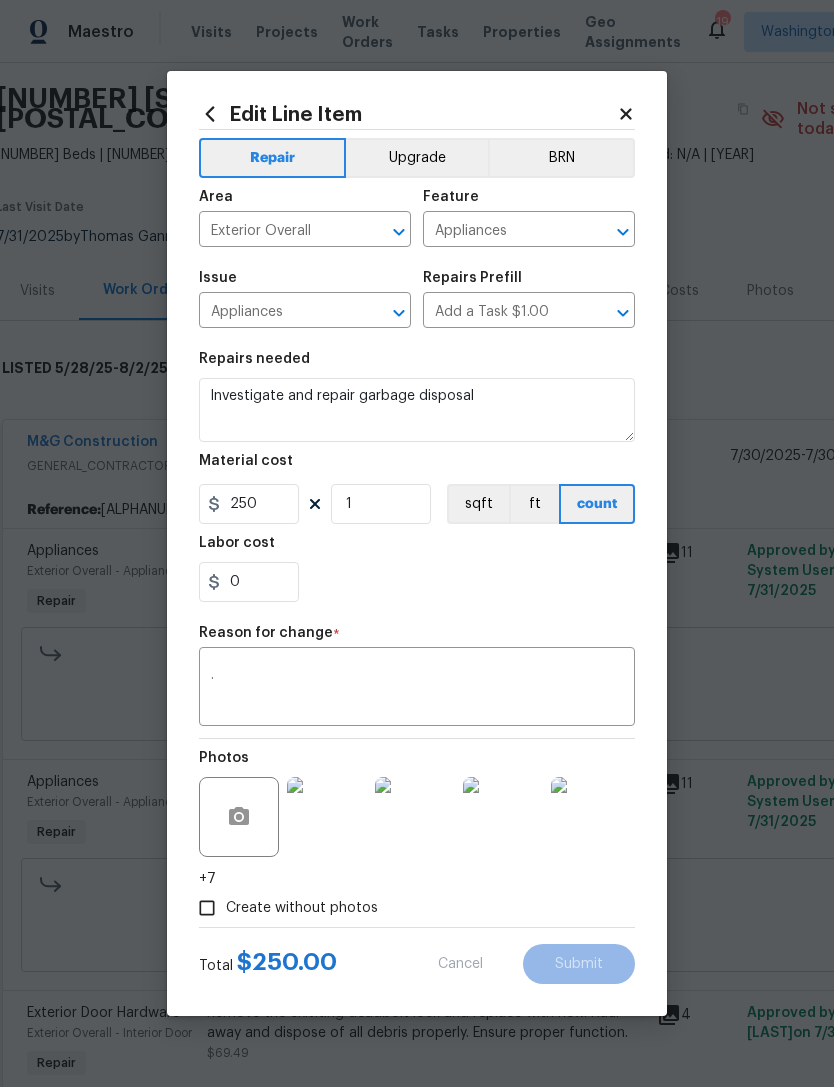 type on "100" 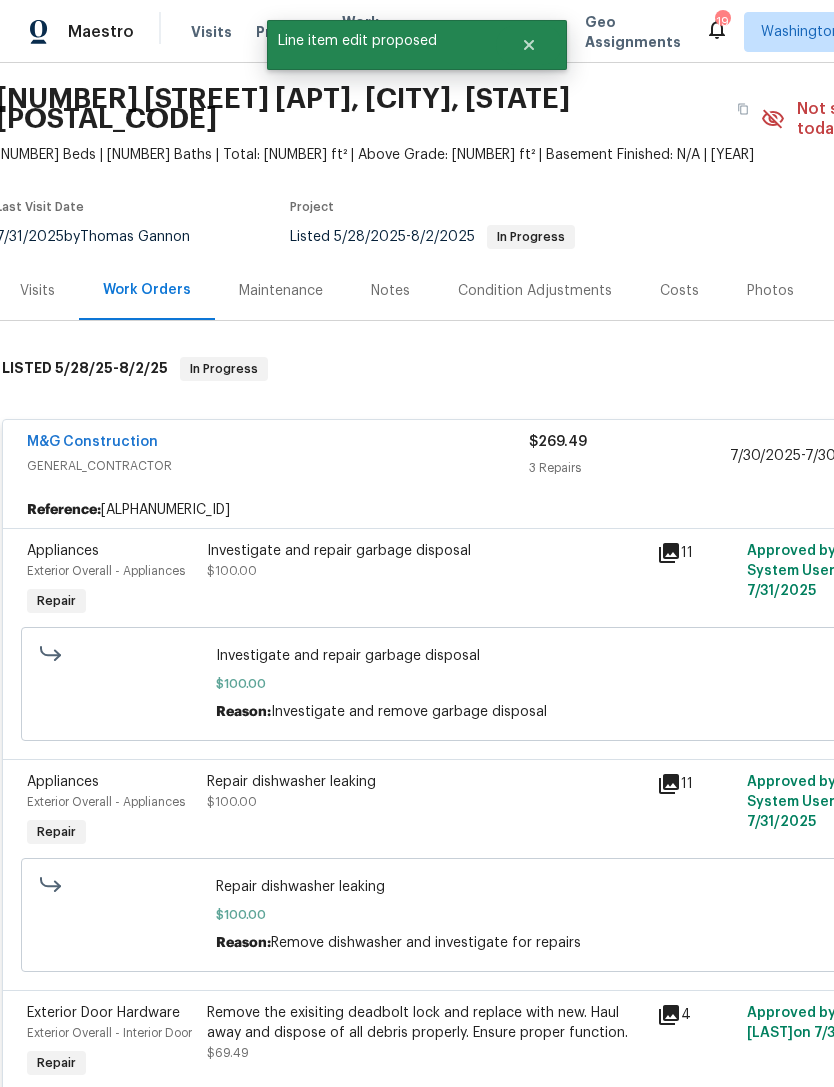 click on "$100.00" at bounding box center [561, 915] 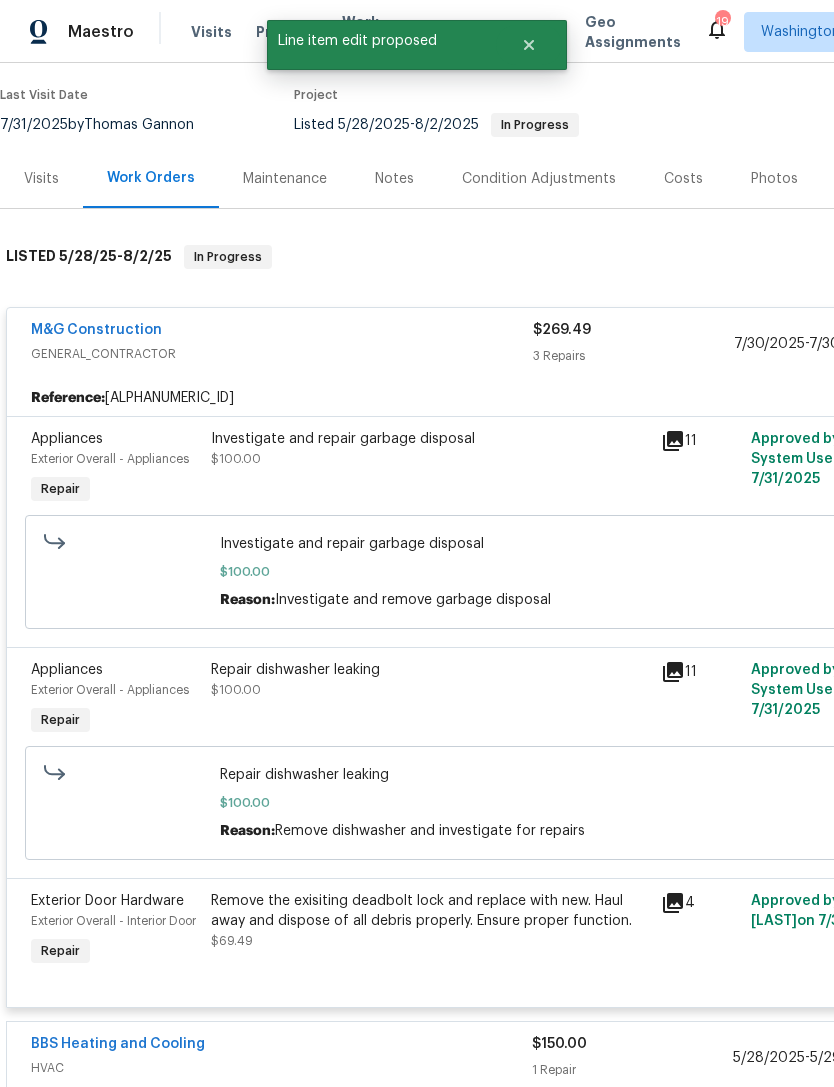scroll, scrollTop: 181, scrollLeft: 0, axis: vertical 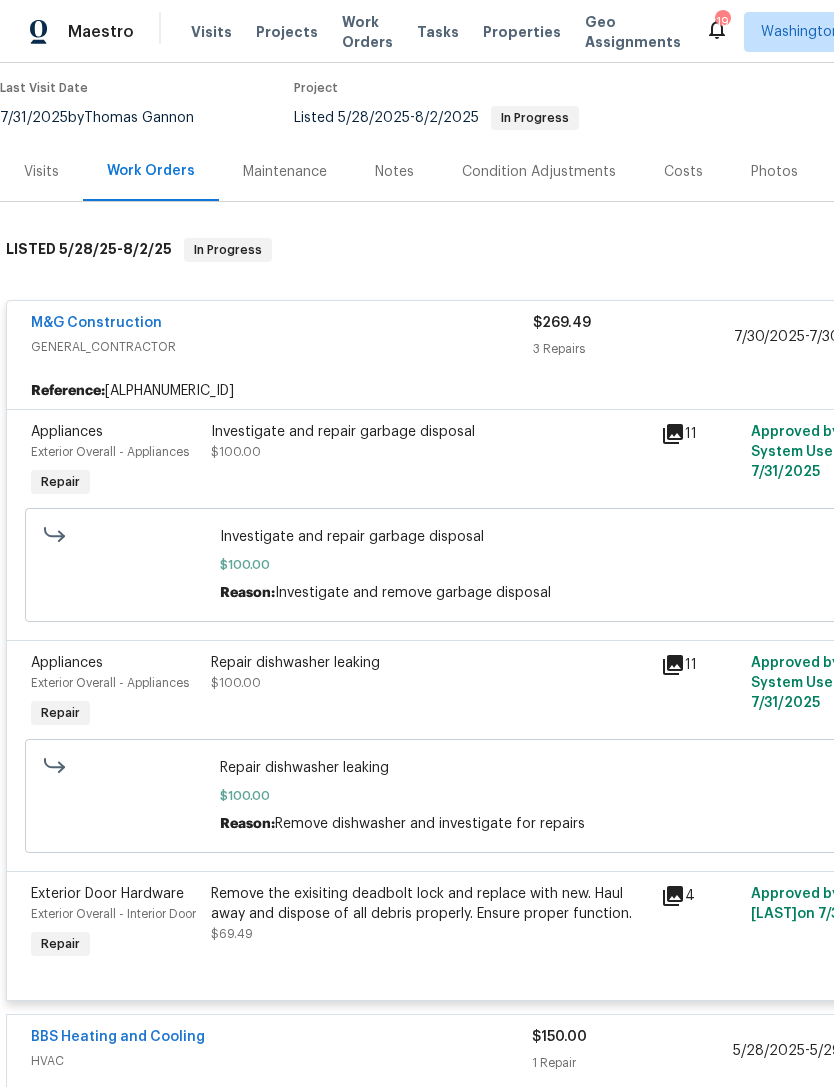 click on "Repair dishwasher leaking $[PRICE]" at bounding box center (430, 673) 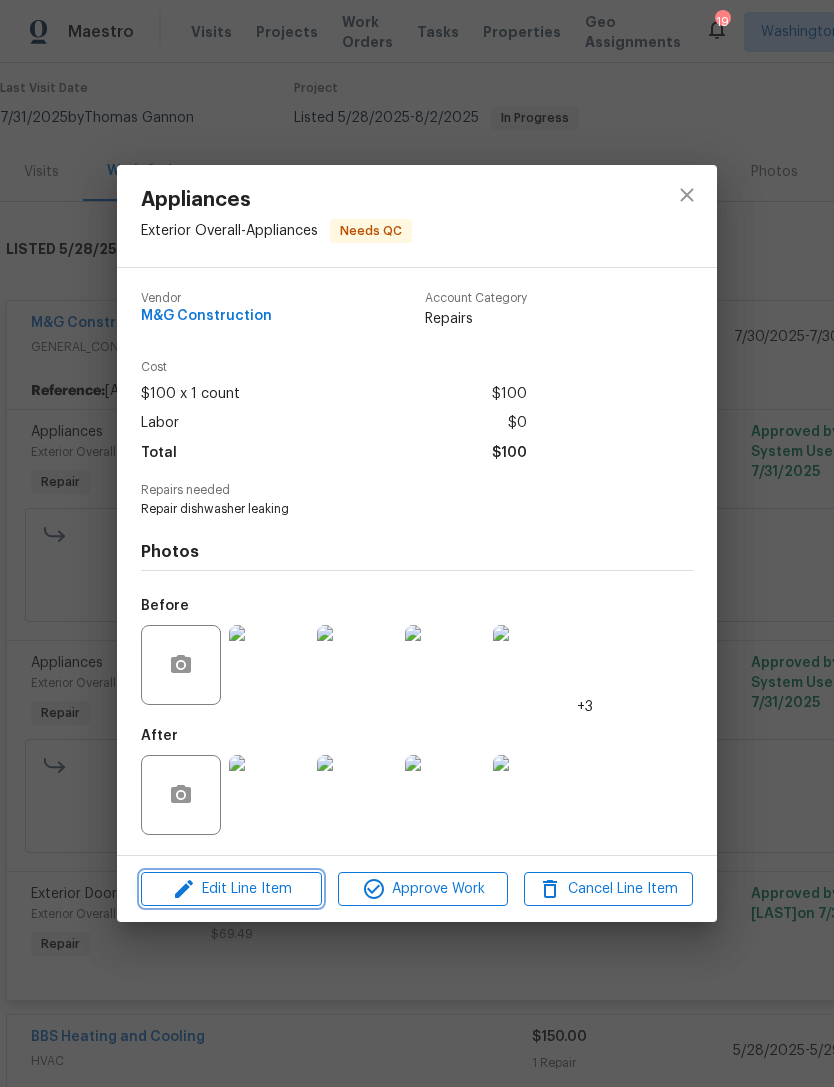 click on "Edit Line Item" at bounding box center (231, 889) 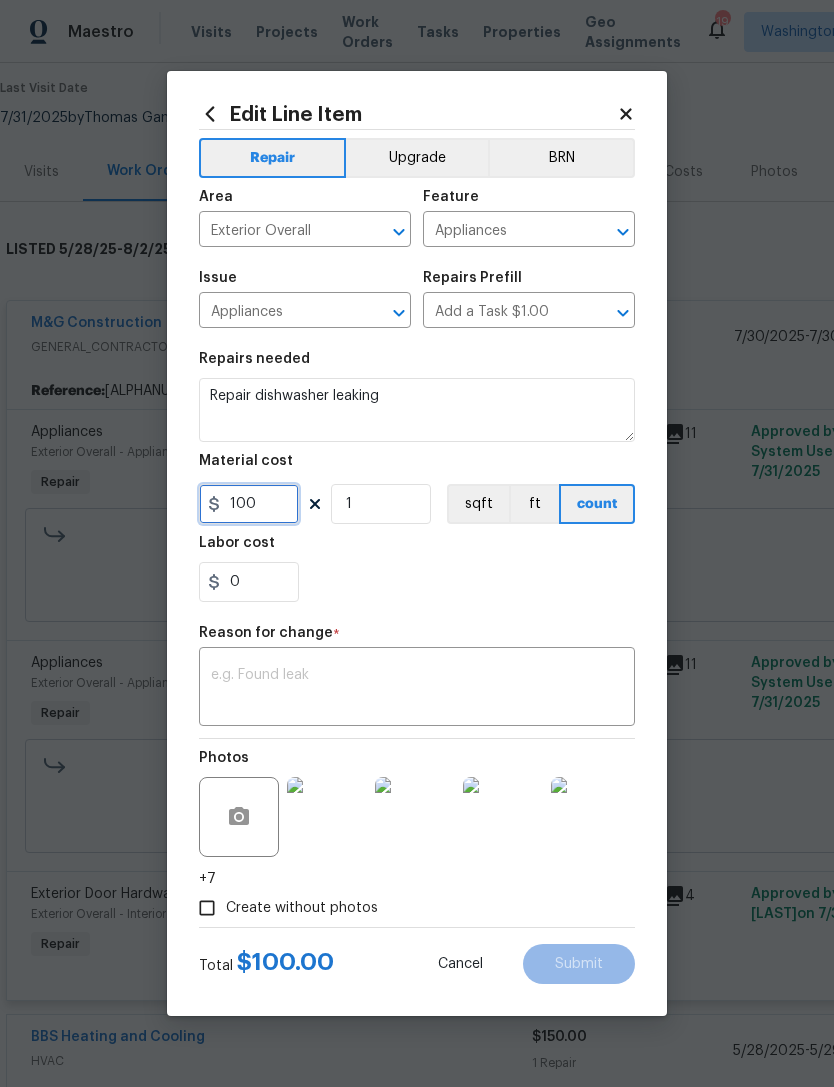 click on "100" at bounding box center [249, 504] 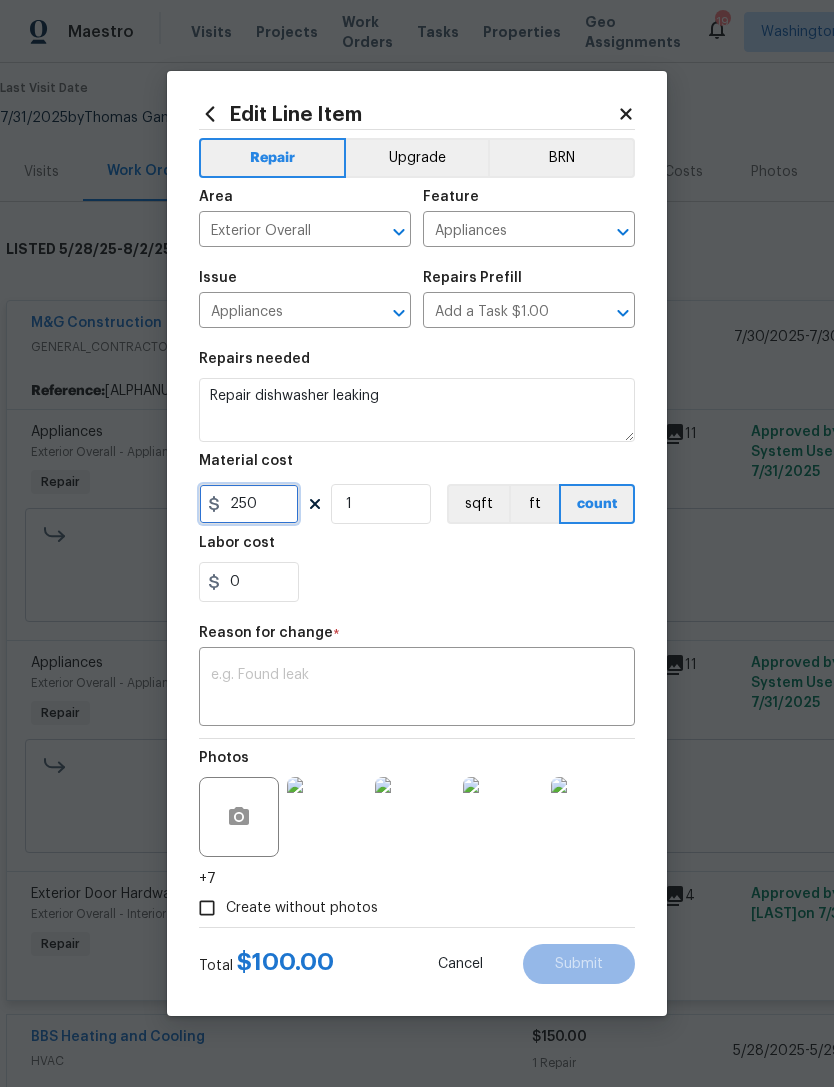 type on "250" 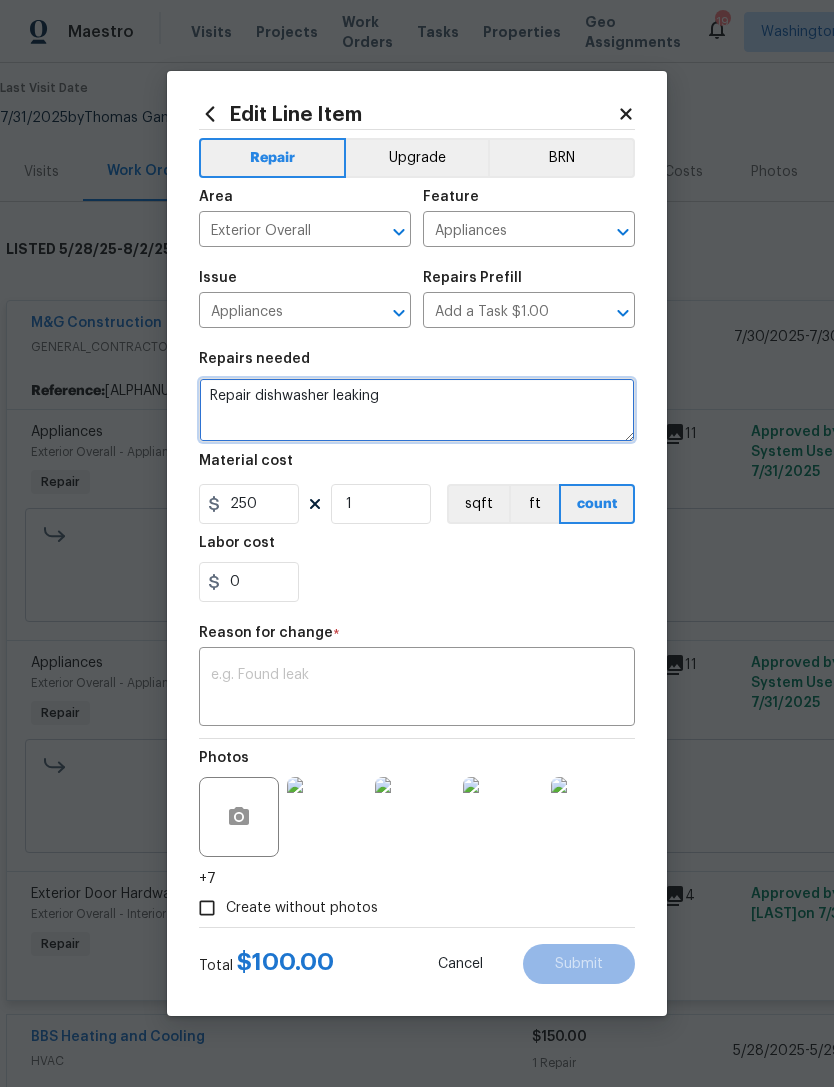 click on "Repair dishwasher leaking" at bounding box center (417, 410) 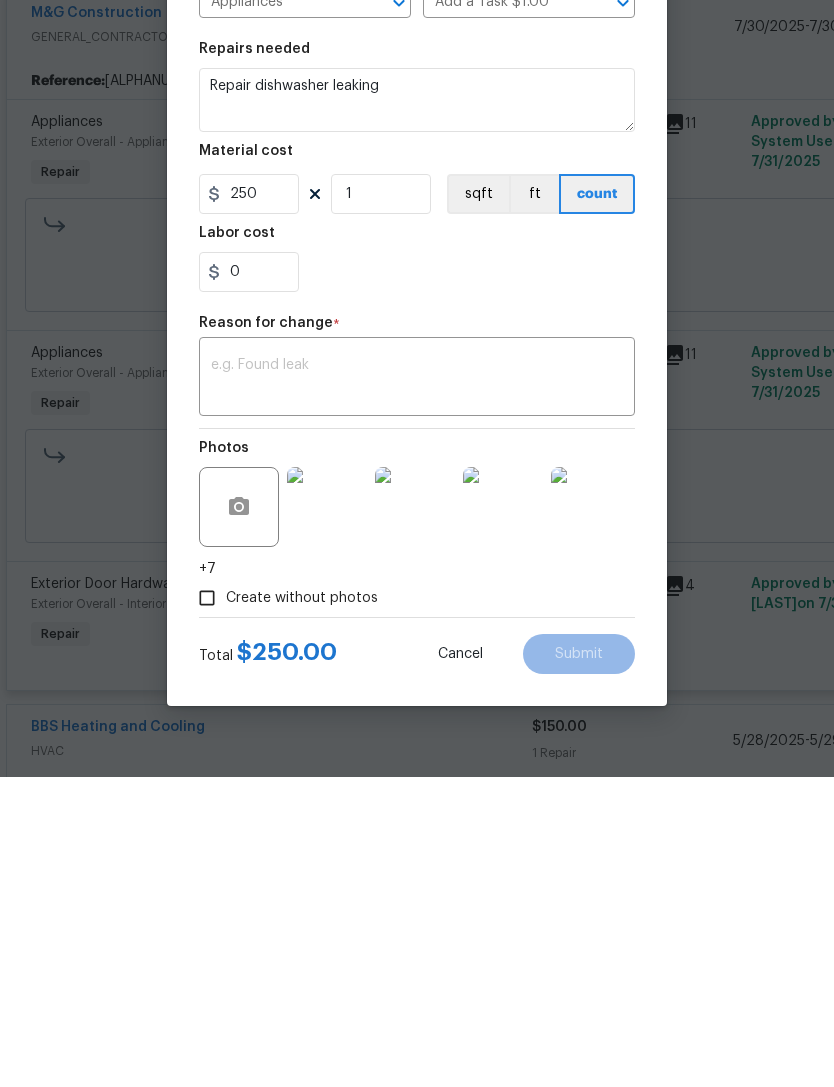 click at bounding box center (417, 689) 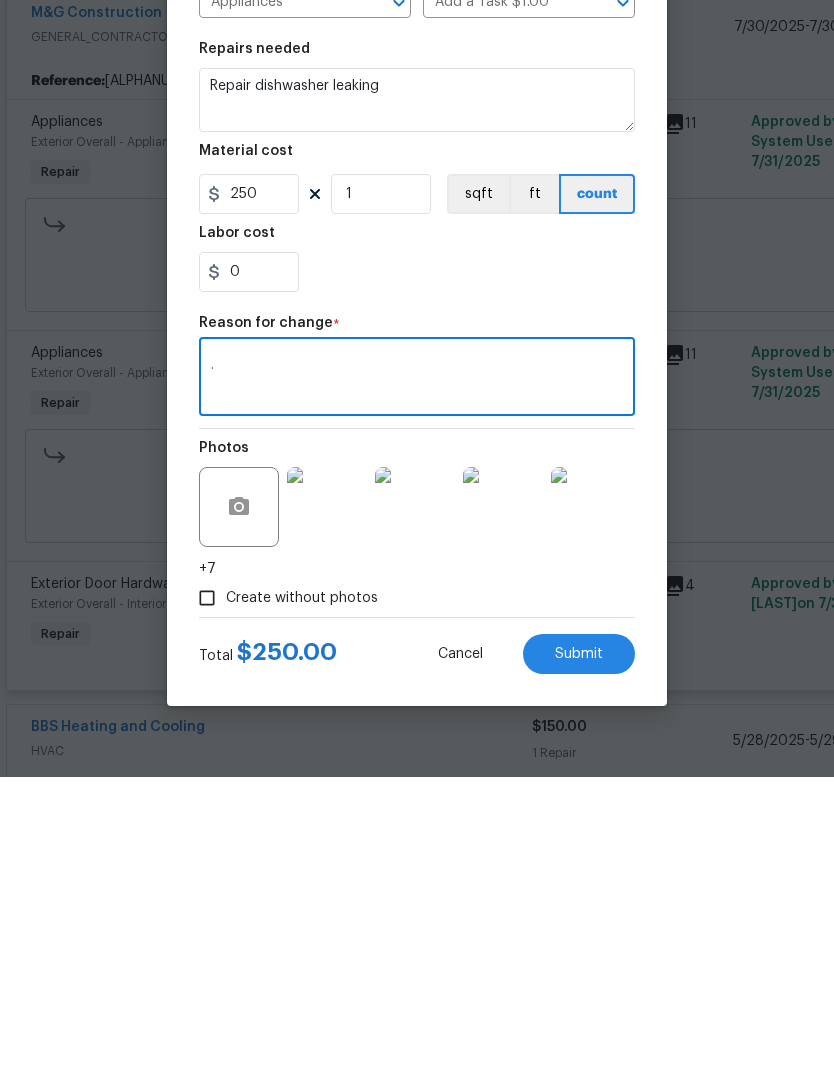 type on "." 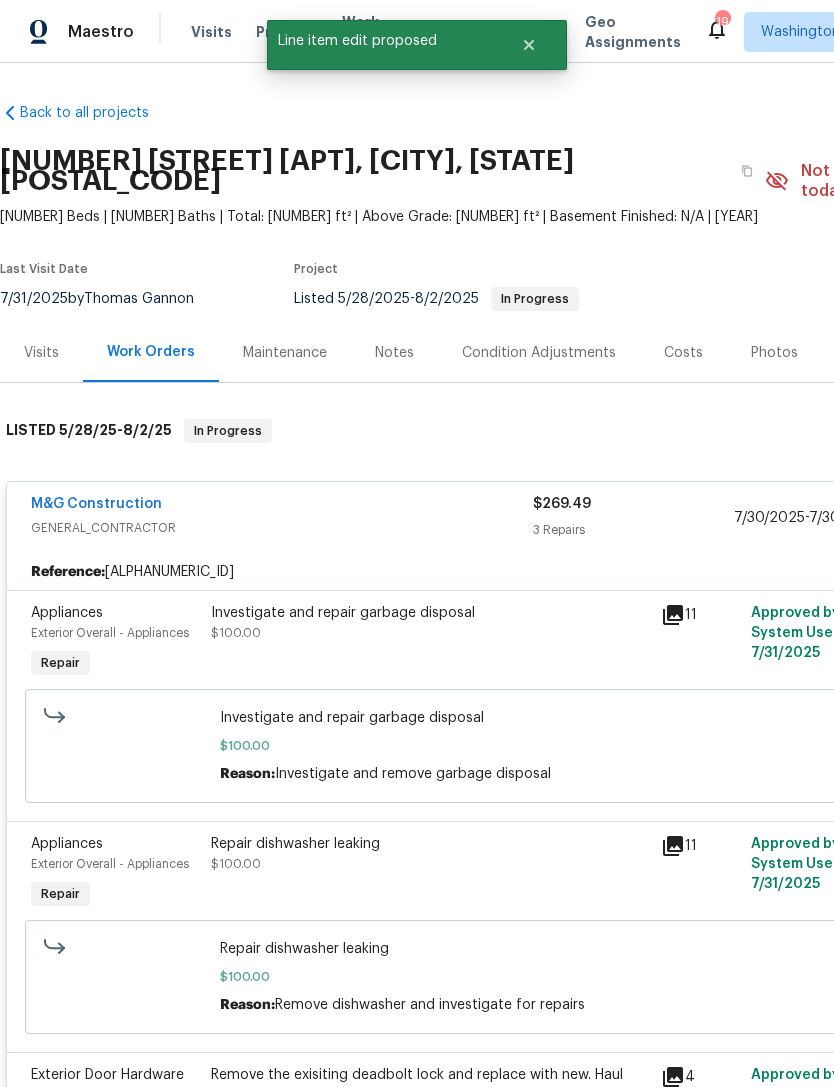 scroll, scrollTop: 0, scrollLeft: 0, axis: both 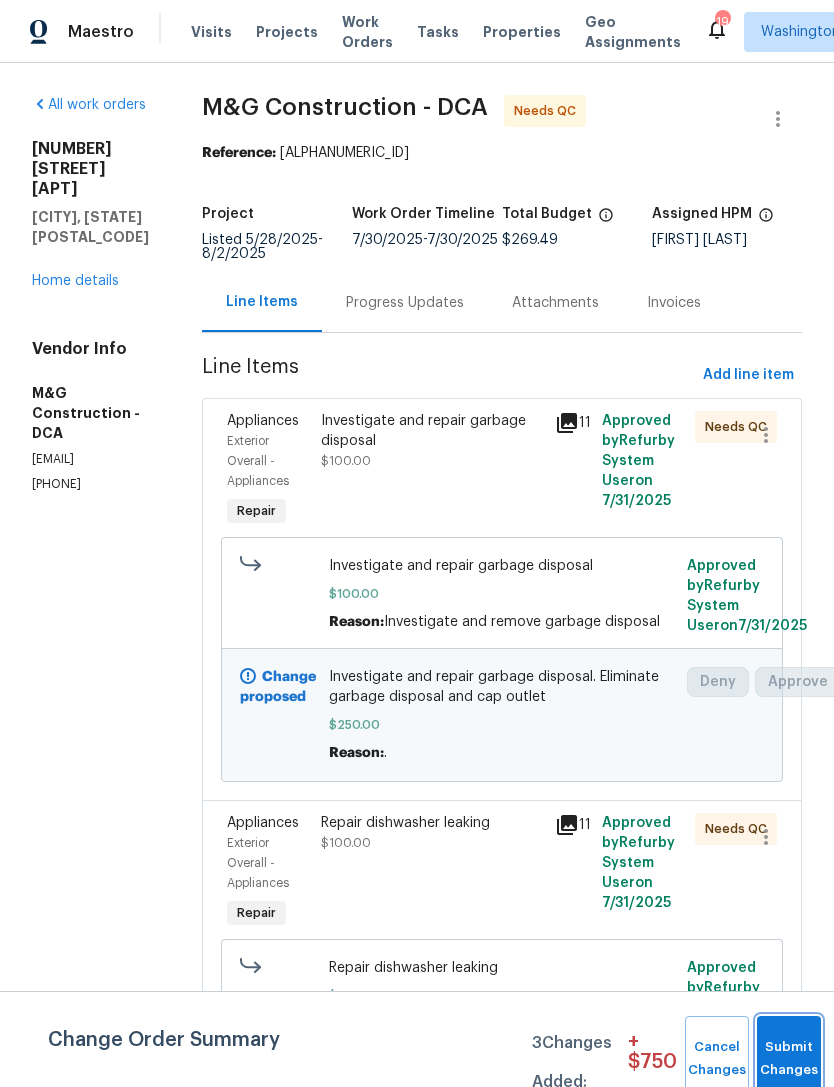 click on "Submit Changes" at bounding box center (789, 1059) 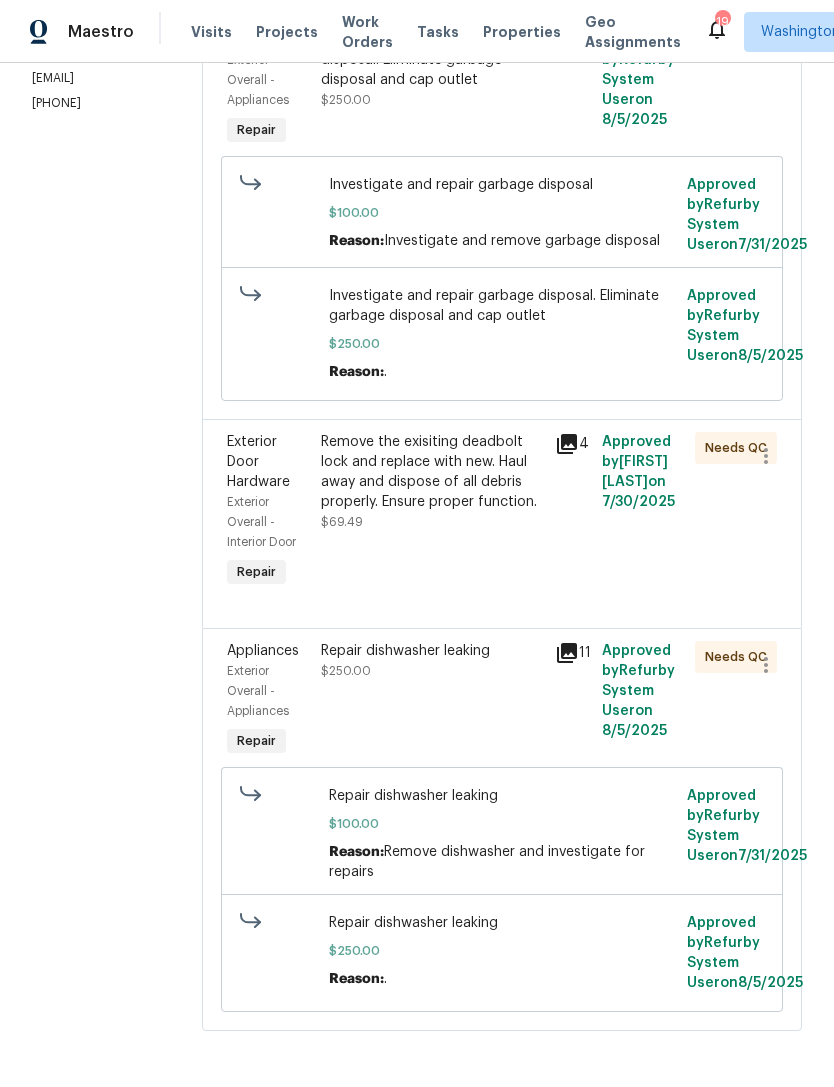 scroll, scrollTop: 454, scrollLeft: 0, axis: vertical 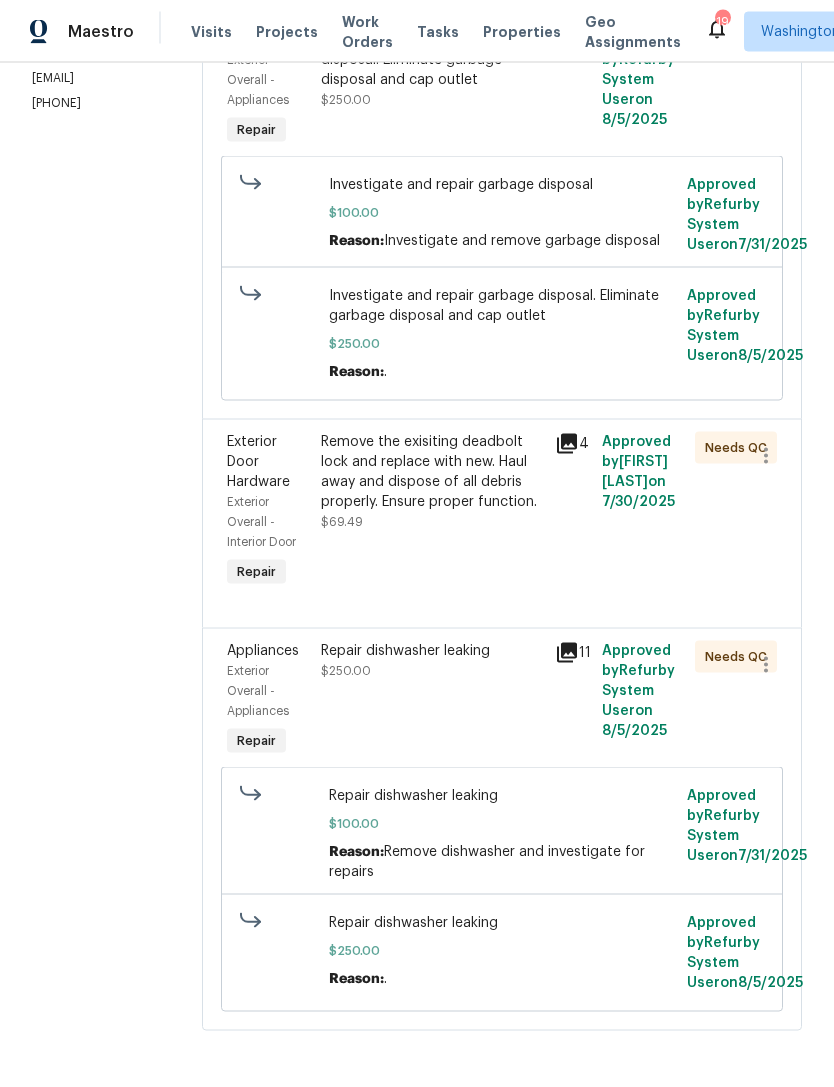 click on "Repair dishwasher leaking $250.00" at bounding box center (432, 701) 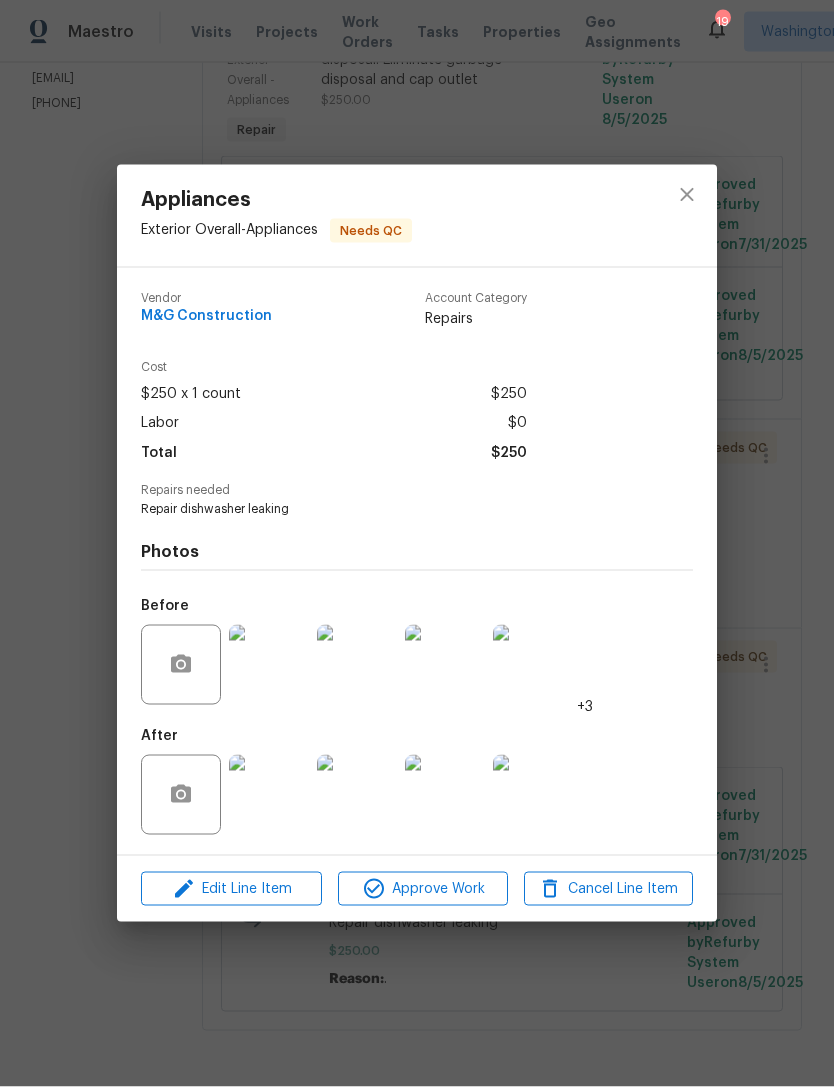 scroll, scrollTop: 11, scrollLeft: 0, axis: vertical 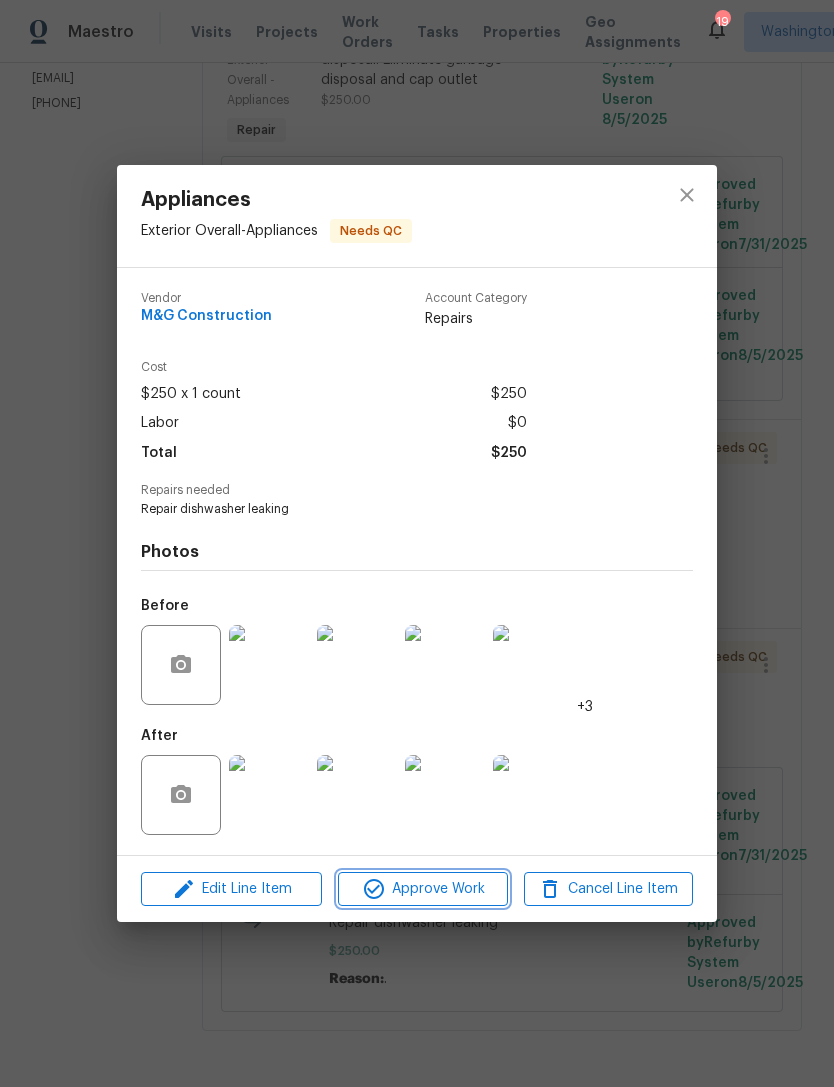 click on "Approve Work" at bounding box center (422, 889) 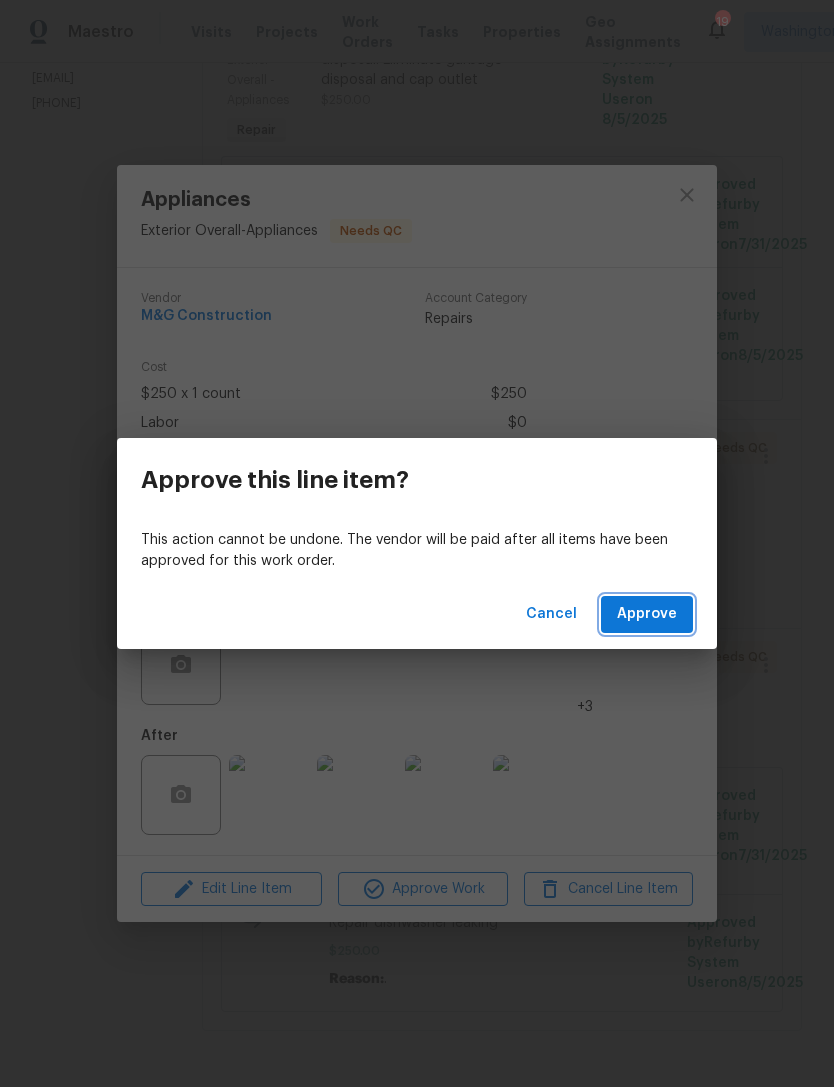 click on "Approve" at bounding box center (647, 614) 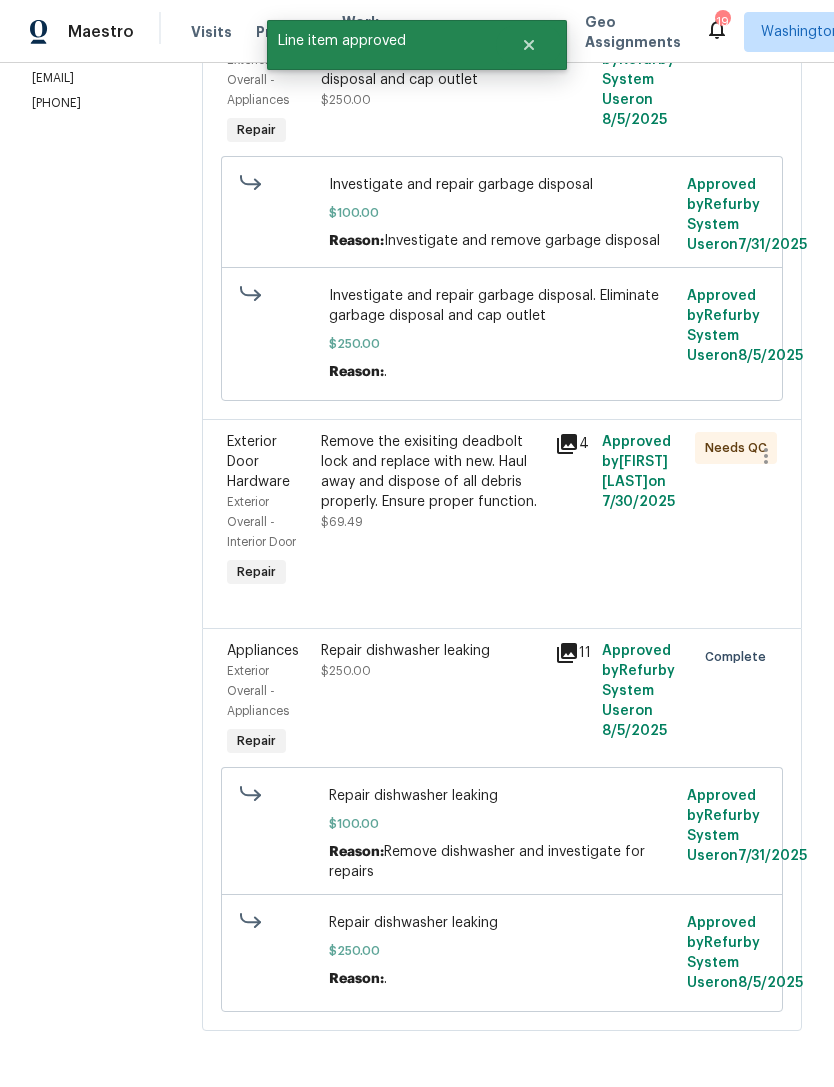 click on "Remove the exisiting deadbolt lock and replace with new. Haul away and dispose of all debris properly. Ensure proper function." at bounding box center (432, 472) 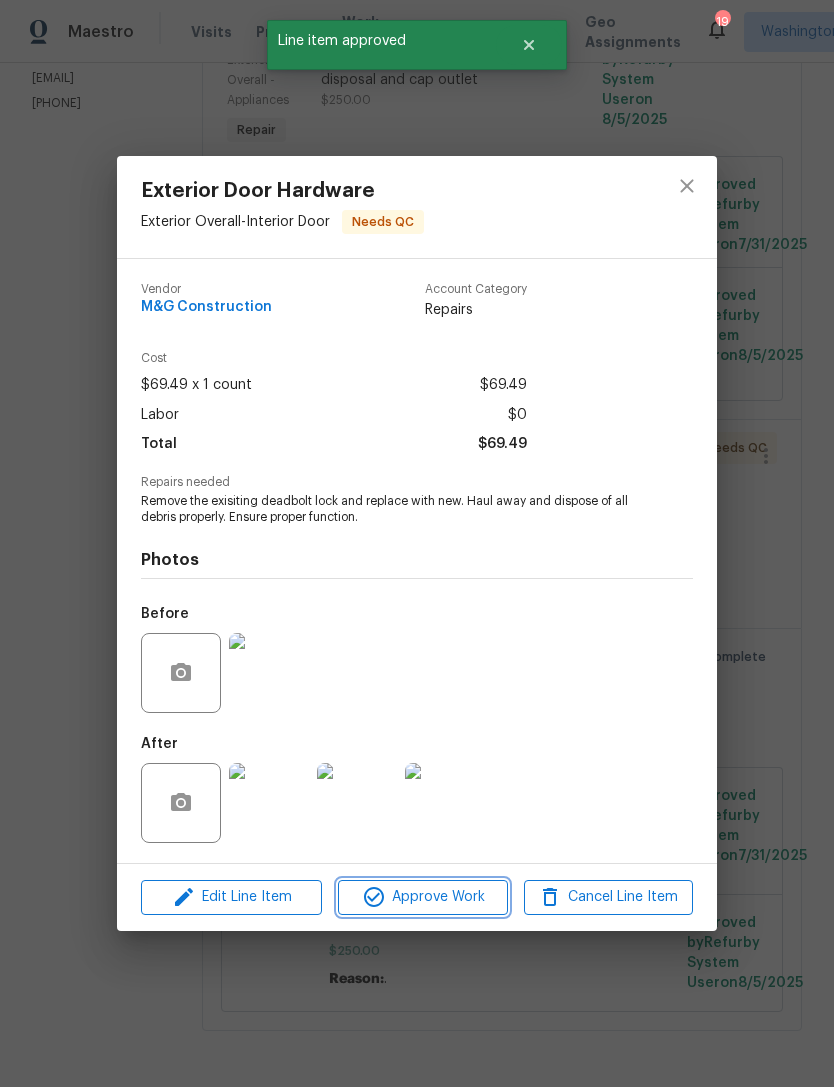 click on "Approve Work" at bounding box center [422, 897] 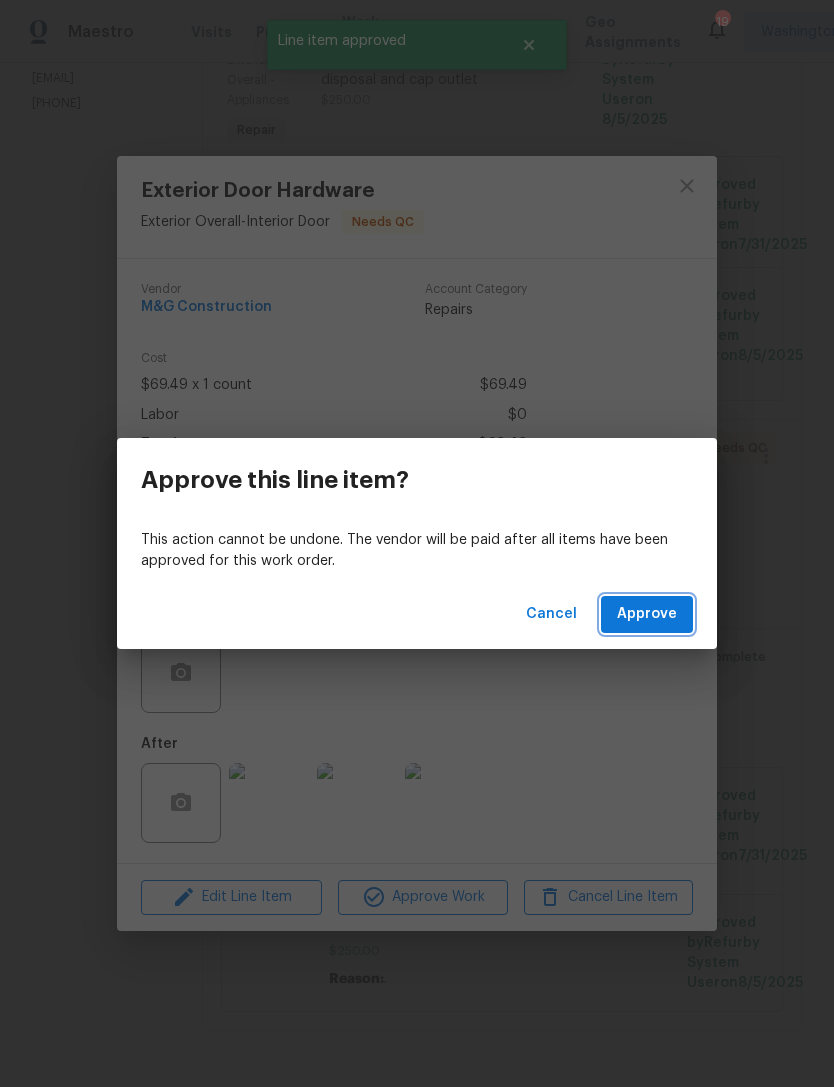 click on "Approve" at bounding box center [647, 614] 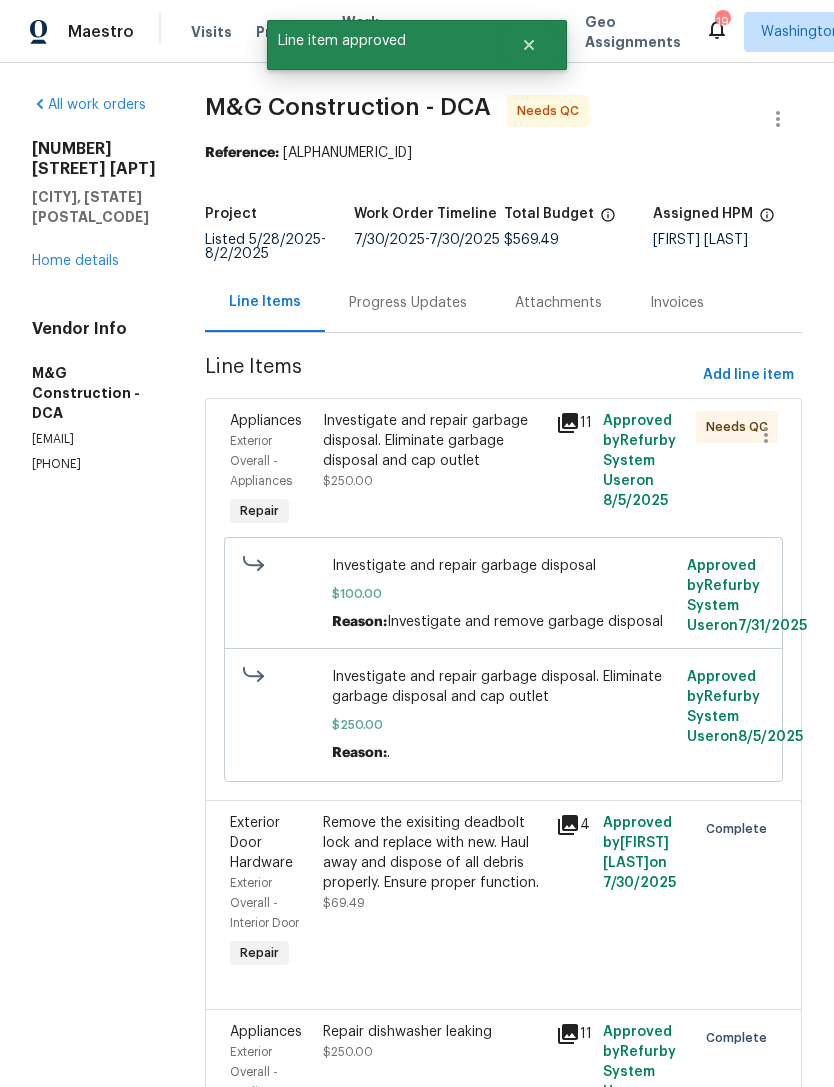 scroll, scrollTop: 0, scrollLeft: 0, axis: both 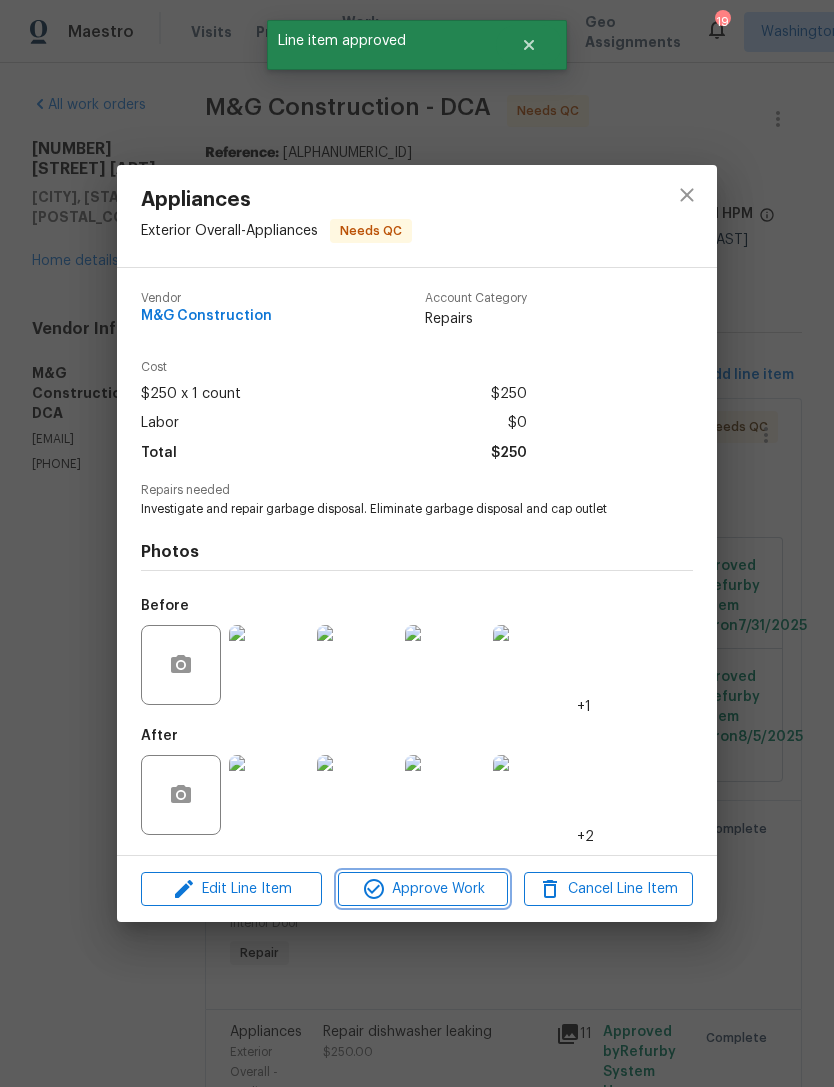 click on "Approve Work" at bounding box center [422, 889] 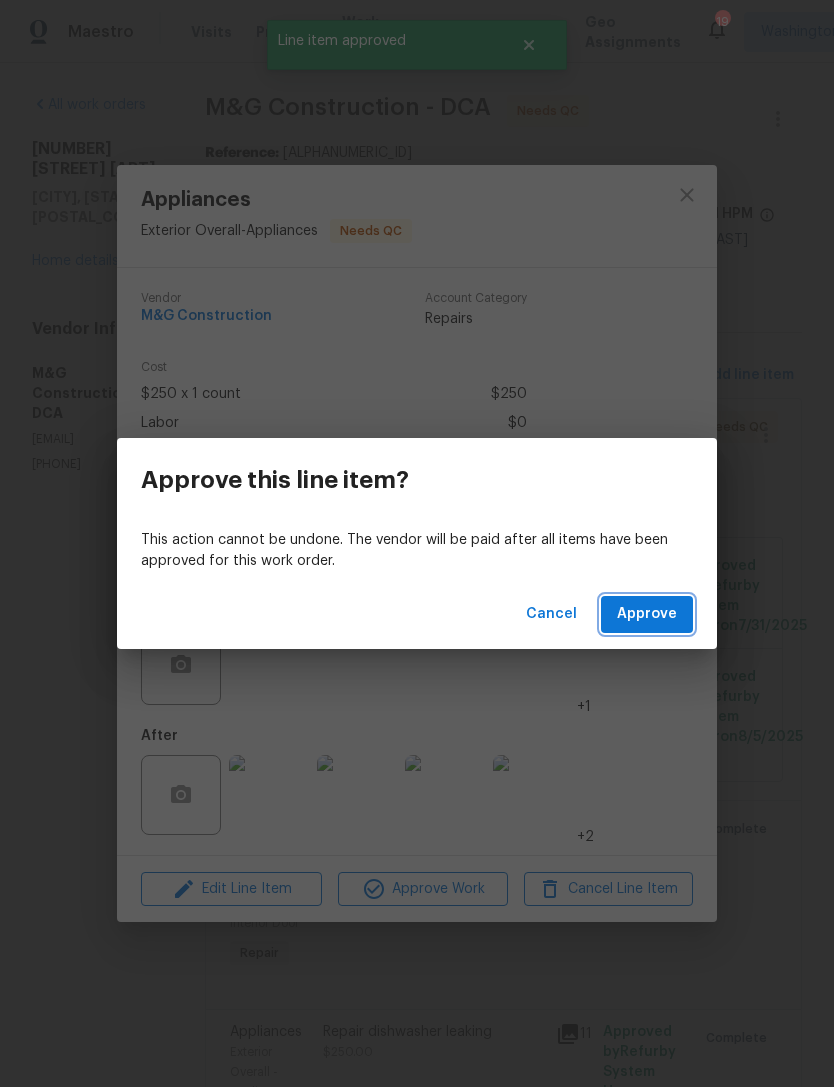 click on "Approve" at bounding box center (647, 614) 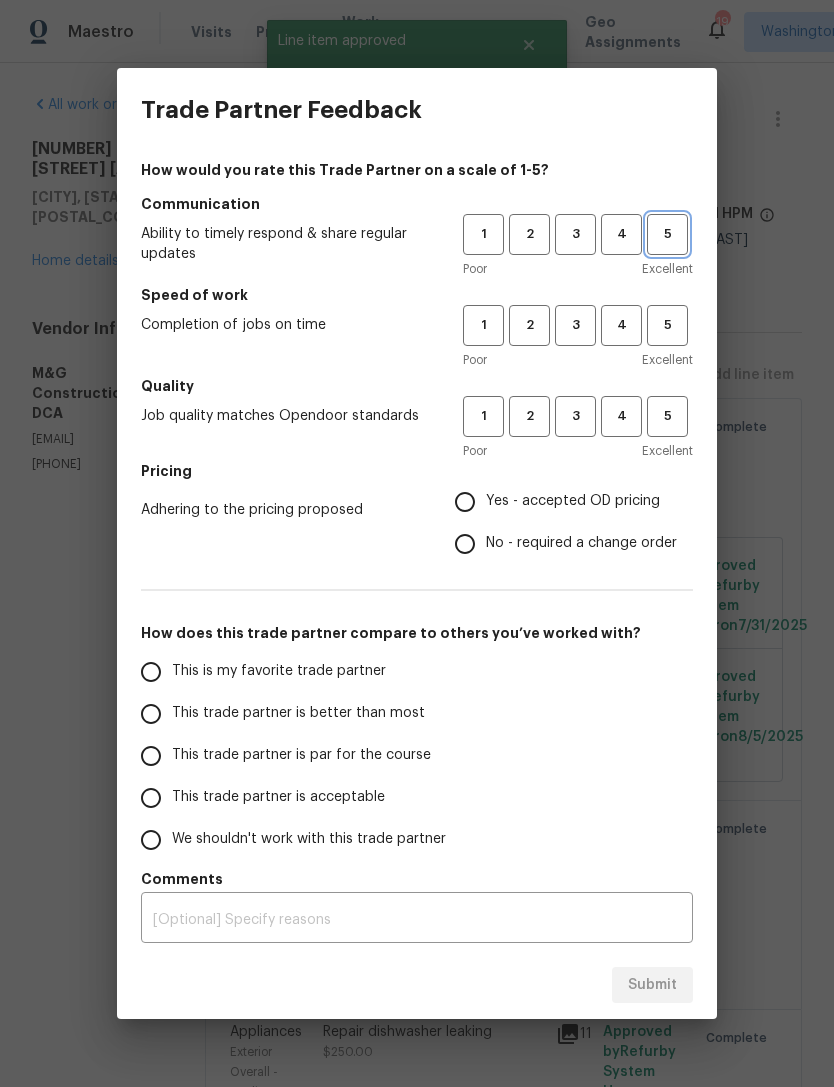 click on "5" at bounding box center [667, 234] 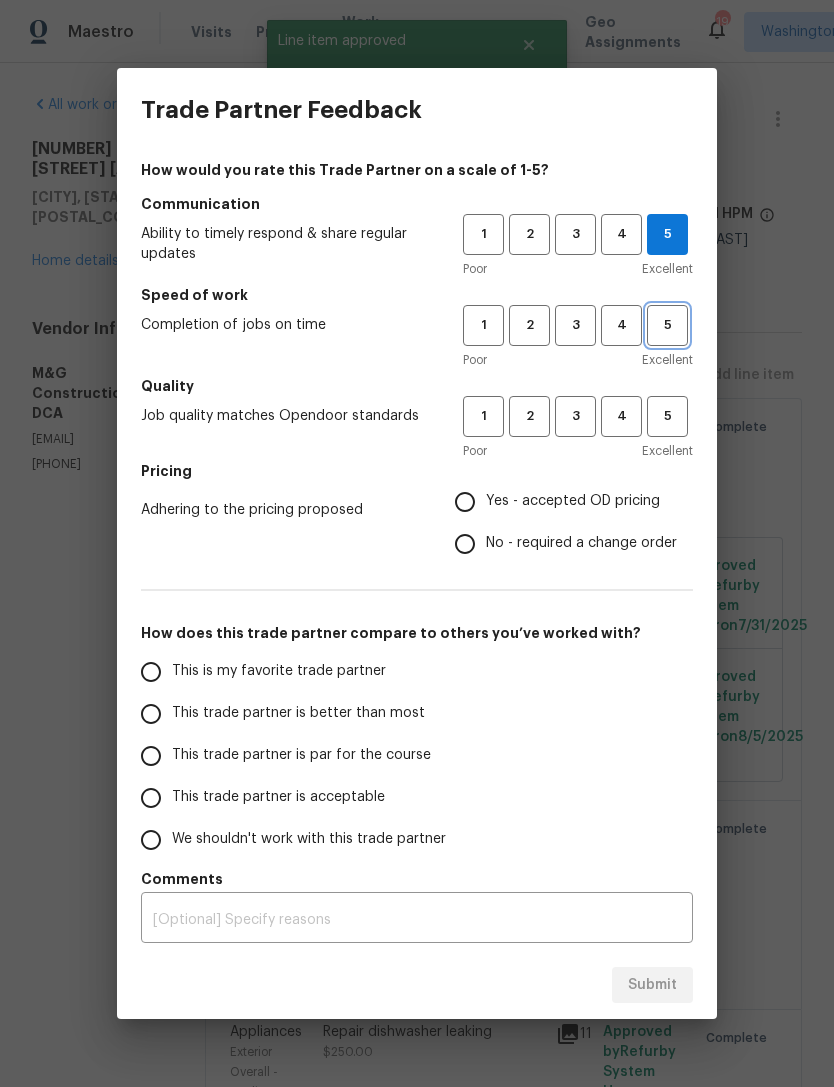 click on "5" at bounding box center (667, 325) 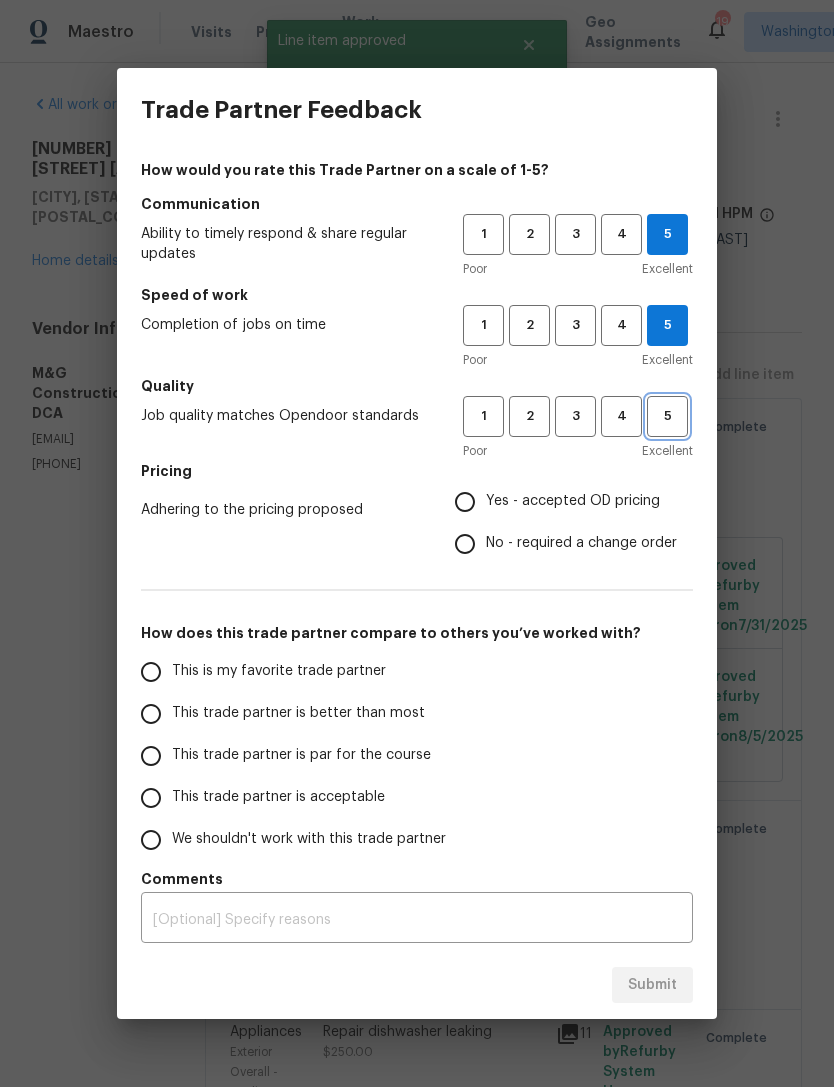 click on "5" at bounding box center [667, 416] 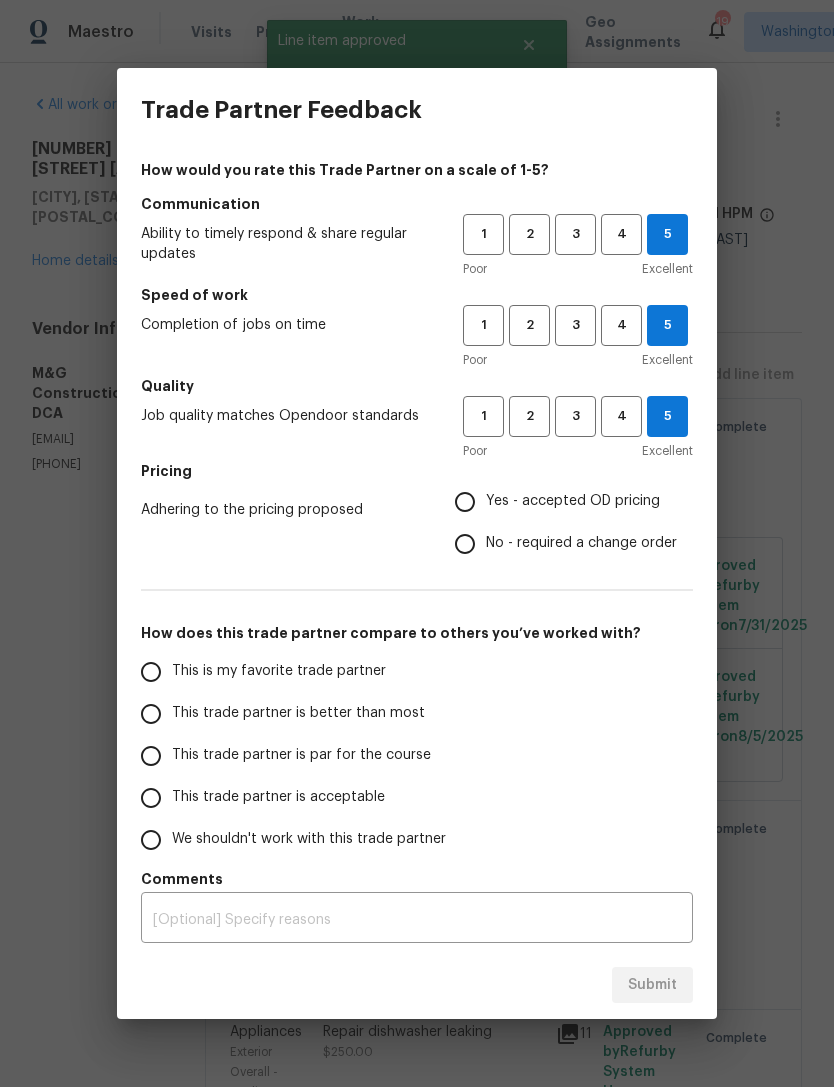 click on "Yes - accepted OD pricing" at bounding box center (465, 502) 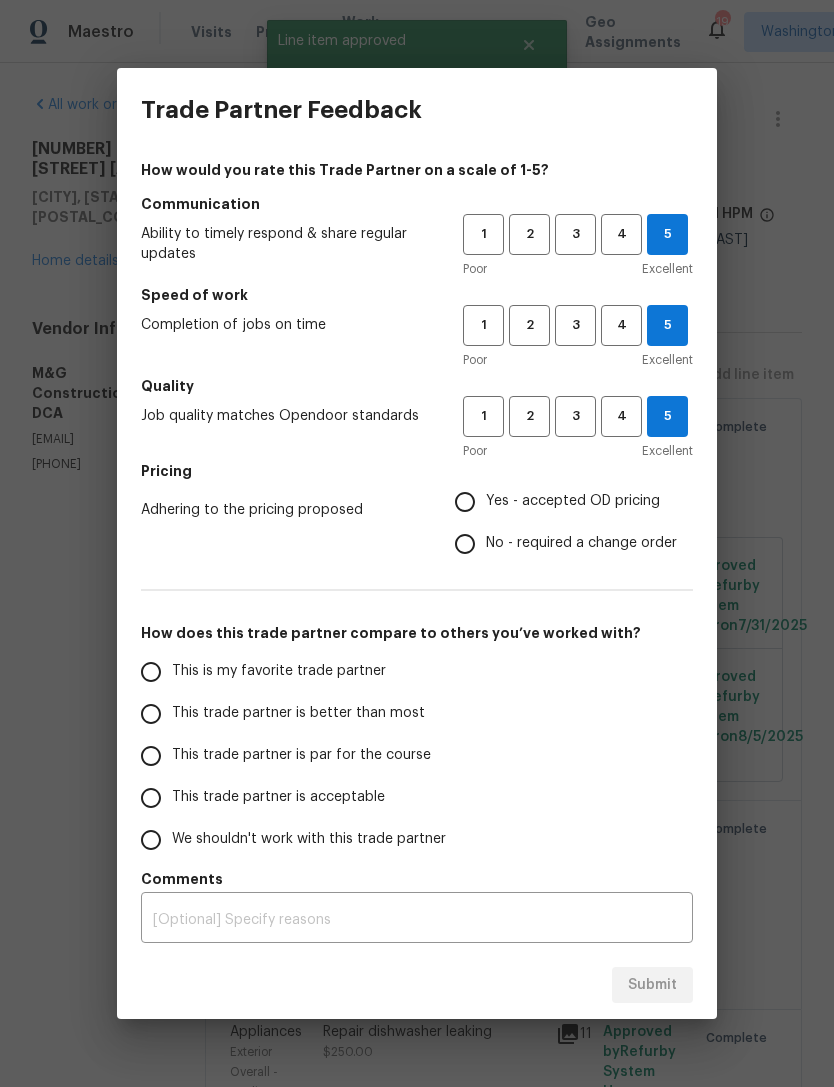 radio on "true" 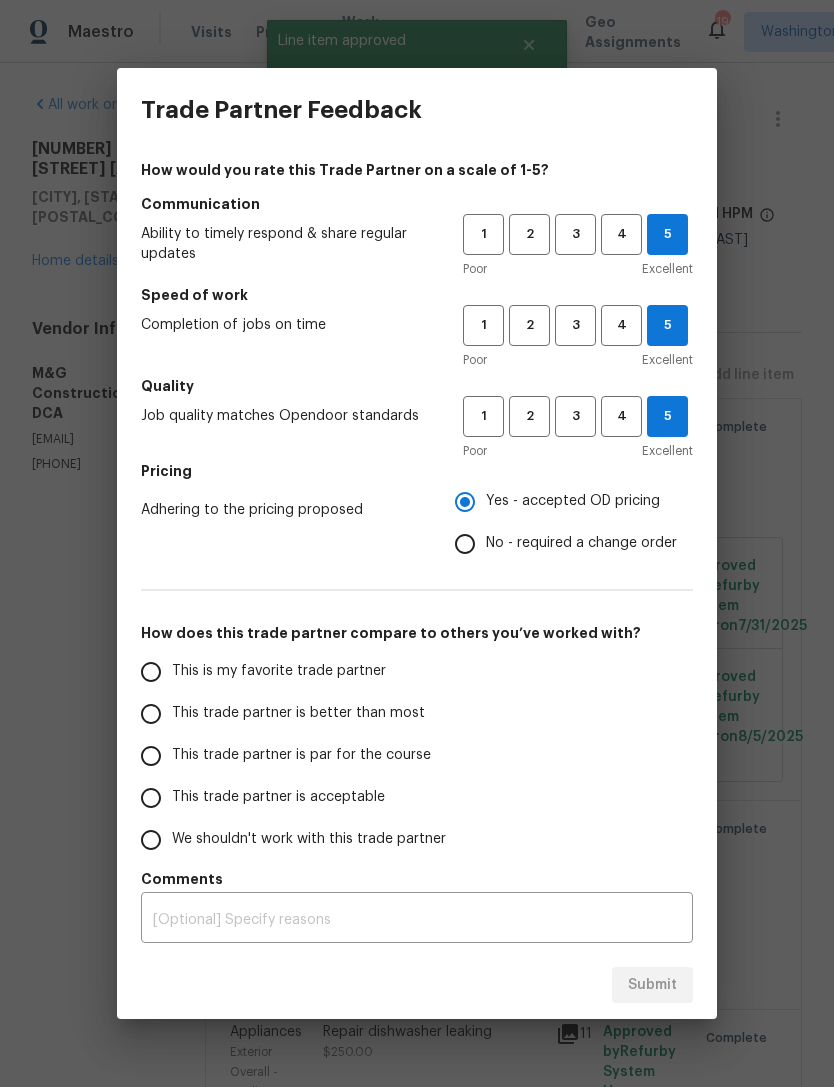 click on "This is my favorite trade partner" at bounding box center [151, 672] 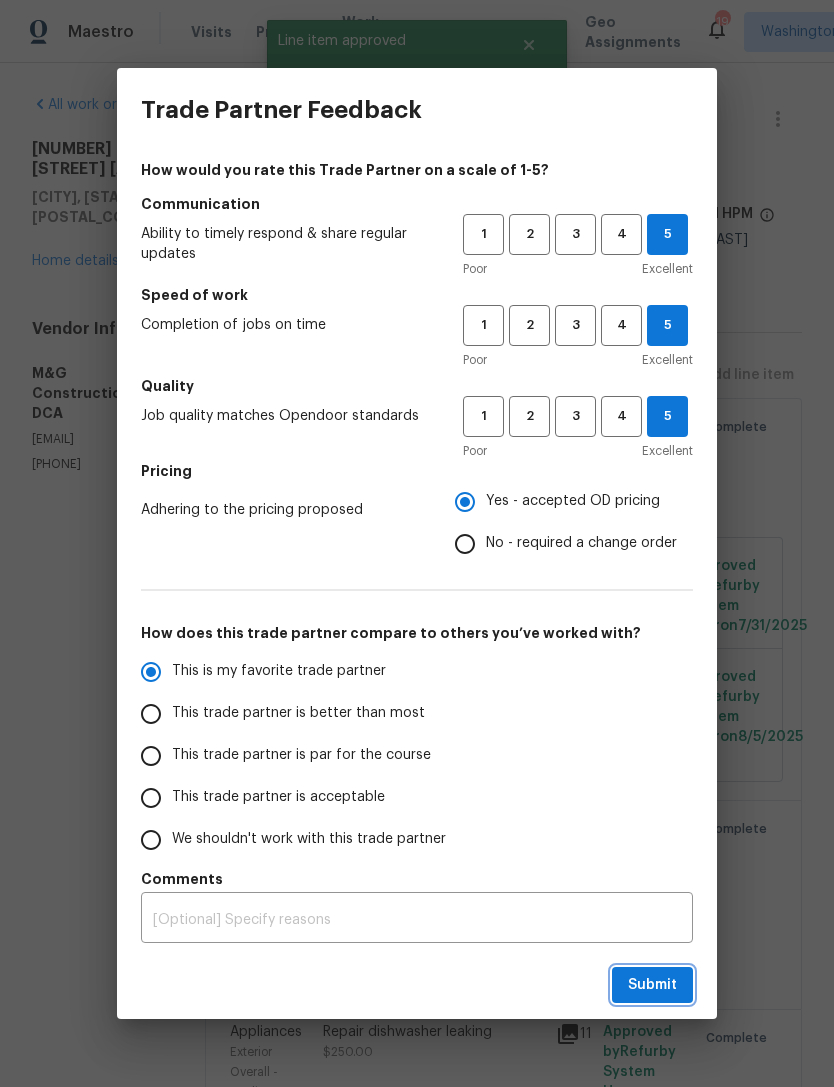 click on "Submit" at bounding box center (652, 985) 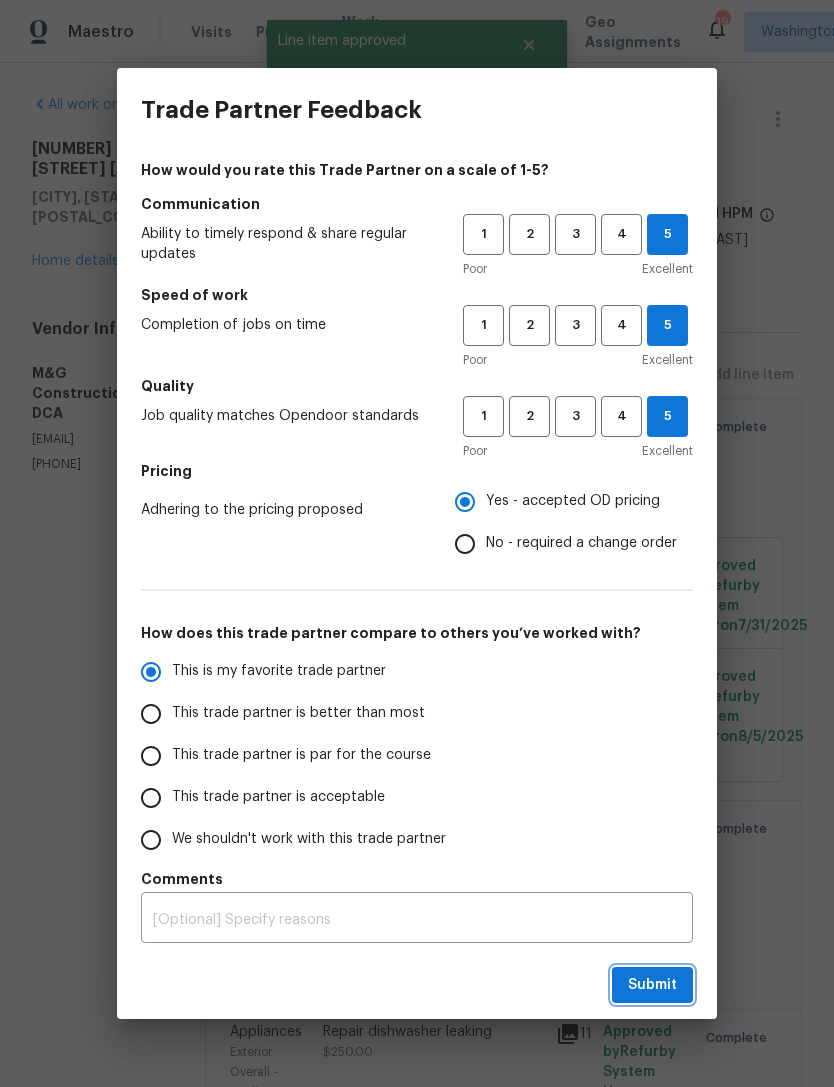 radio on "true" 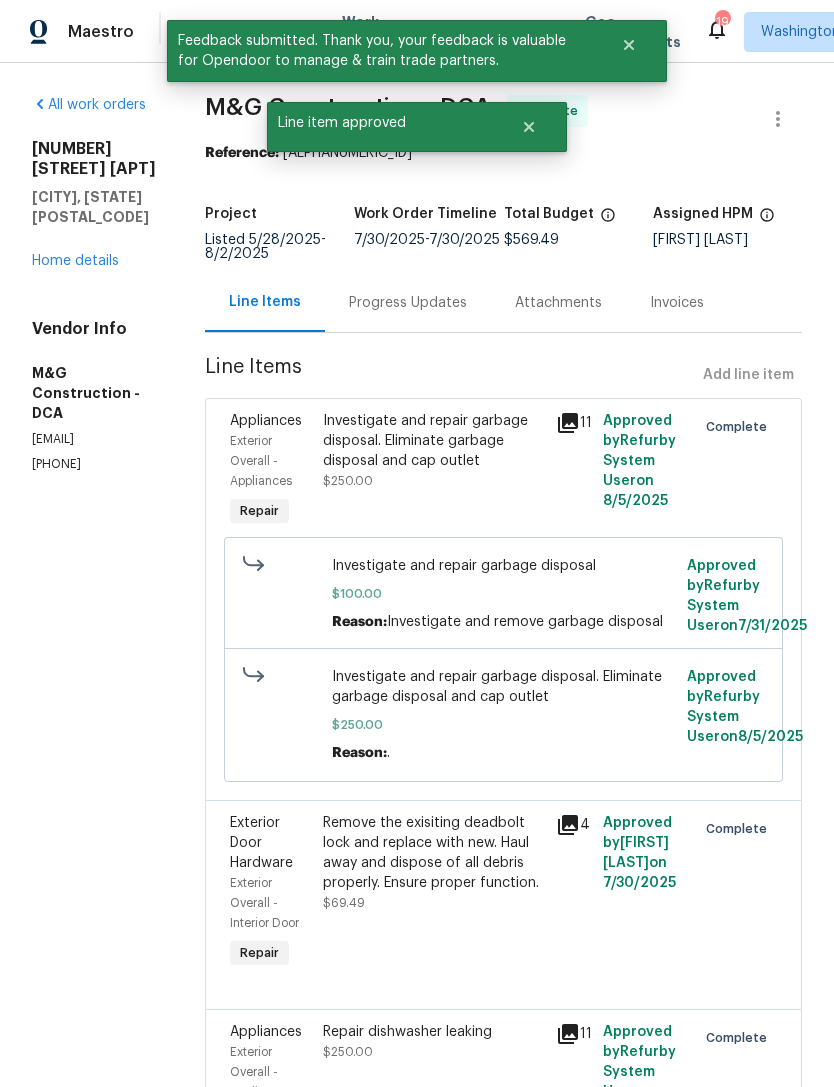 click on "Progress Updates" at bounding box center [408, 303] 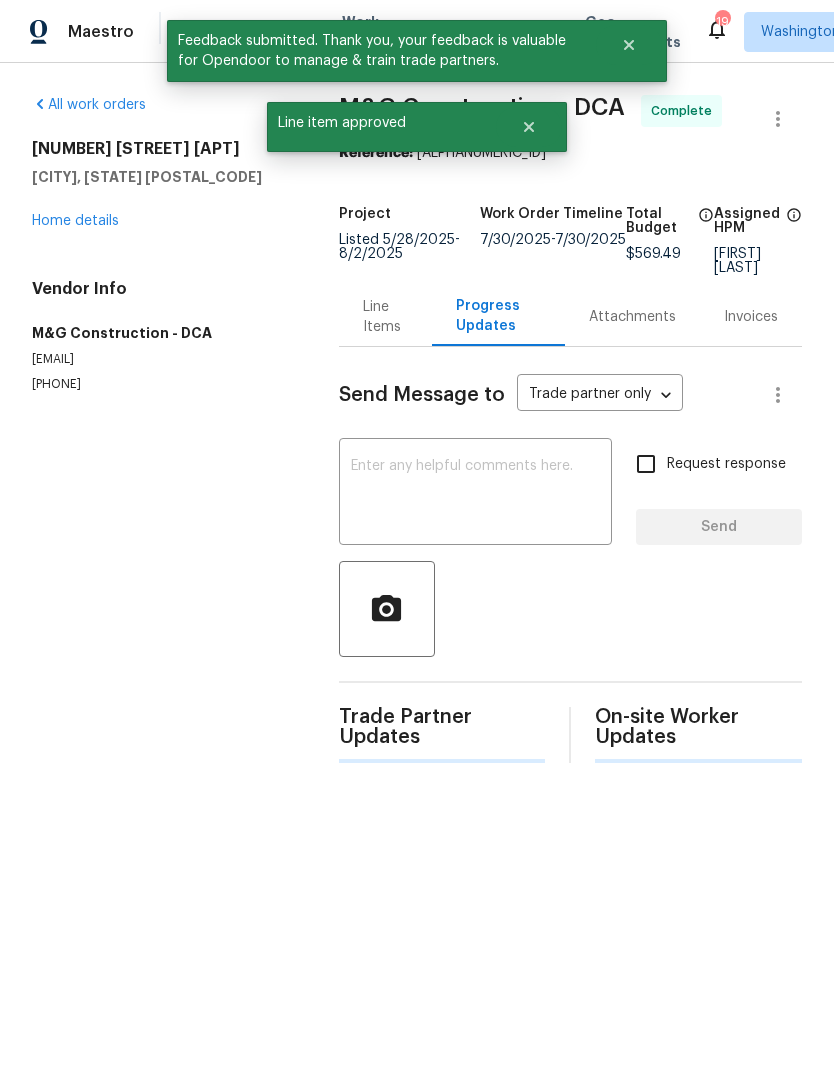 scroll, scrollTop: 0, scrollLeft: 0, axis: both 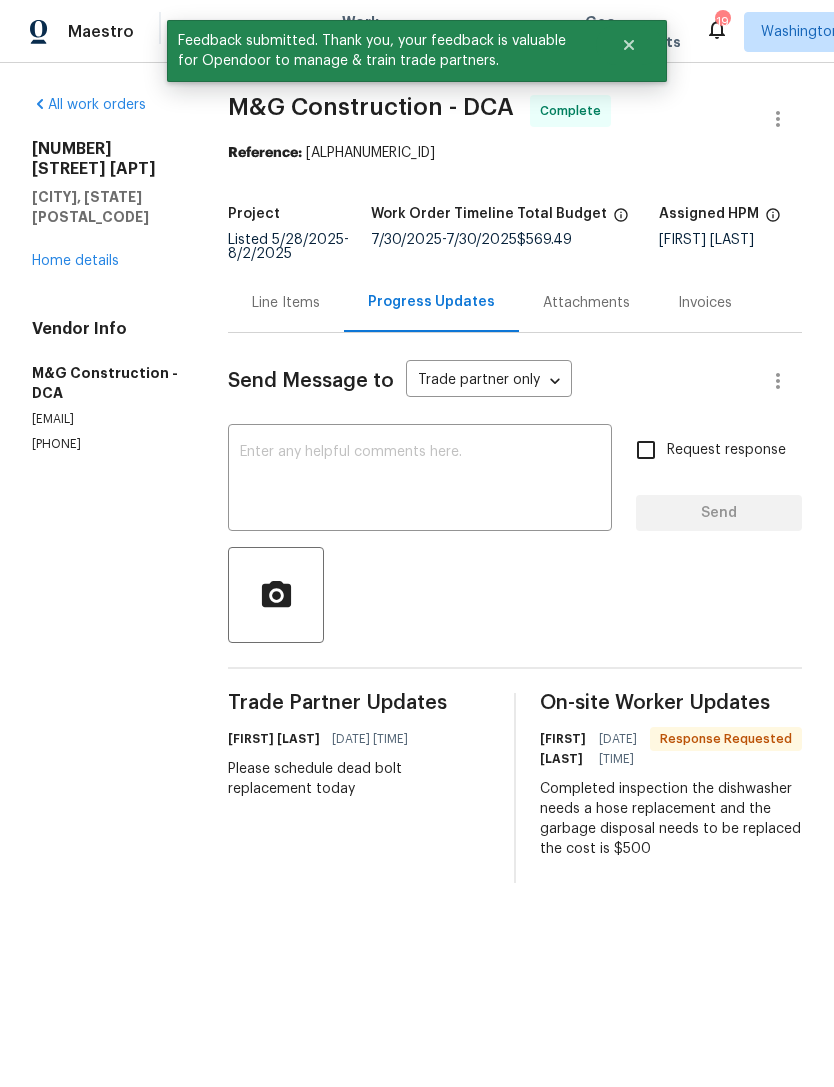 click at bounding box center [420, 480] 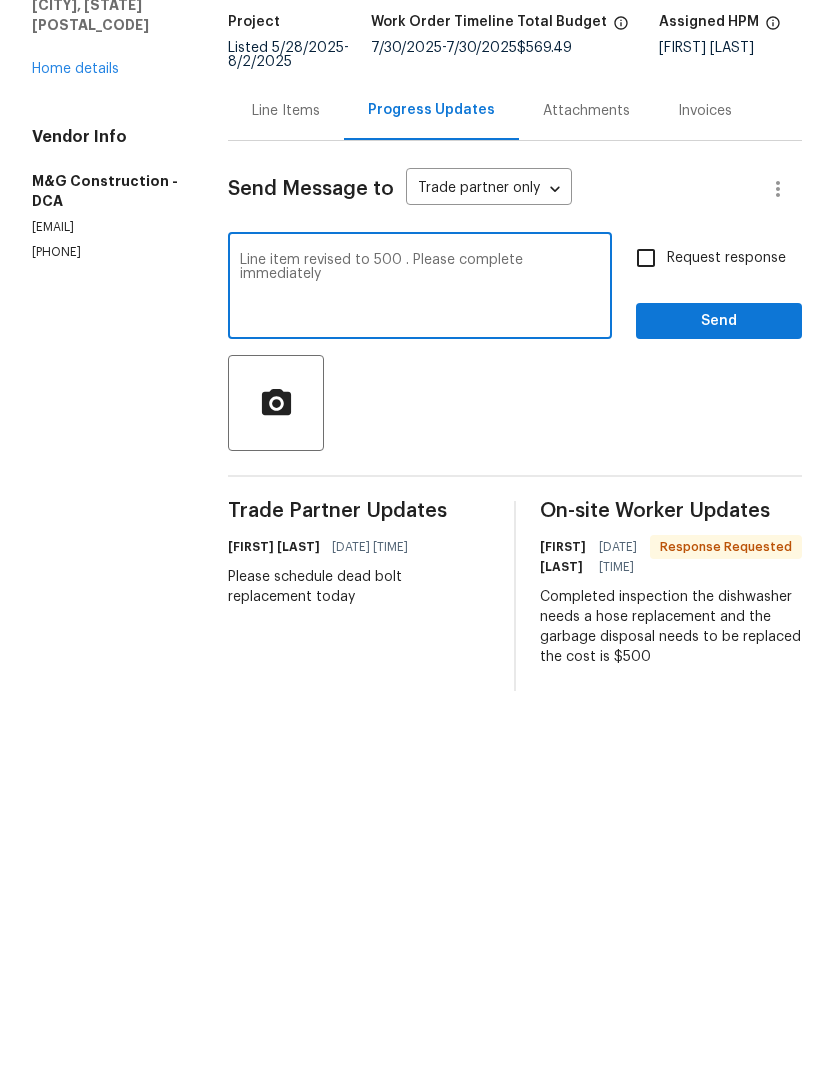 type on "Line item revised to 500 . Please complete immediately" 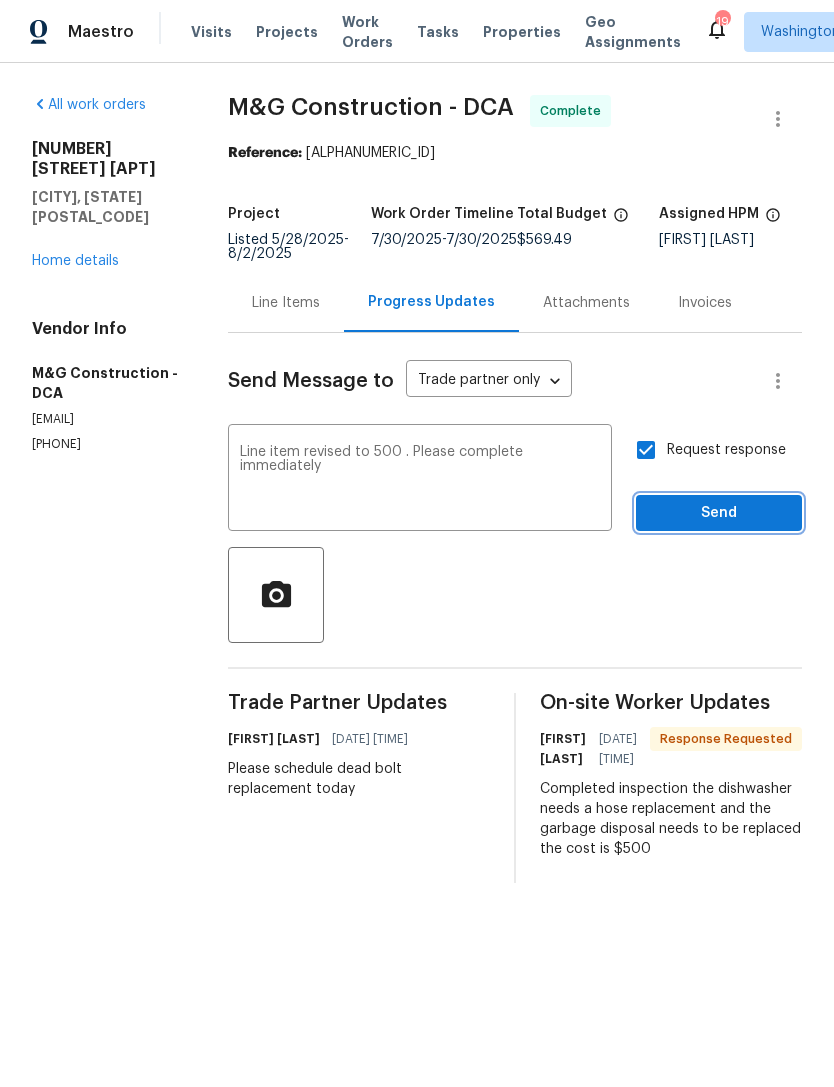 click on "Send" at bounding box center [719, 513] 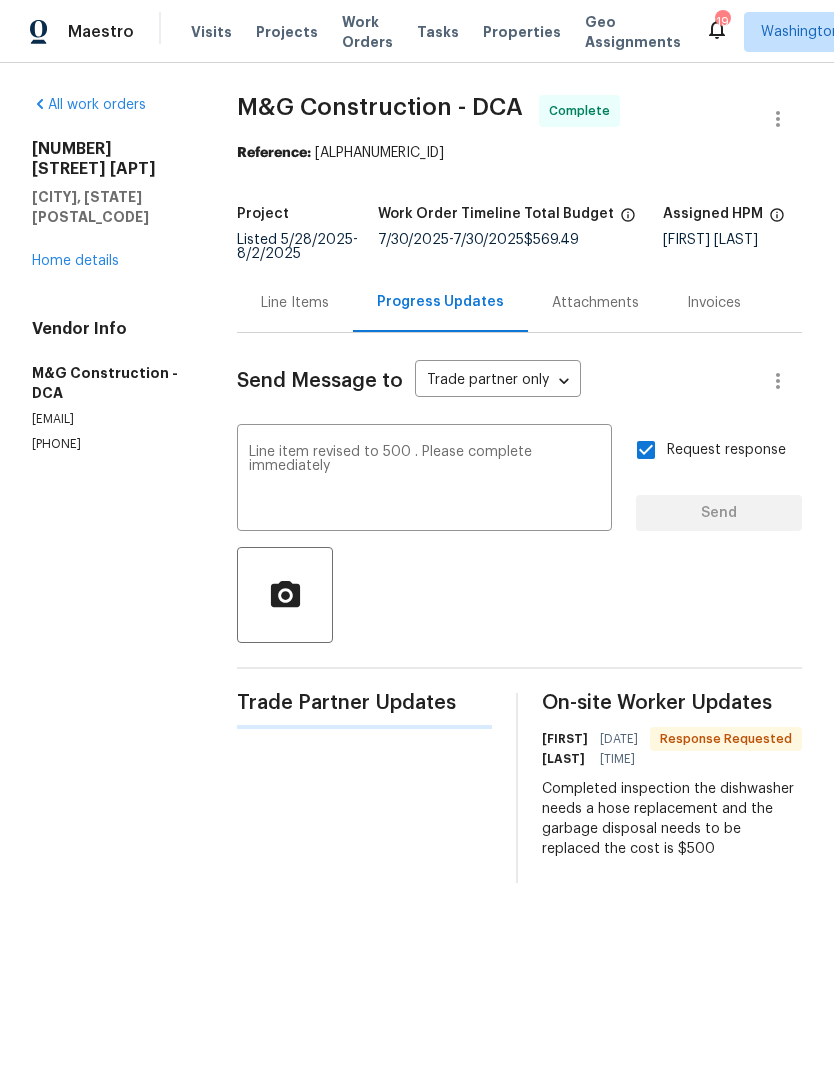 type 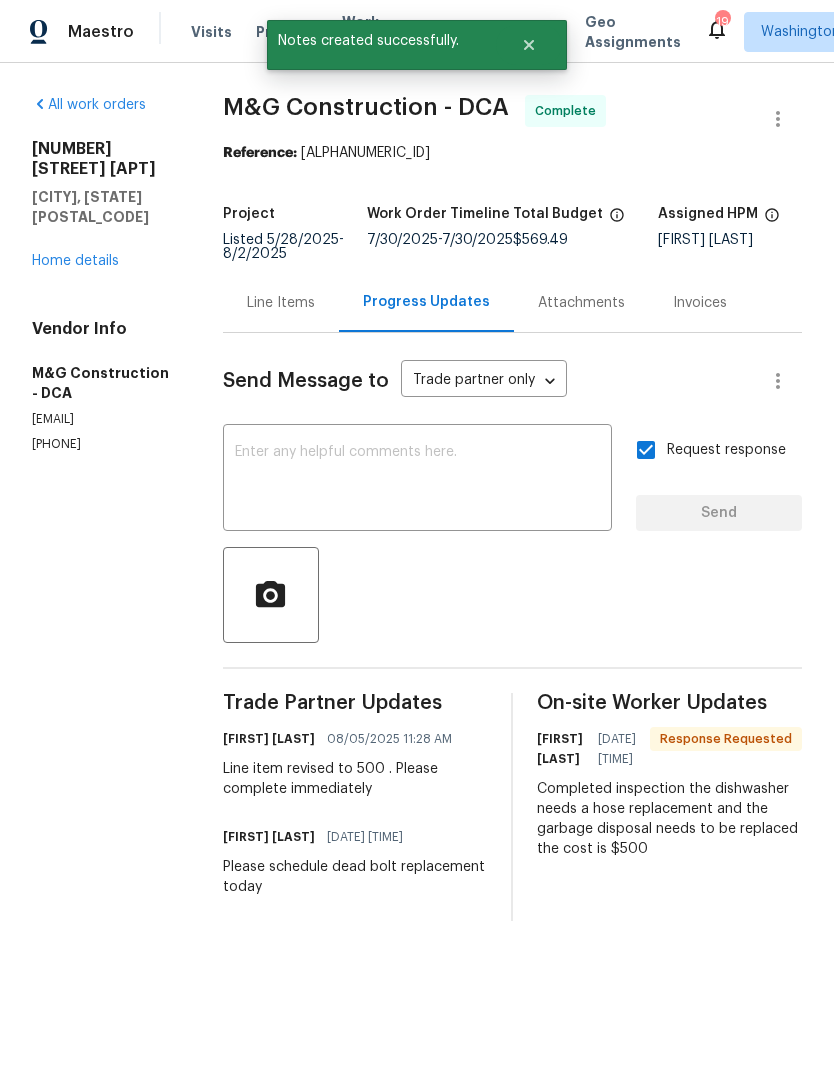 click on "Home details" at bounding box center [75, 261] 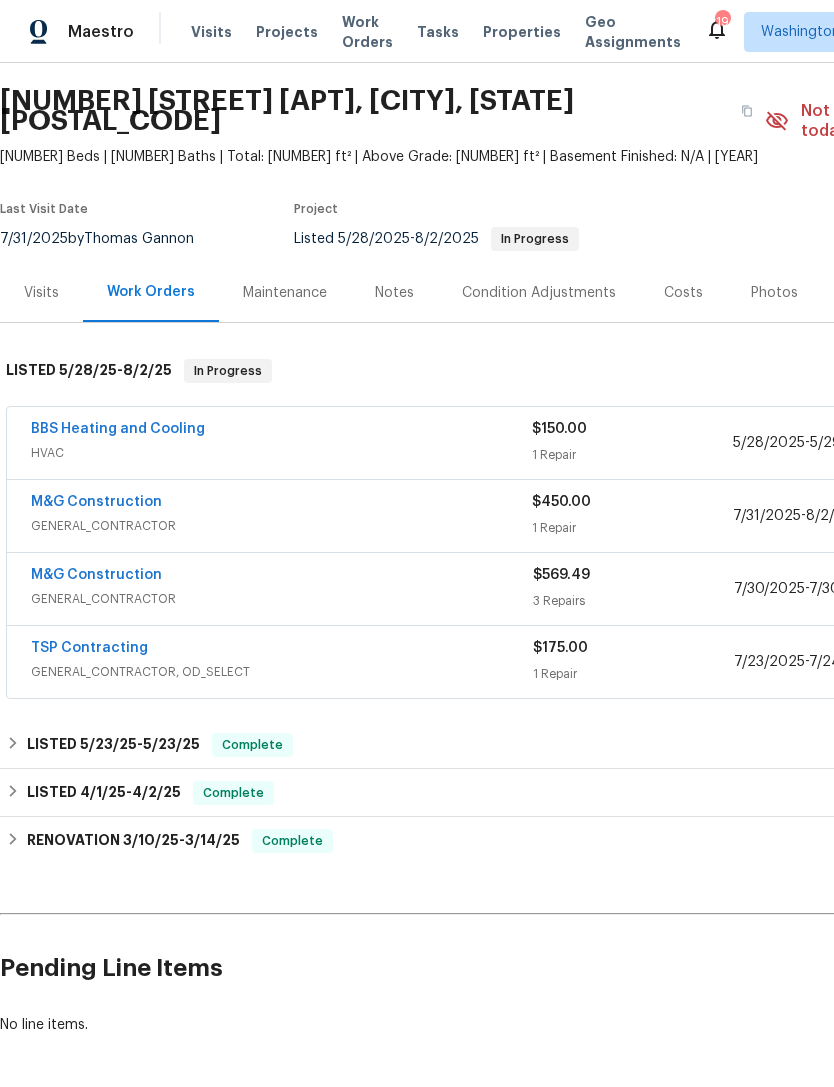 scroll, scrollTop: 59, scrollLeft: 0, axis: vertical 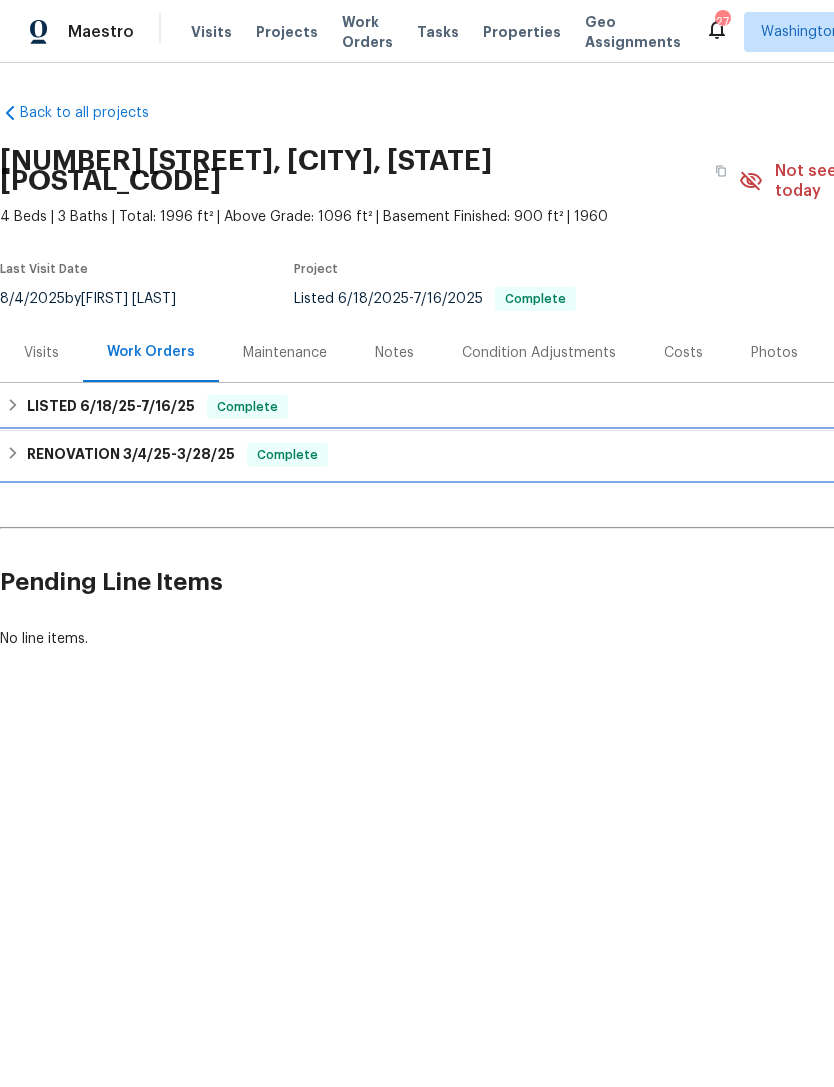 click on "[DATE]  -  [DATE]" at bounding box center (179, 454) 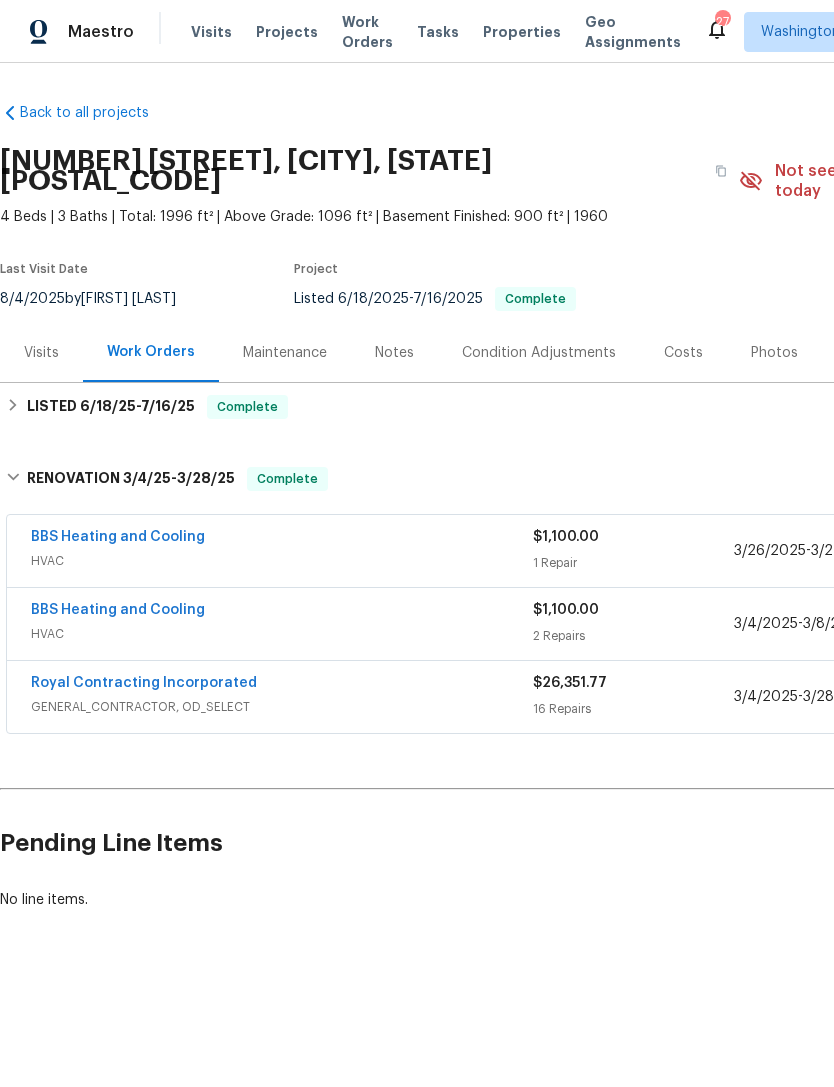 click on "7/16/25" at bounding box center [168, 406] 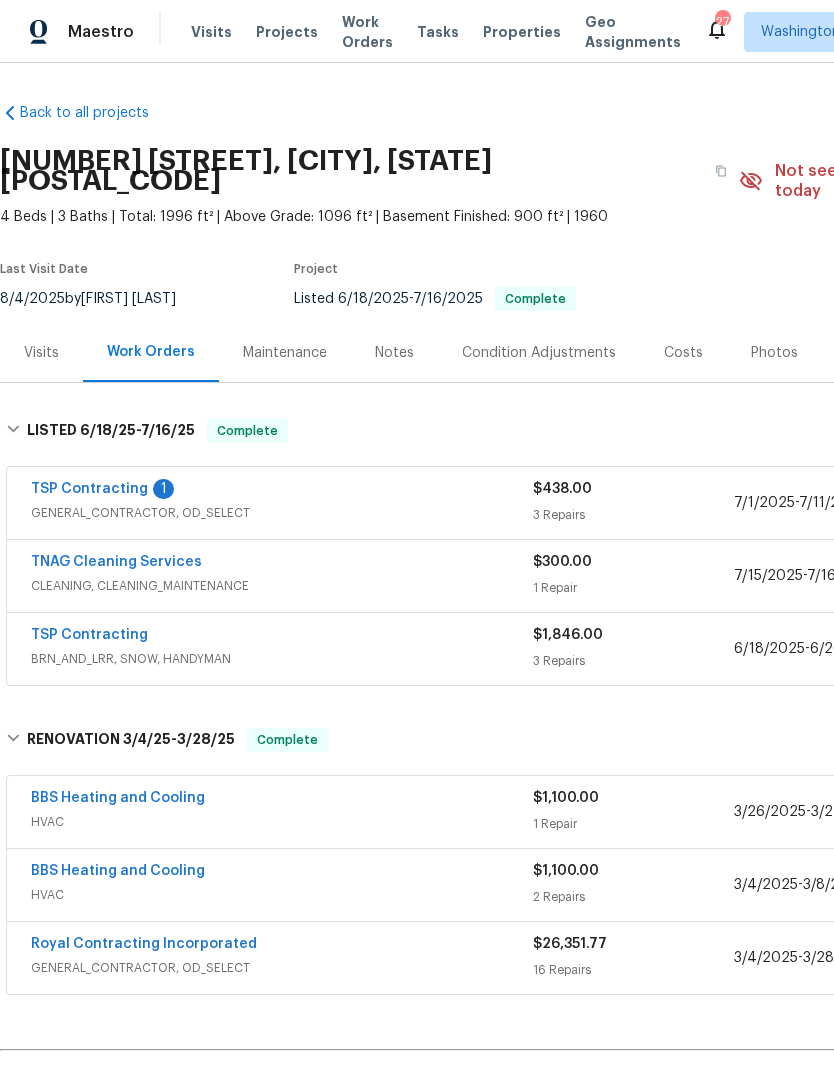 click on "TSP Contracting" at bounding box center [89, 635] 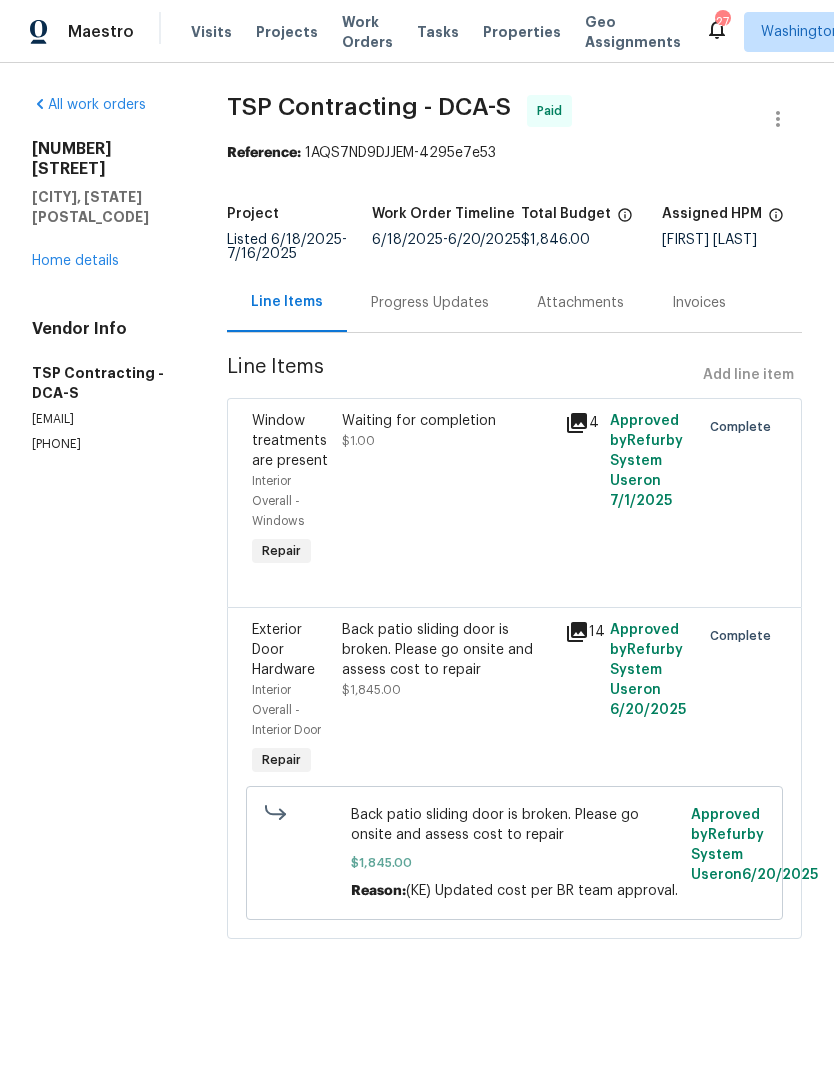 click on "Progress Updates" at bounding box center [430, 303] 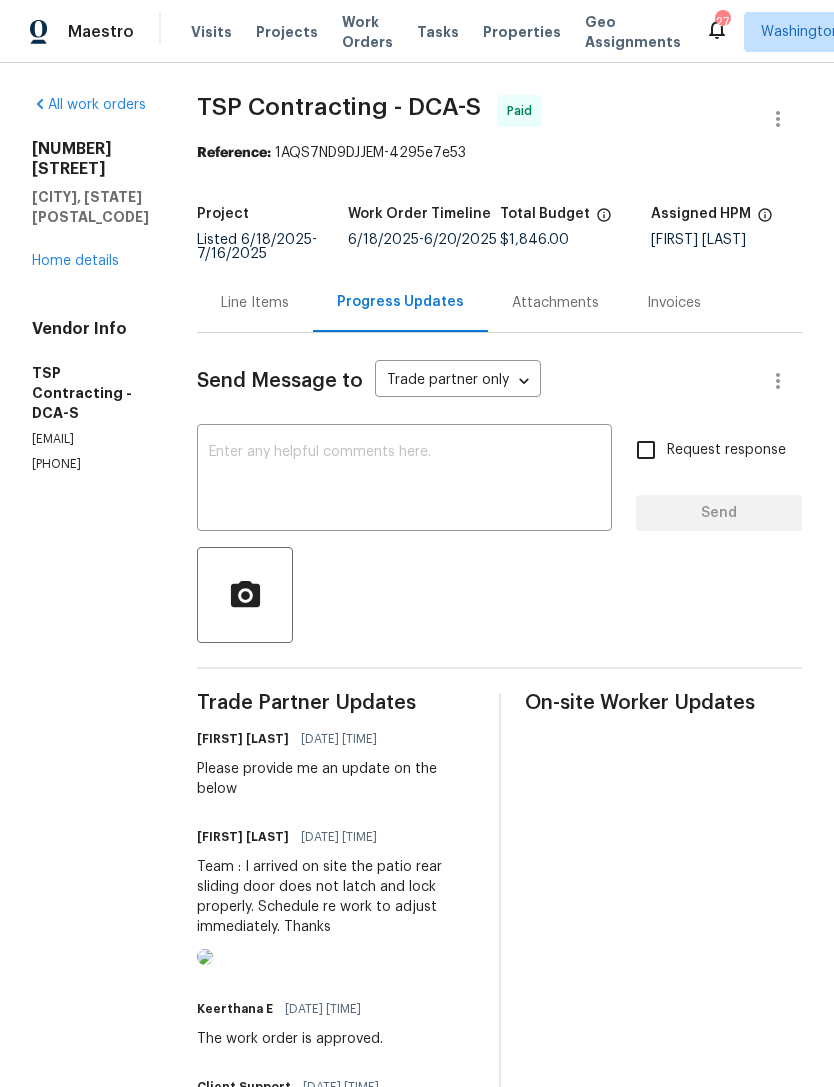 click on "Home details" at bounding box center [75, 261] 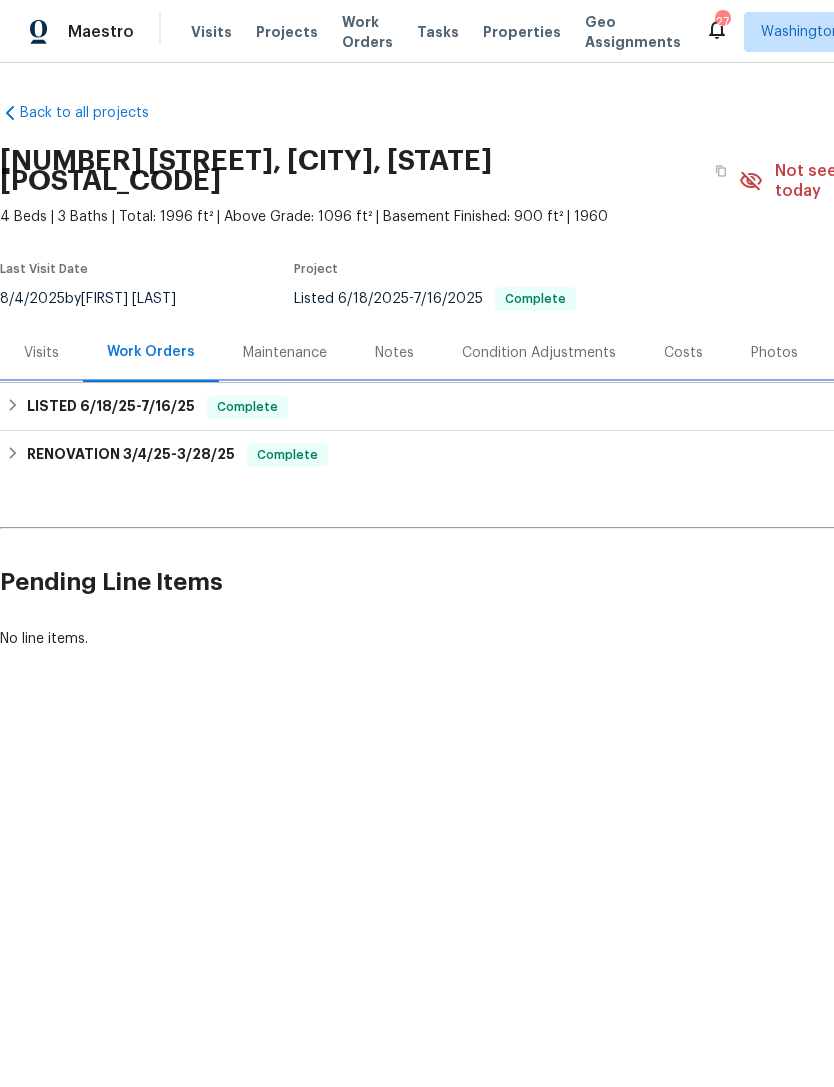 click on "6/18/25" at bounding box center [108, 406] 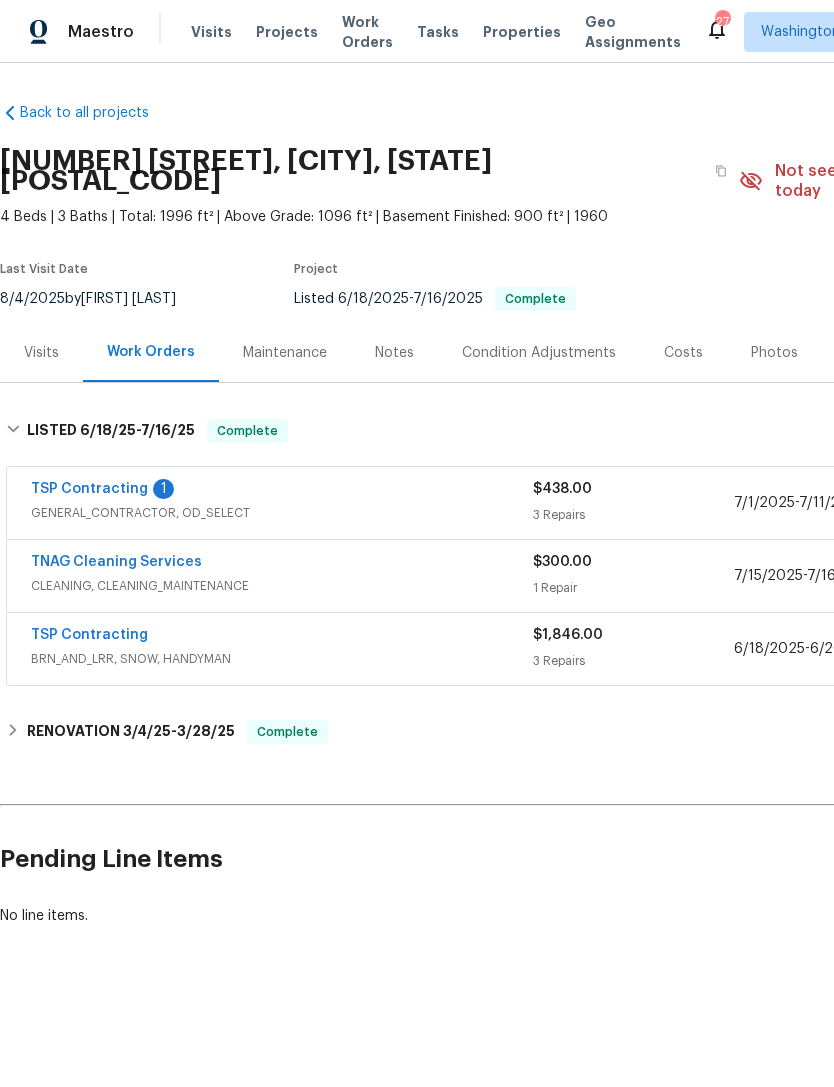 click on "TSP Contracting" at bounding box center (89, 489) 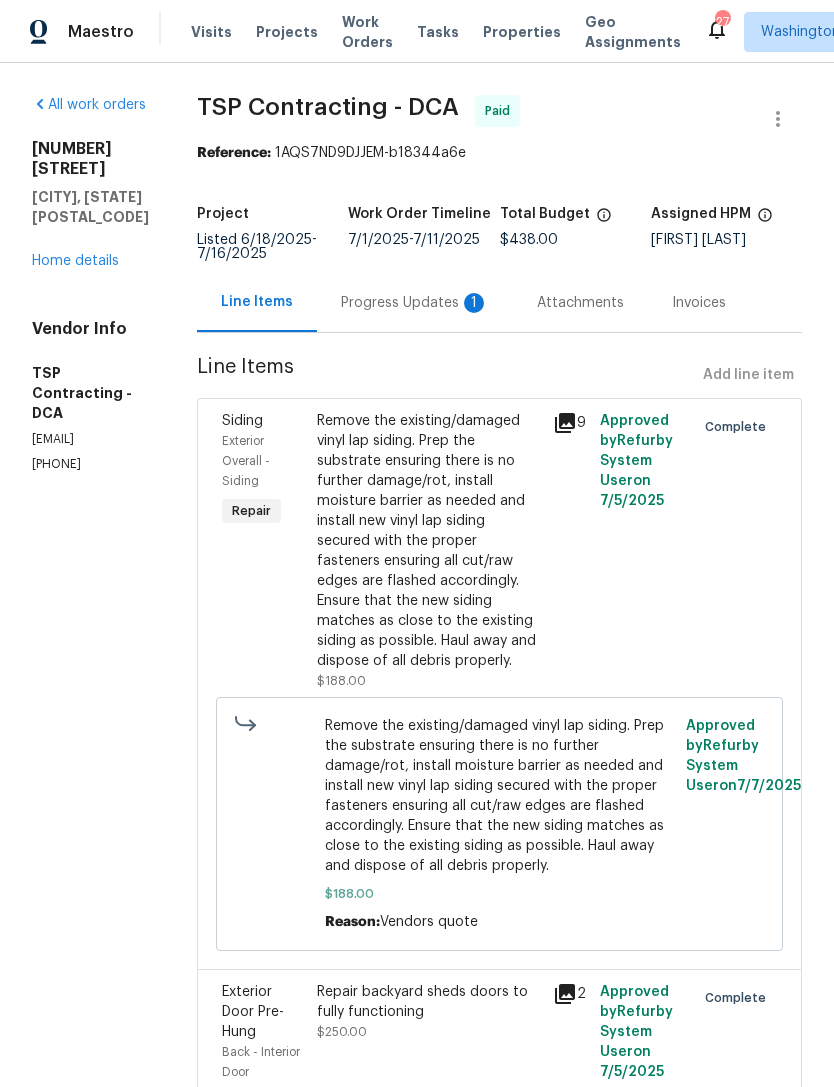 click on "Progress Updates 1" at bounding box center [415, 303] 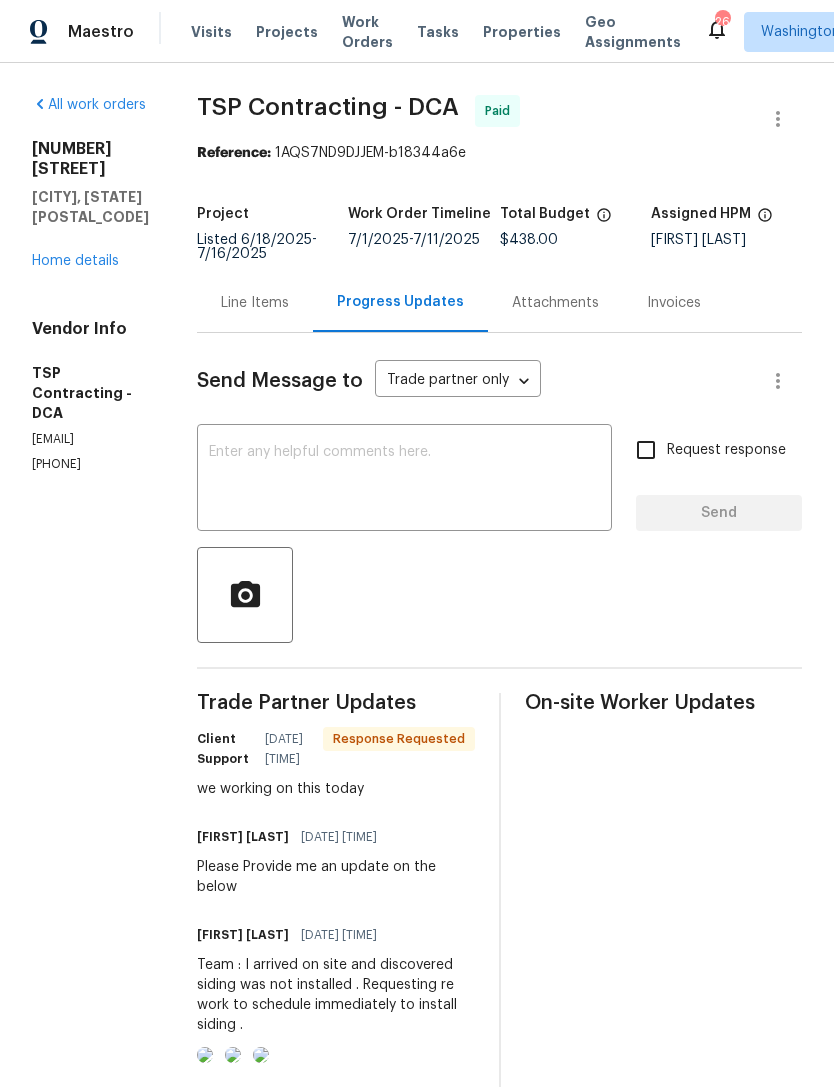 click at bounding box center (404, 480) 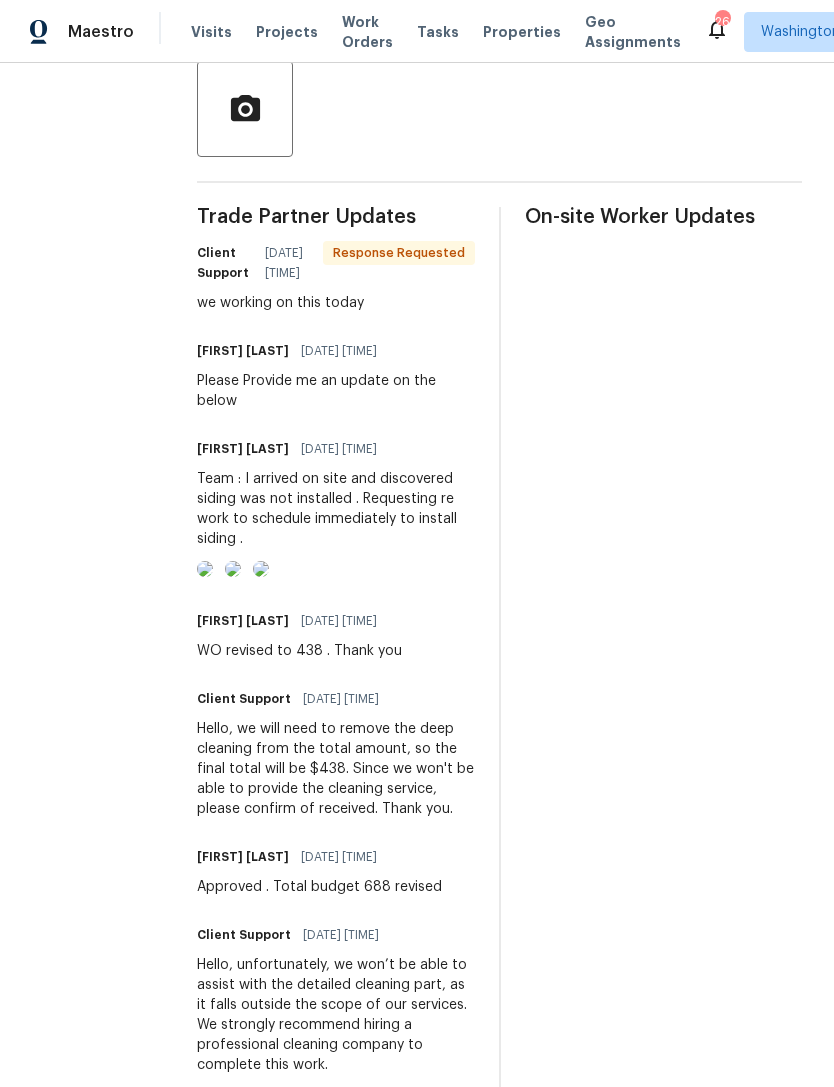 scroll, scrollTop: 0, scrollLeft: 0, axis: both 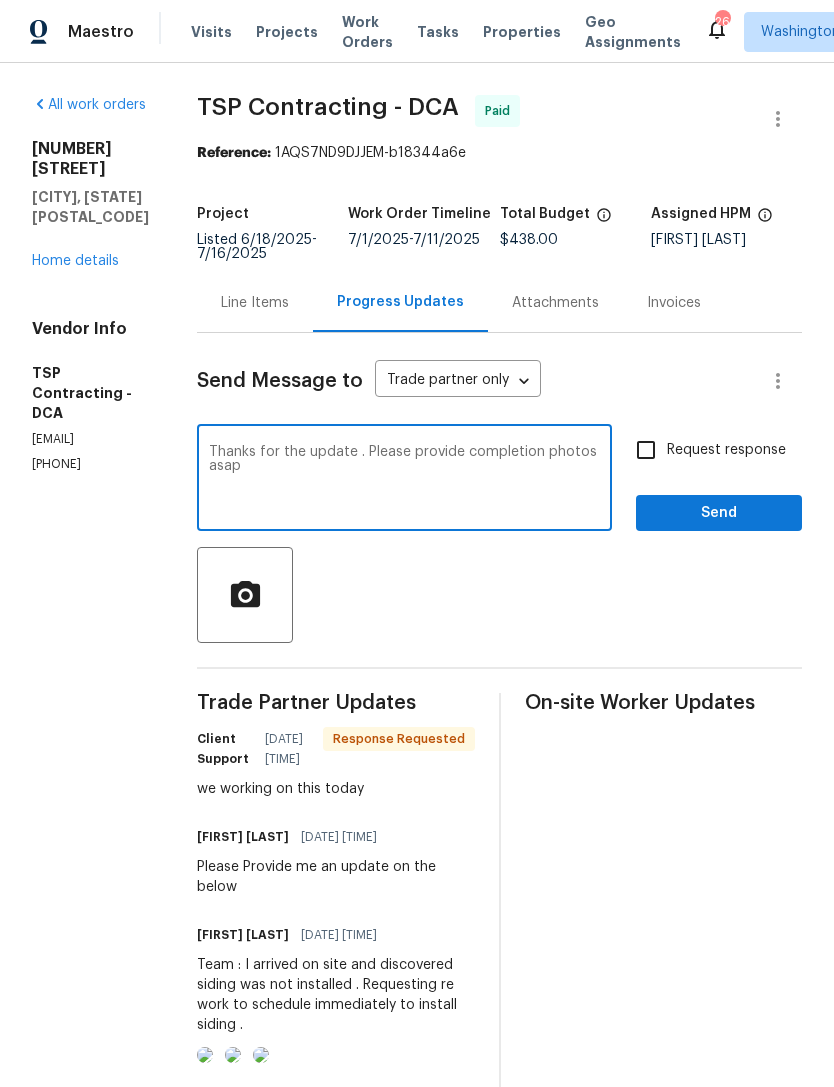 type on "Thanks for the update . Please provide completion photos asap" 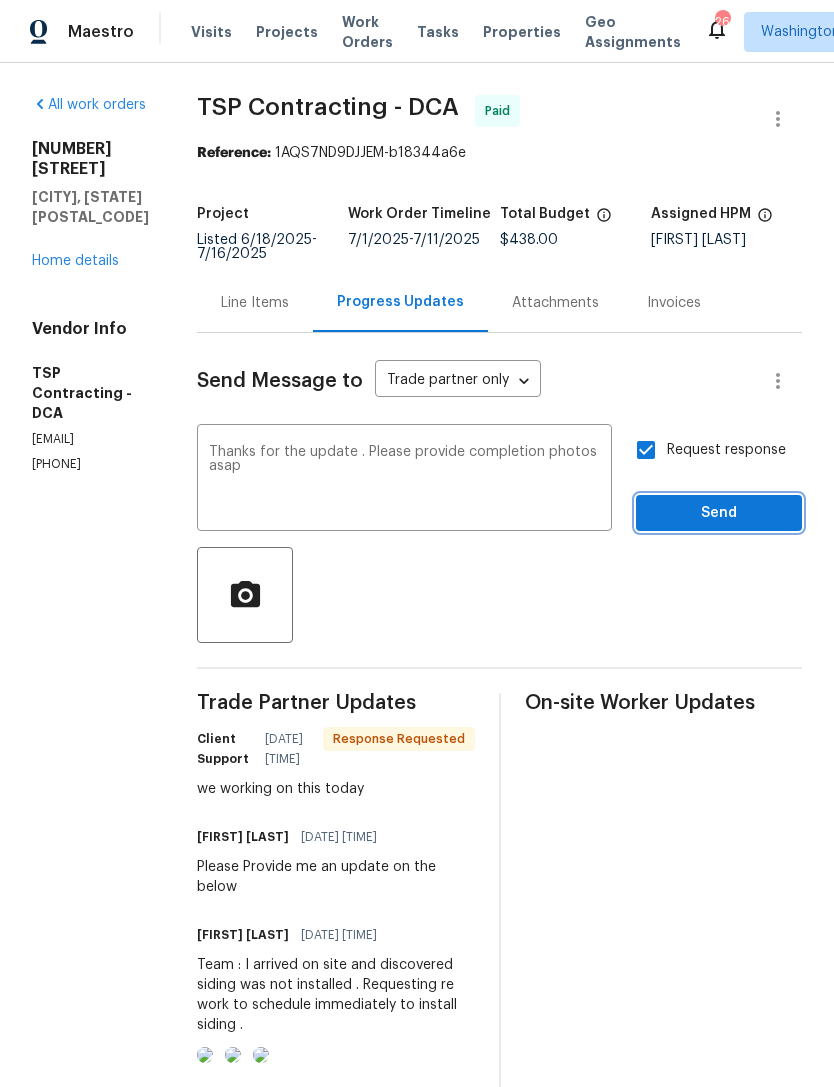 click on "Send" at bounding box center [719, 513] 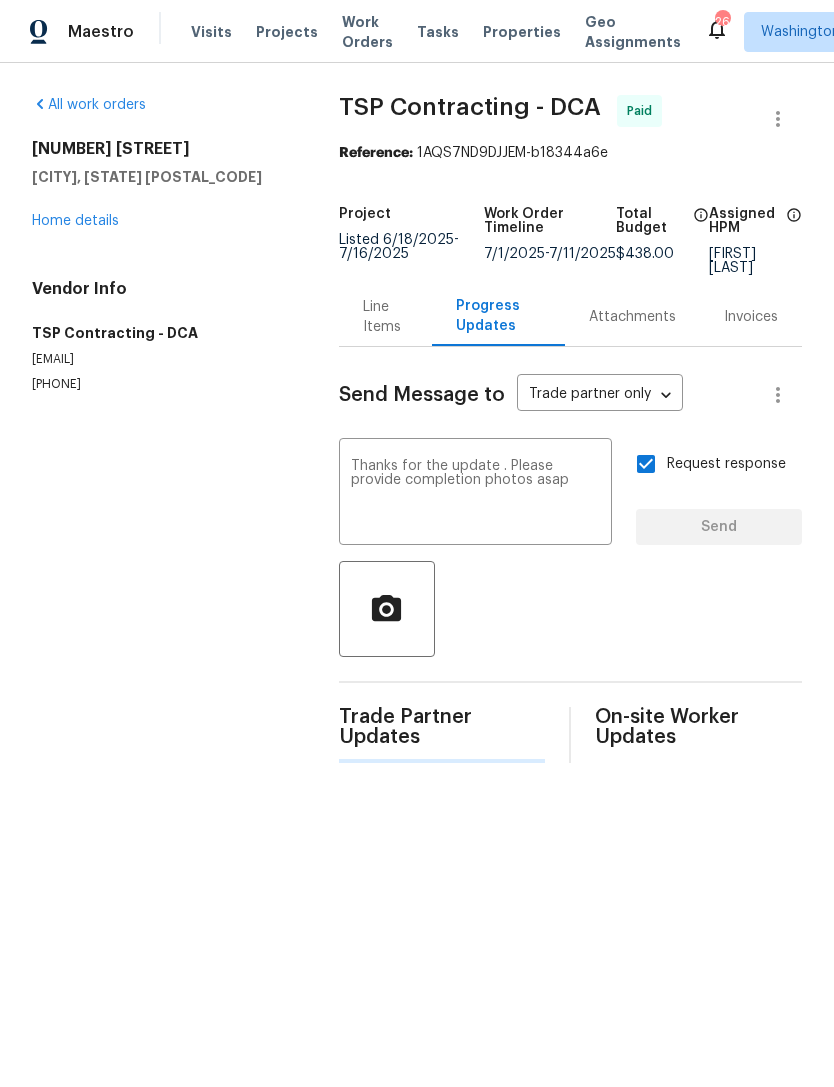 type 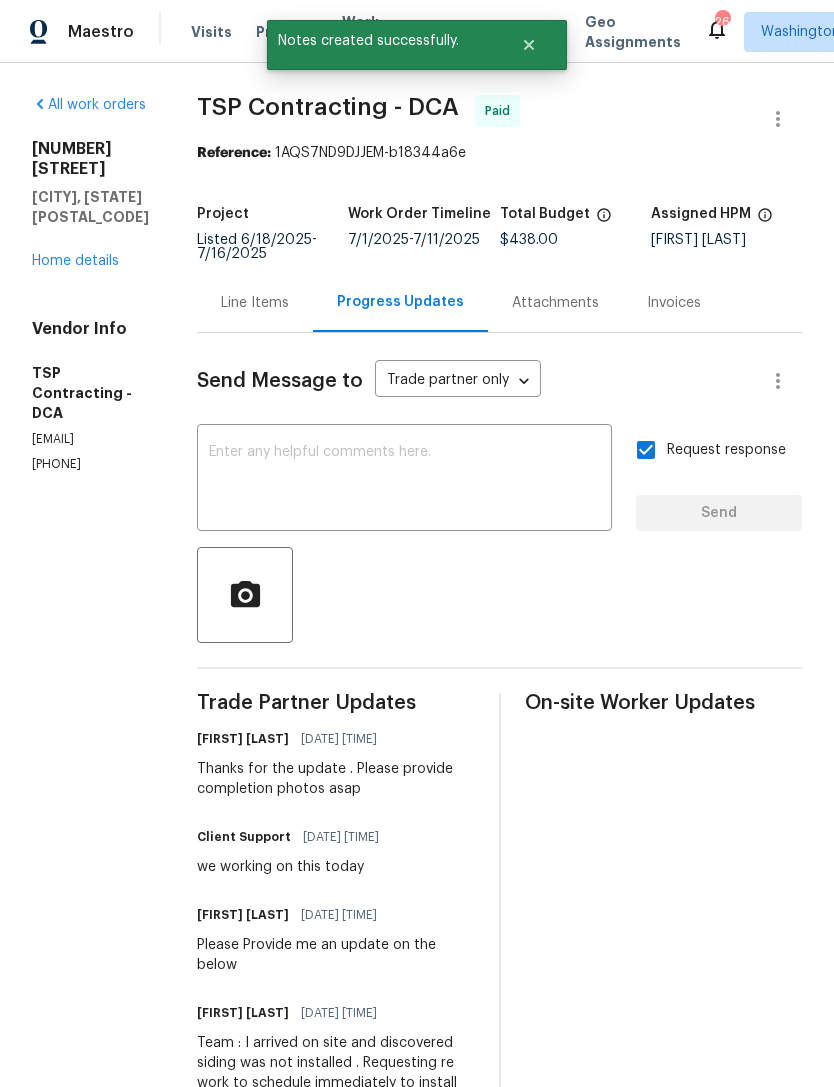 click on "Home details" at bounding box center [75, 261] 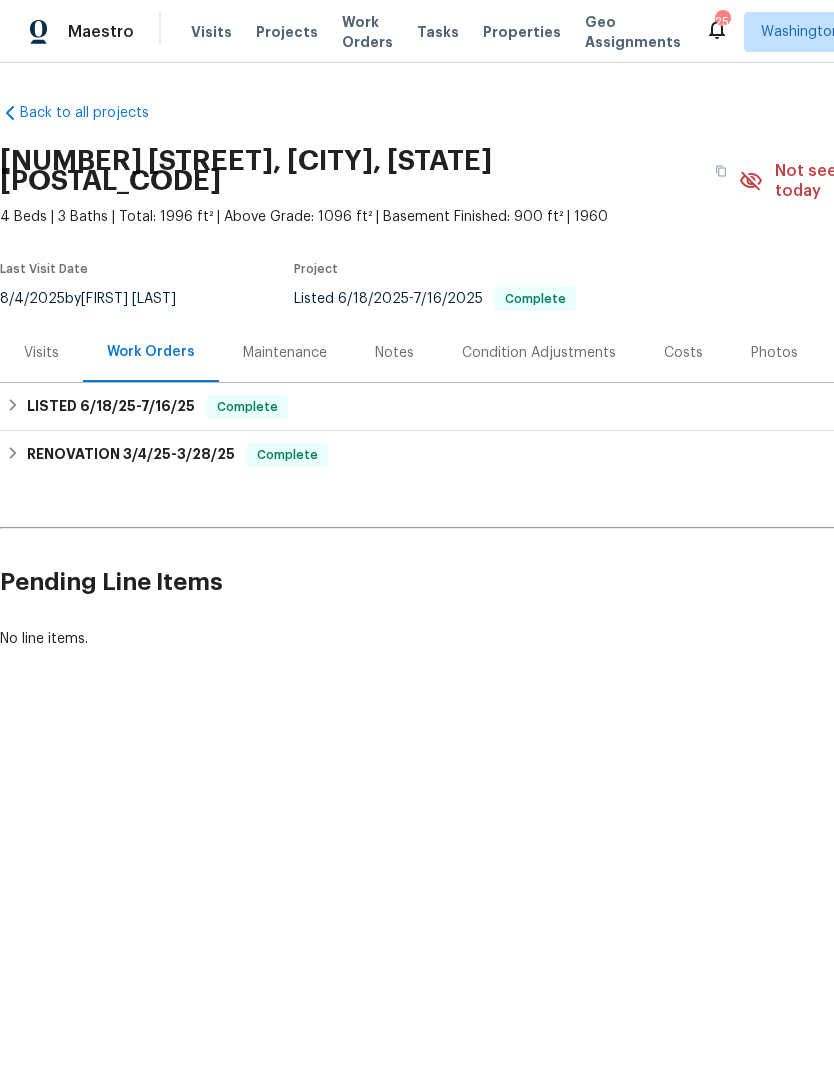 click on "Projects" at bounding box center [287, 32] 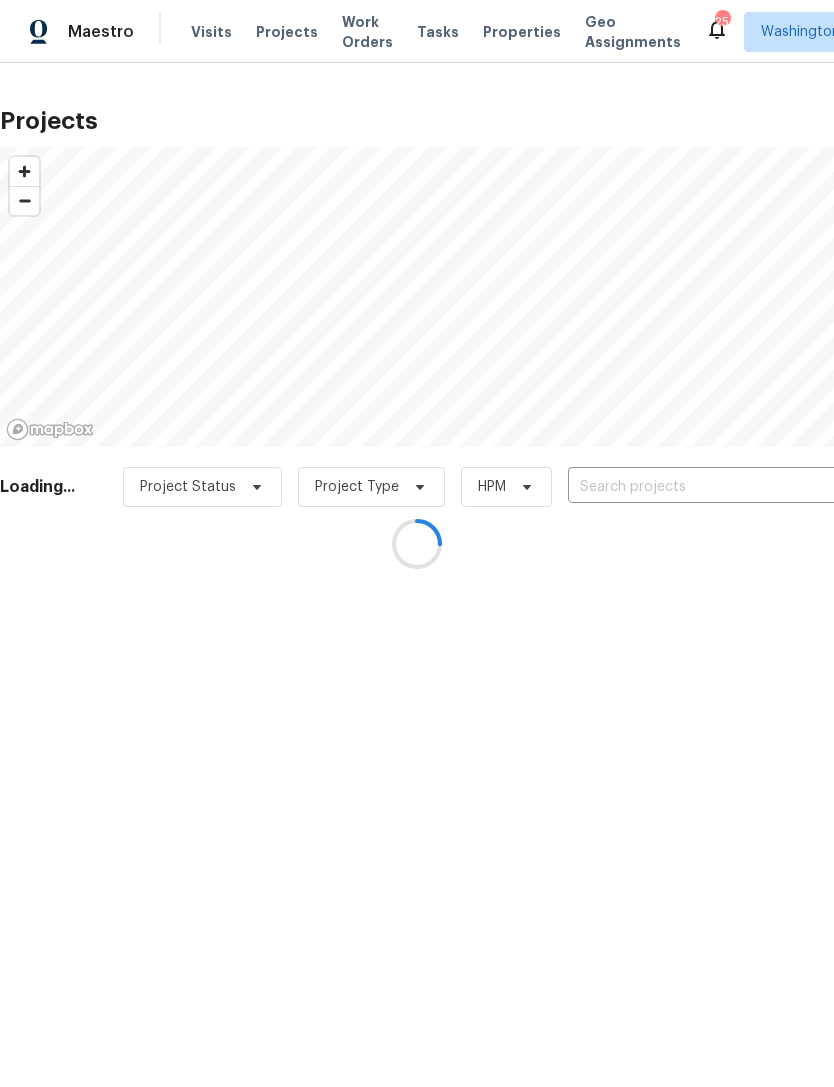 click at bounding box center [417, 543] 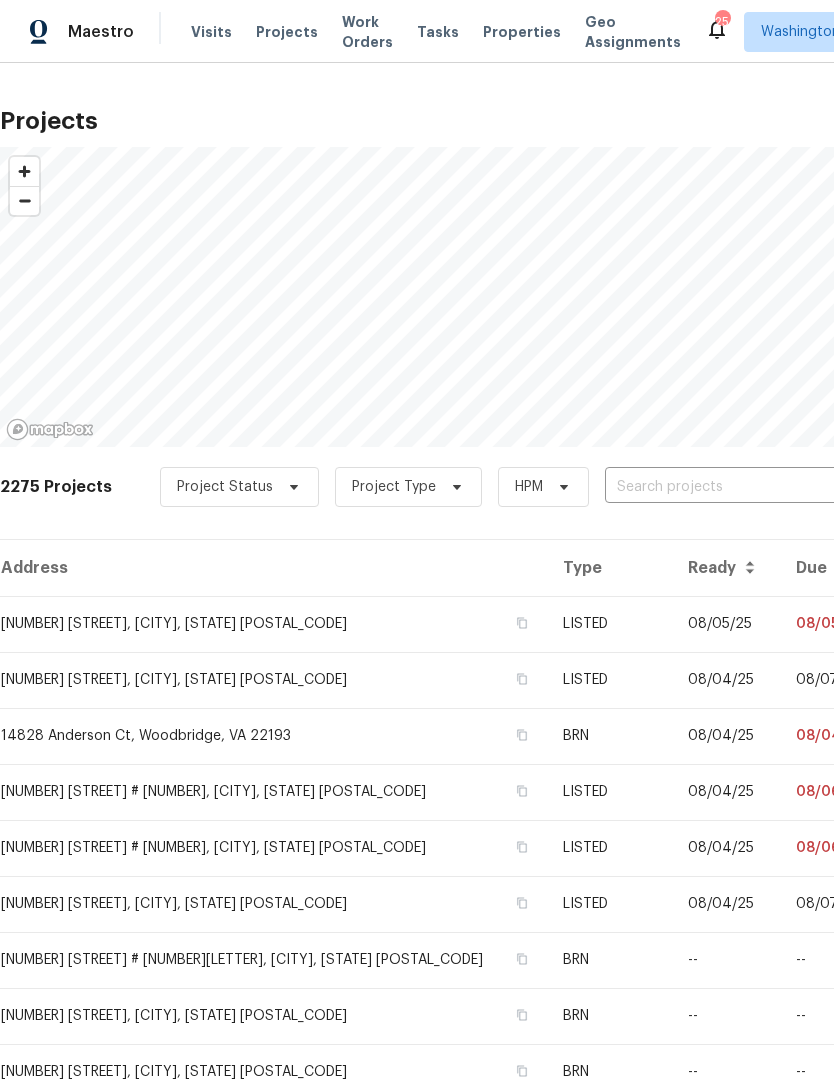 click at bounding box center [719, 487] 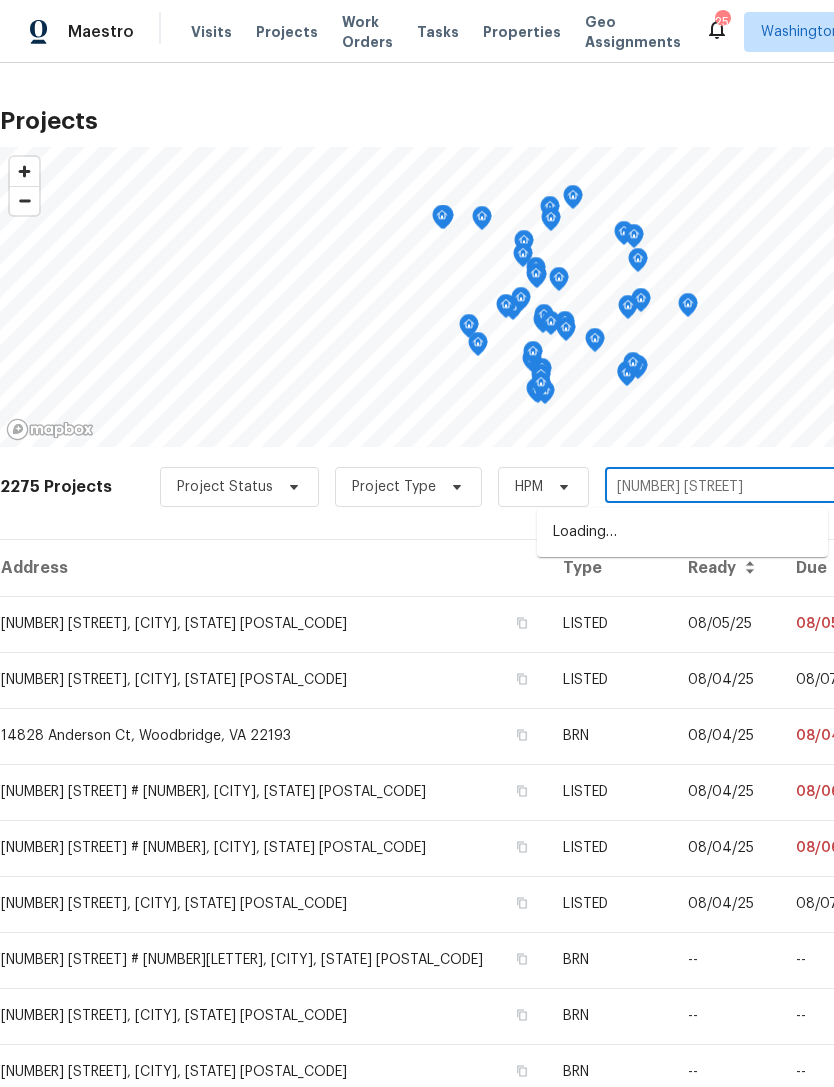type on "3 dunc" 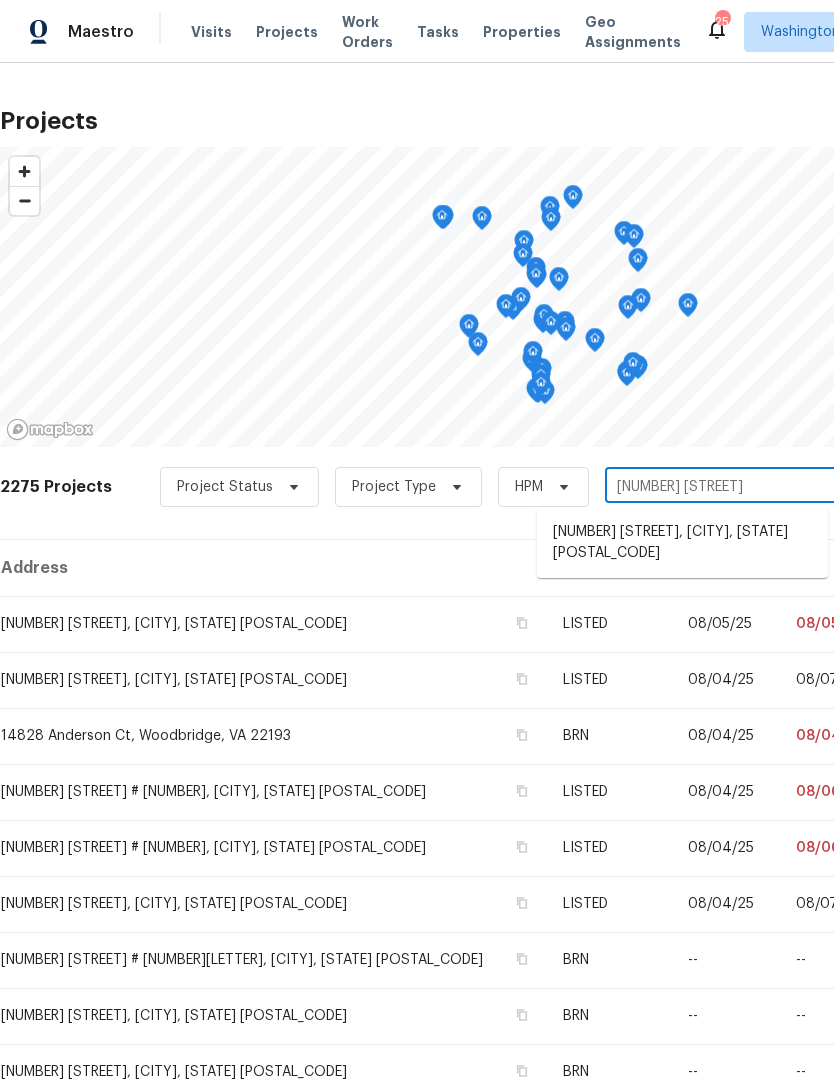 click on "3 Duncannon Rd, Waldorf, MD 20602" at bounding box center [682, 543] 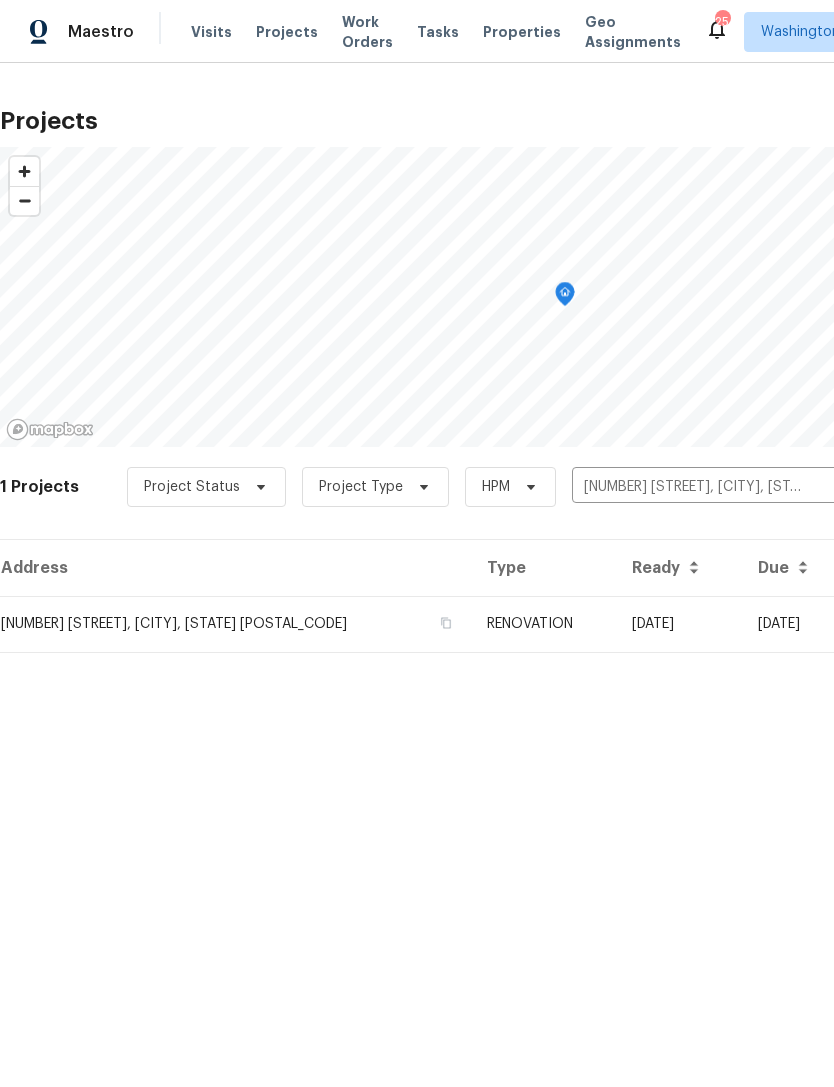 click on "3 Duncannon Rd, Waldorf, MD 20602" at bounding box center (235, 624) 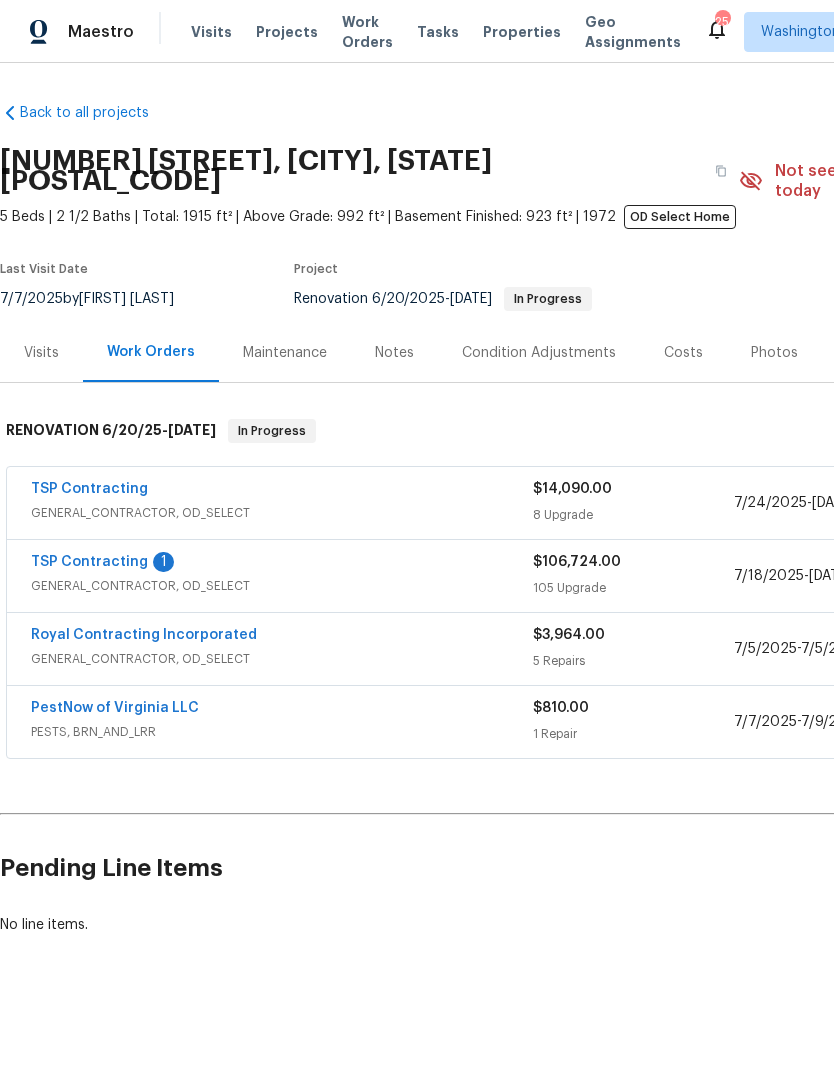 click on "TSP Contracting" at bounding box center [89, 562] 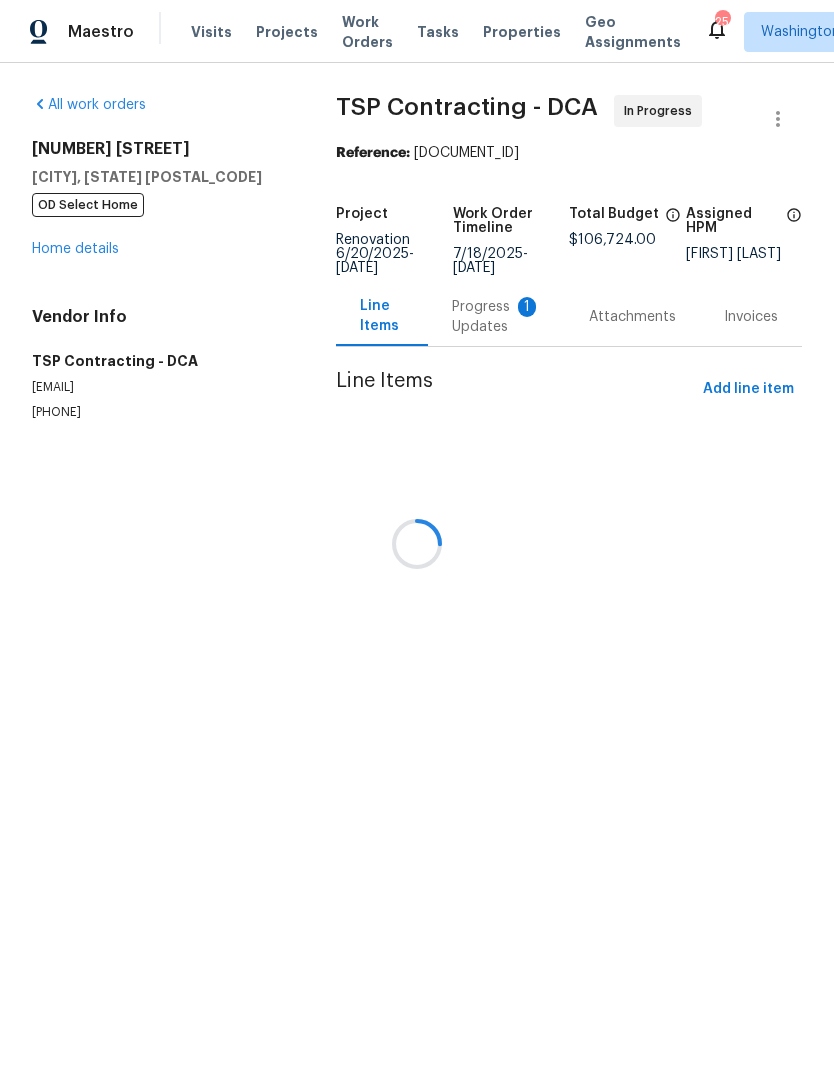 click at bounding box center [417, 543] 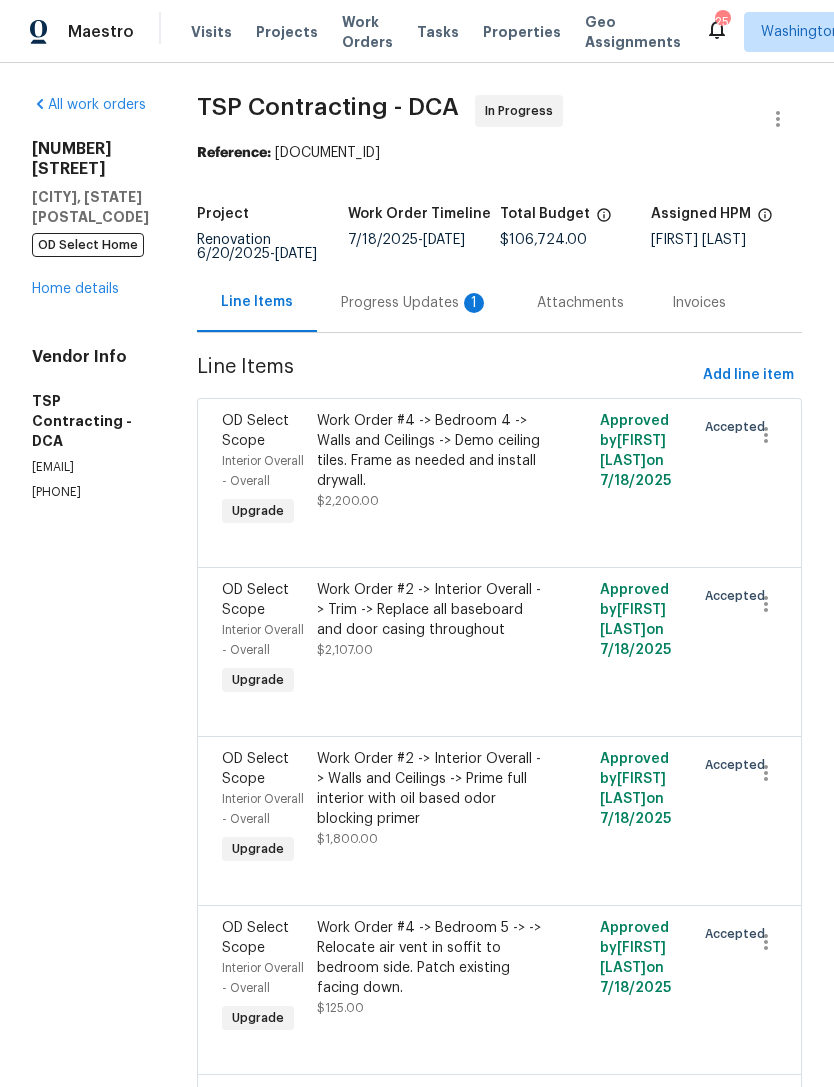 click on "Progress Updates 1" at bounding box center [415, 303] 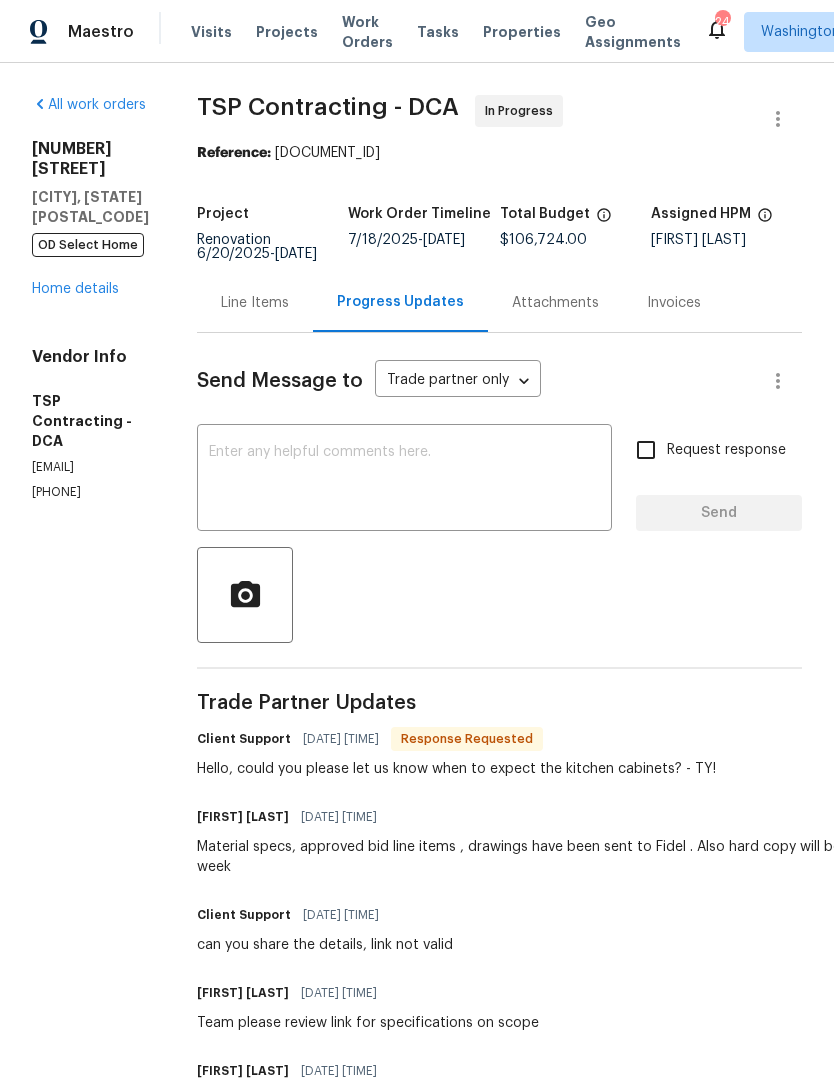 click at bounding box center (404, 480) 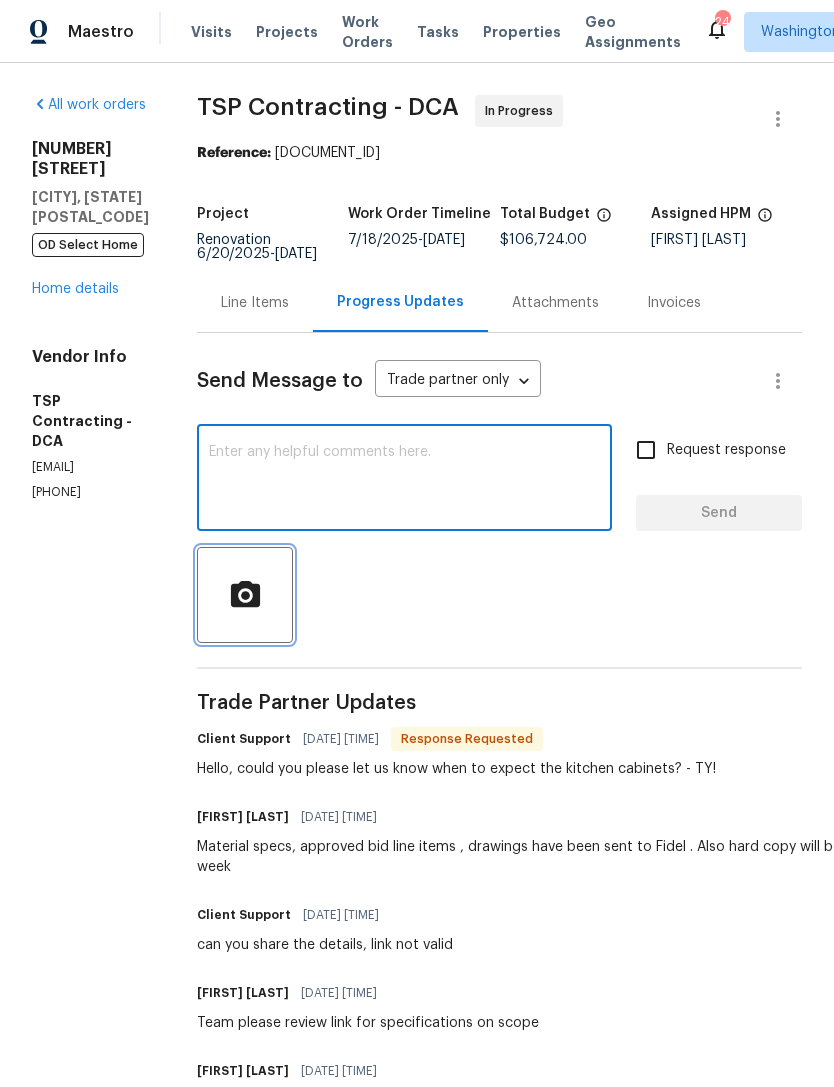 click 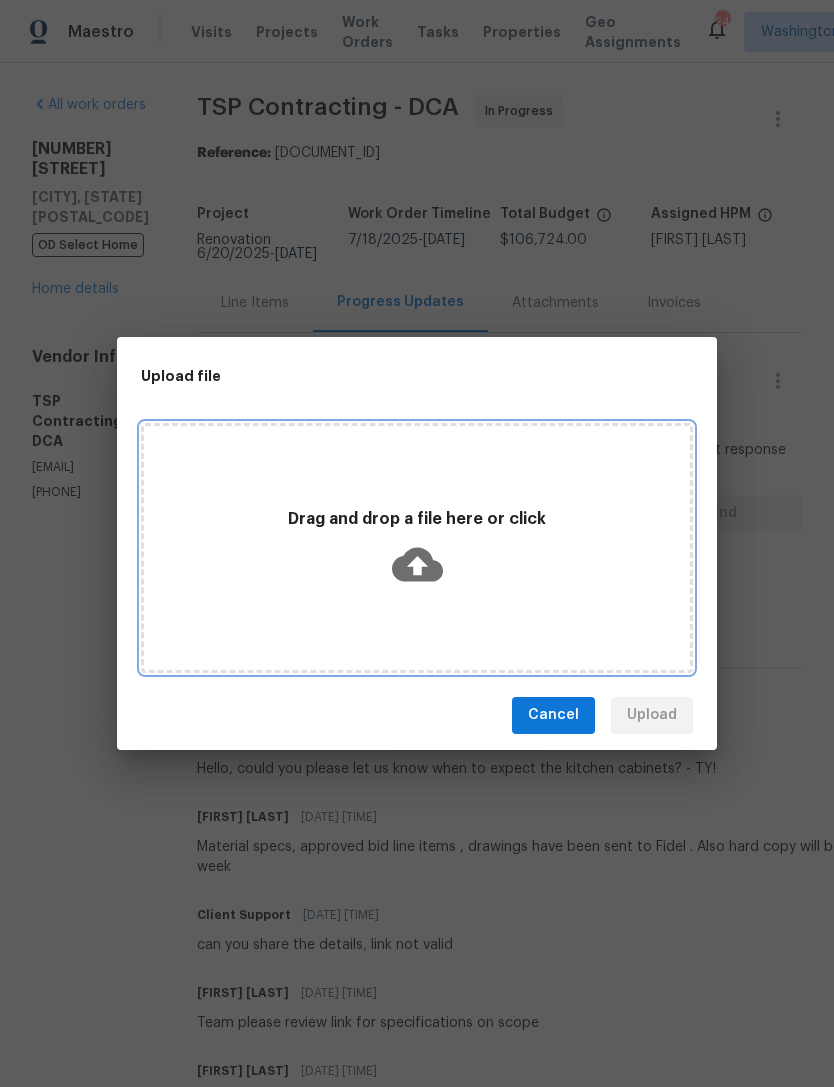 click 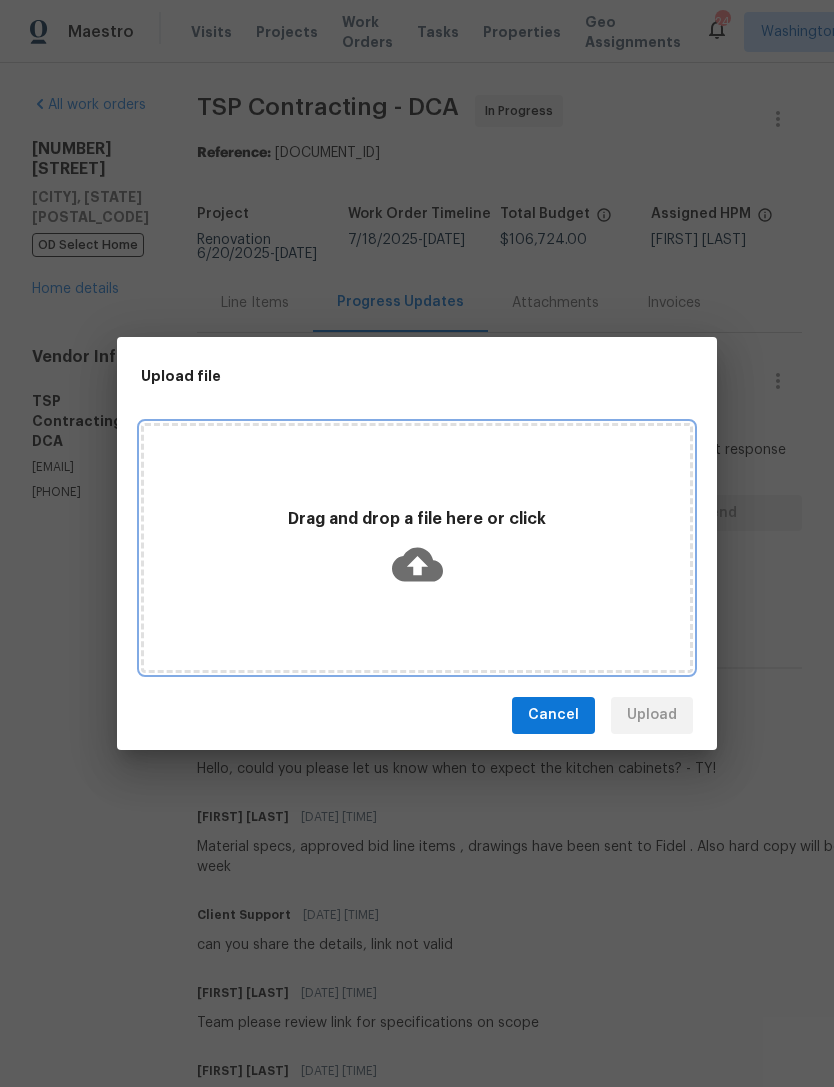 click 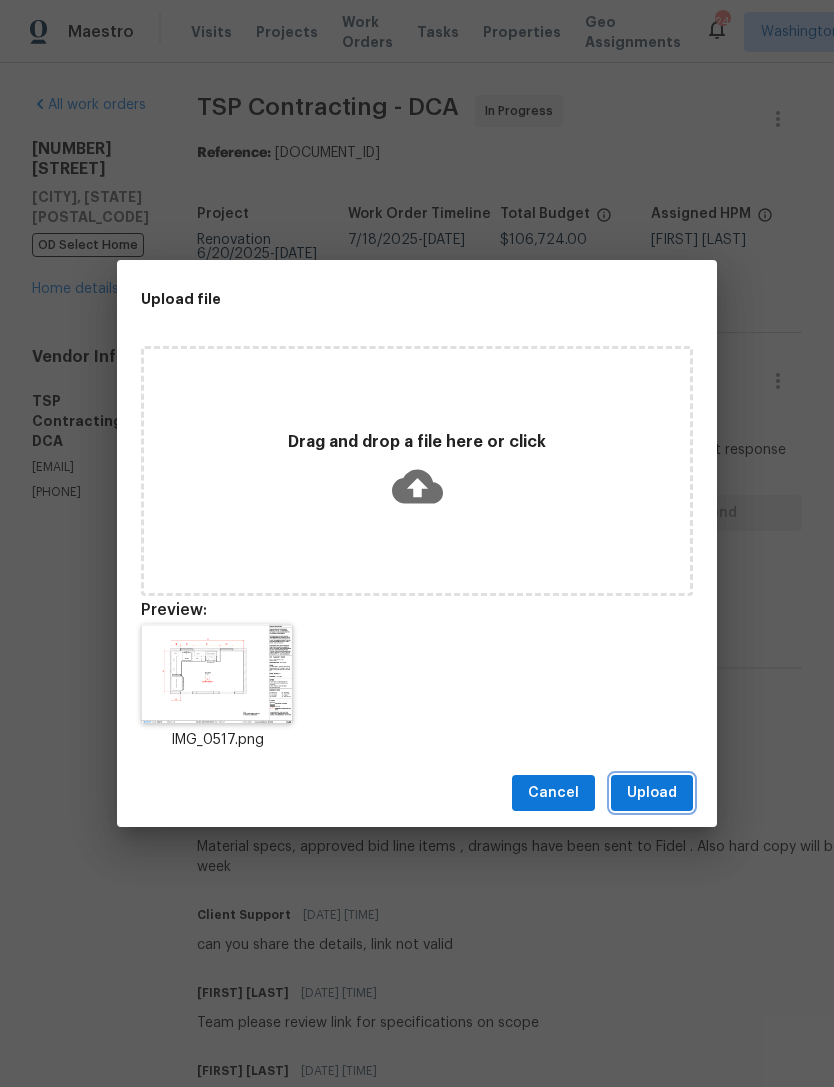 click on "Upload" at bounding box center [652, 793] 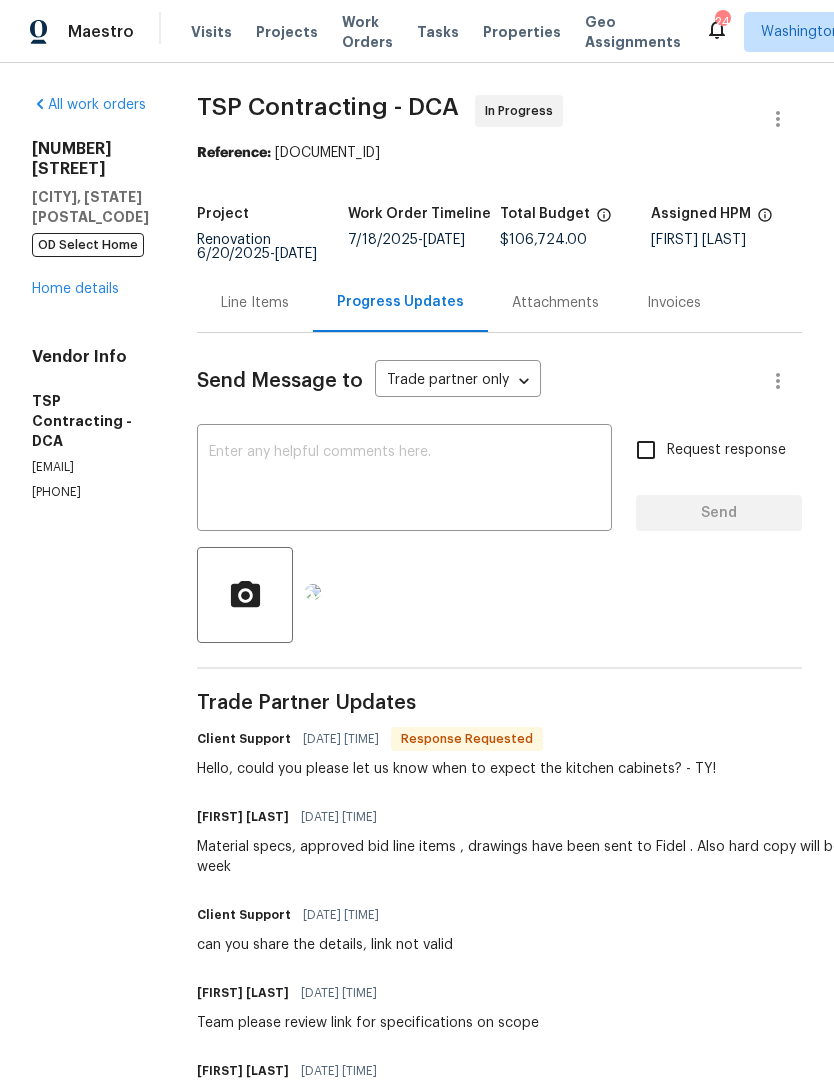 click at bounding box center [404, 480] 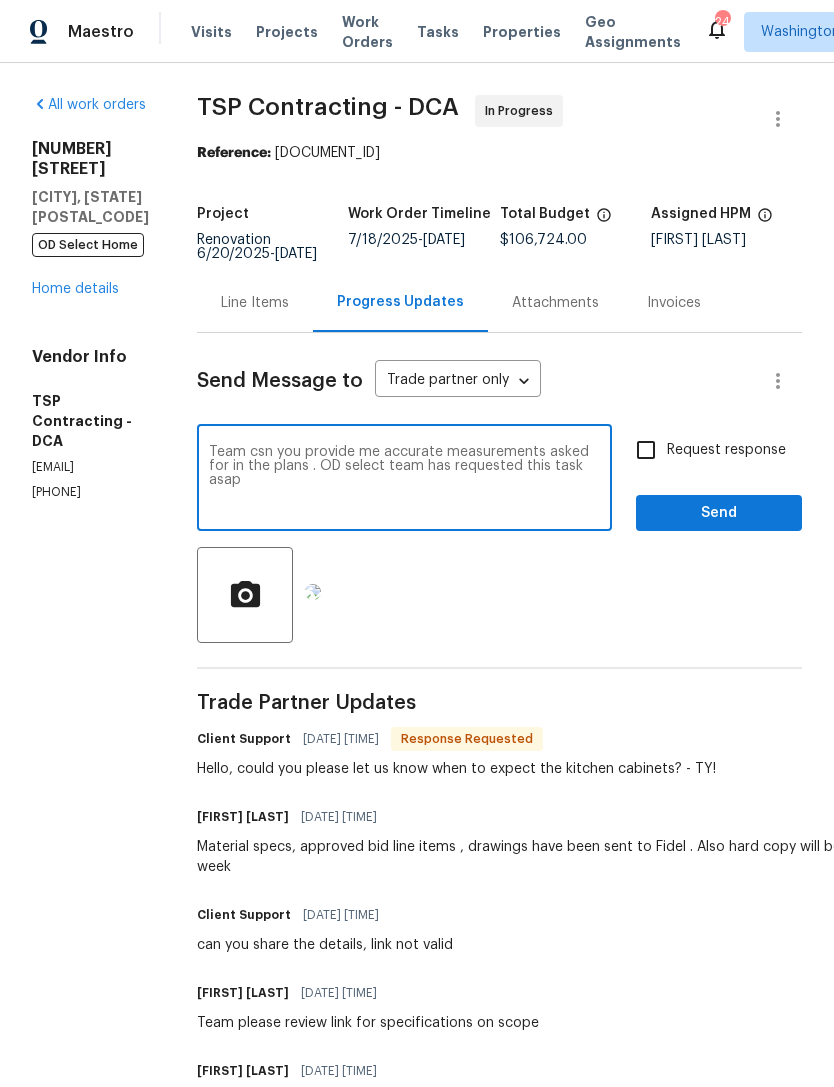 click on "Team csn you provide me accurate measurements asked for in the plans . OD select team has requested this task asap" at bounding box center (404, 480) 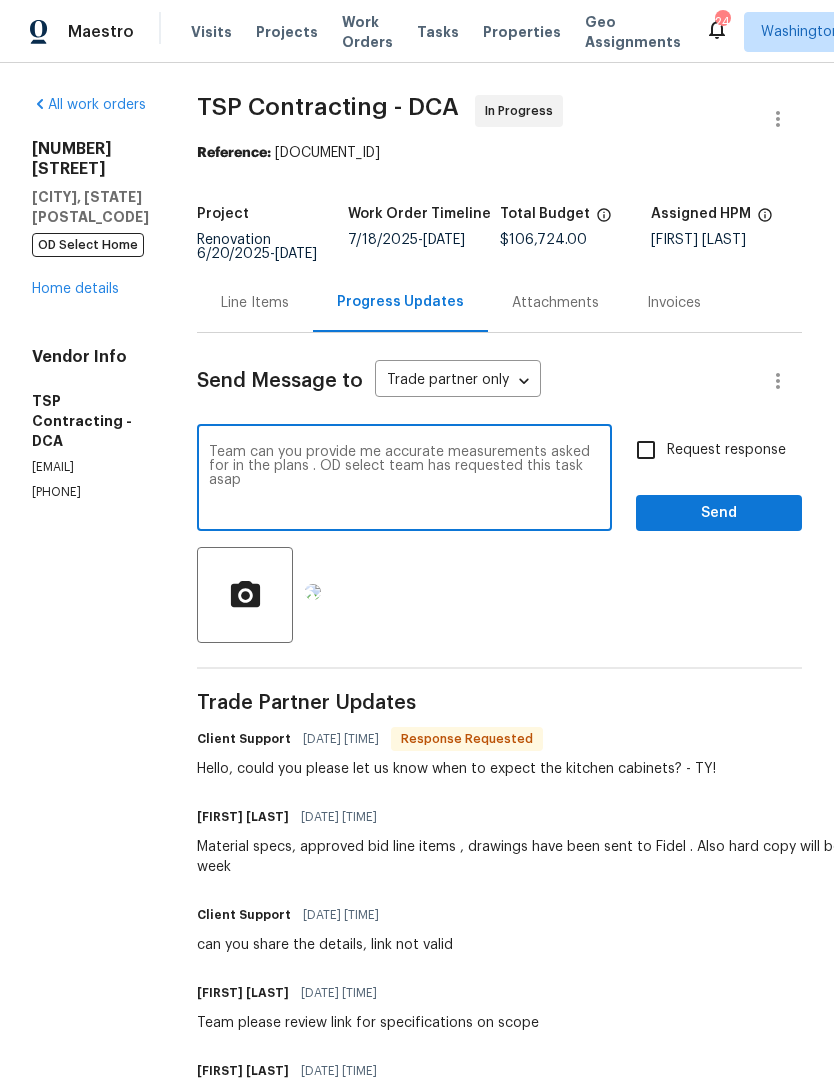 click on "Team can you provide me accurate measurements asked for in the plans . OD select team has requested this task asap" at bounding box center [404, 480] 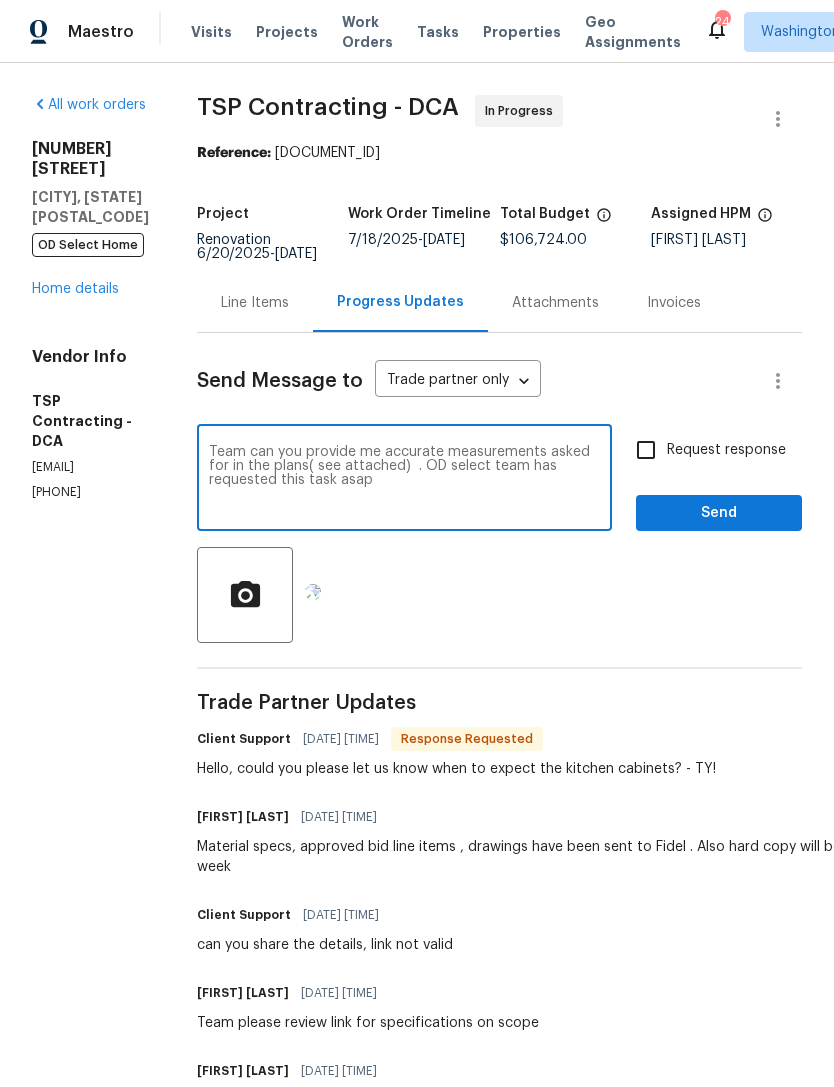 type on "Team can you provide me accurate measurements asked for in the plans( see attached)  . OD select team has requested this task asap" 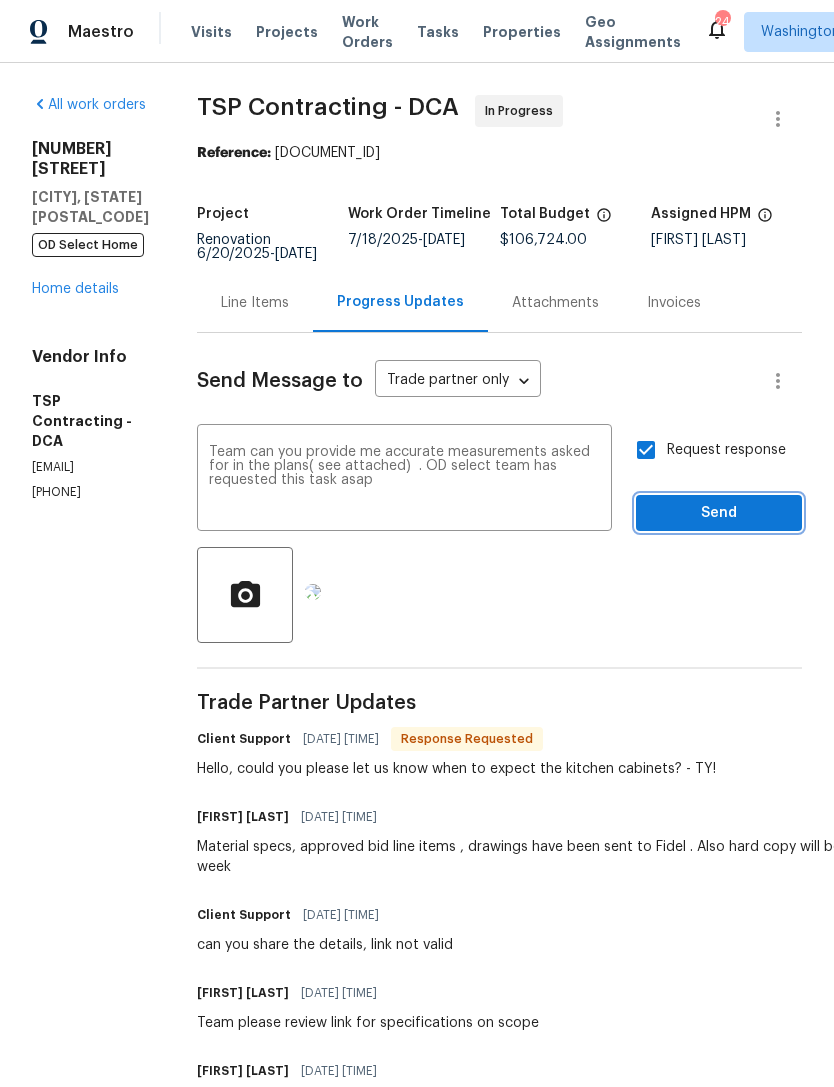 click on "Send" at bounding box center [719, 513] 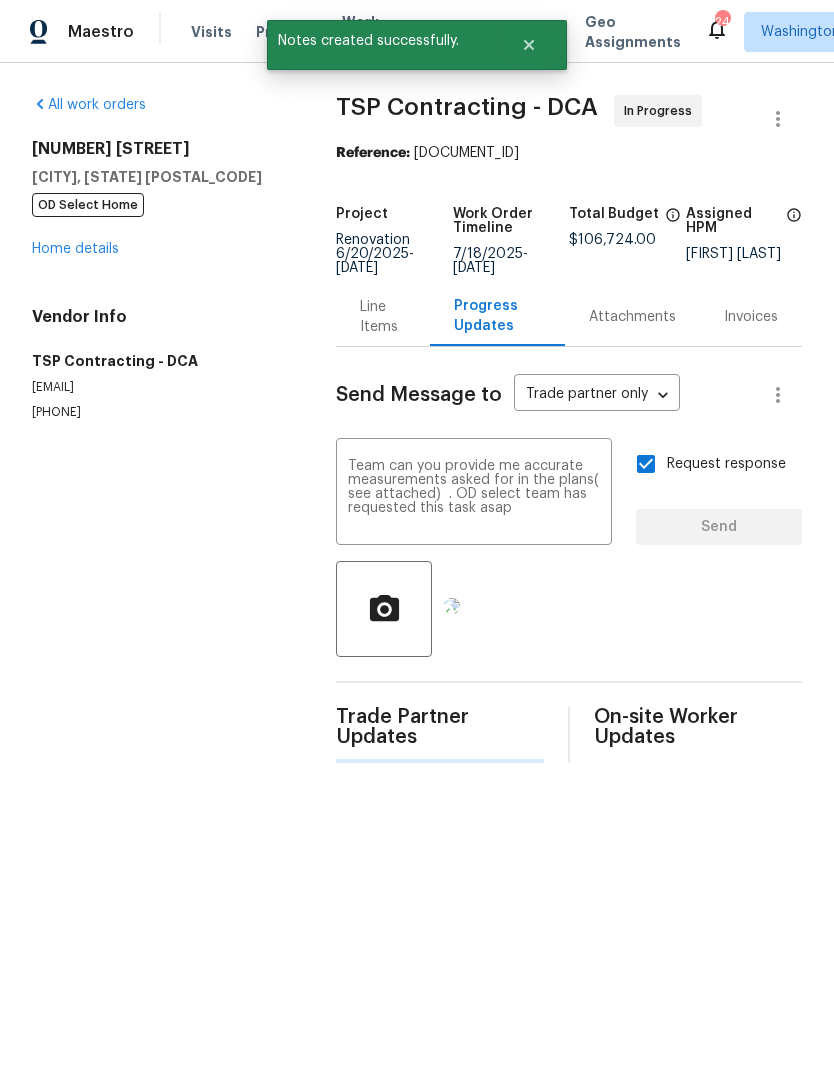 type 